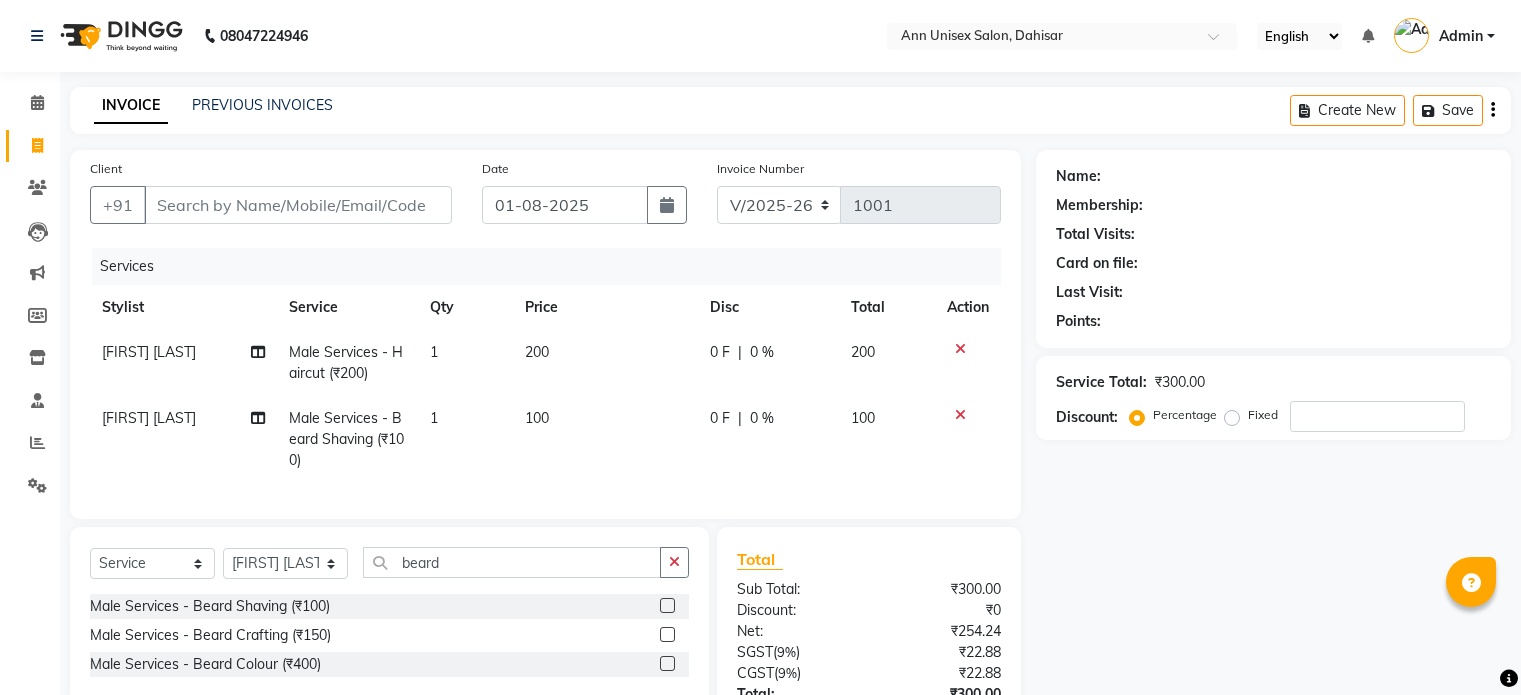 select on "7372" 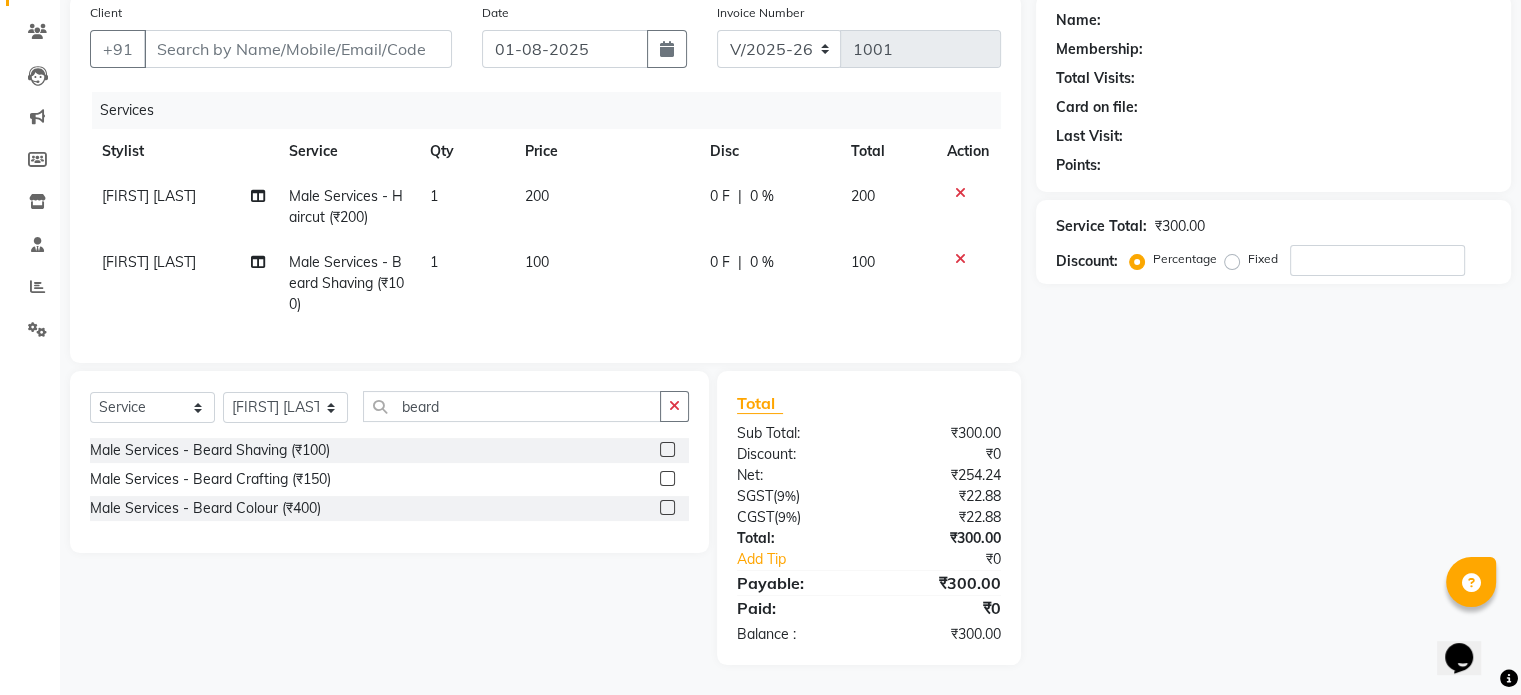 scroll, scrollTop: 0, scrollLeft: 0, axis: both 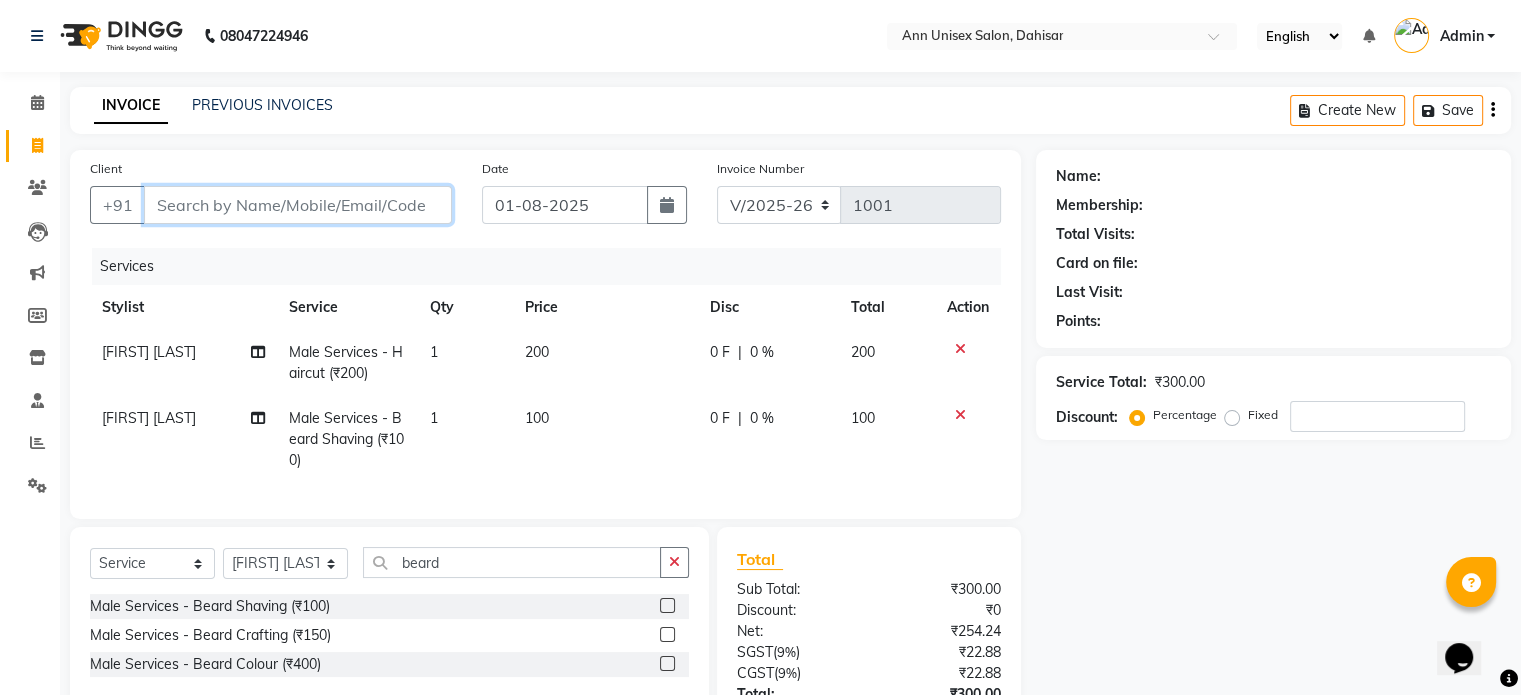 click on "Client" at bounding box center [298, 205] 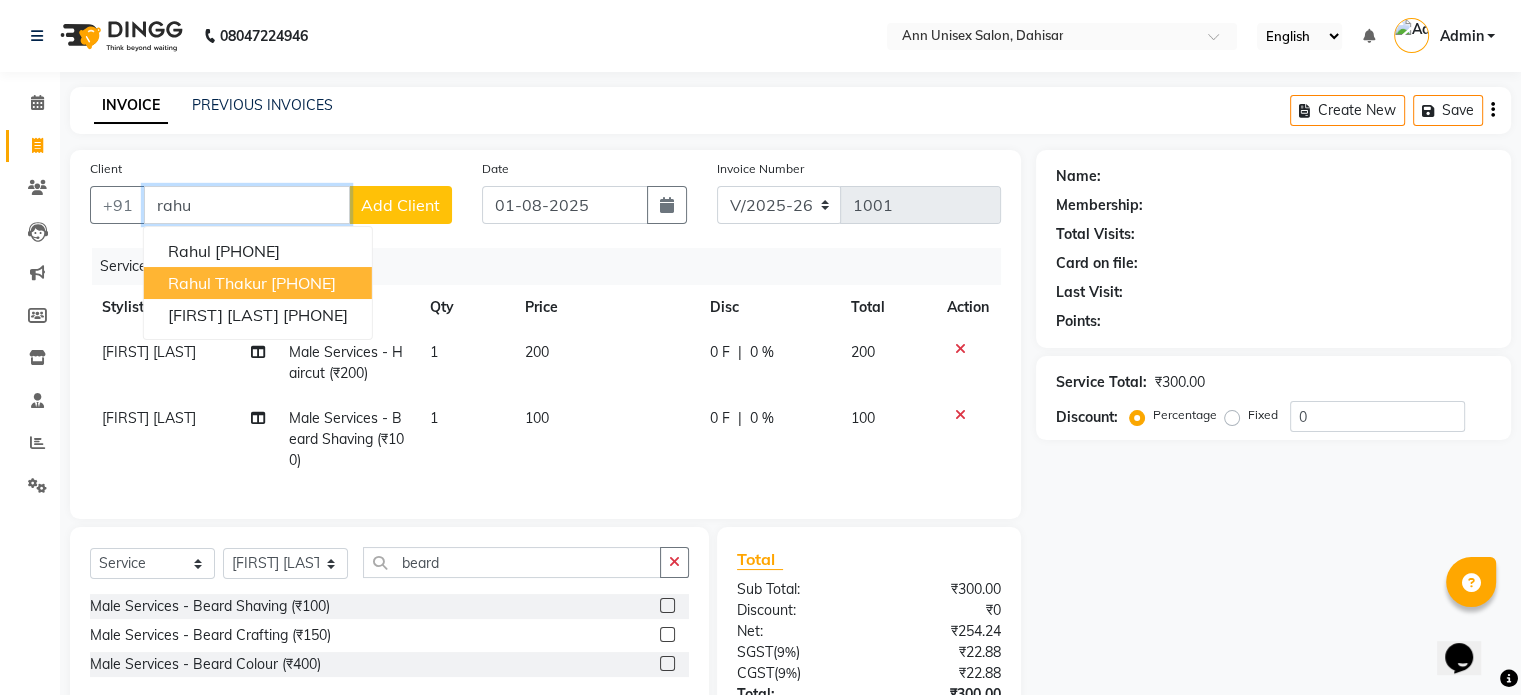 click on "rahul thakur" at bounding box center [217, 283] 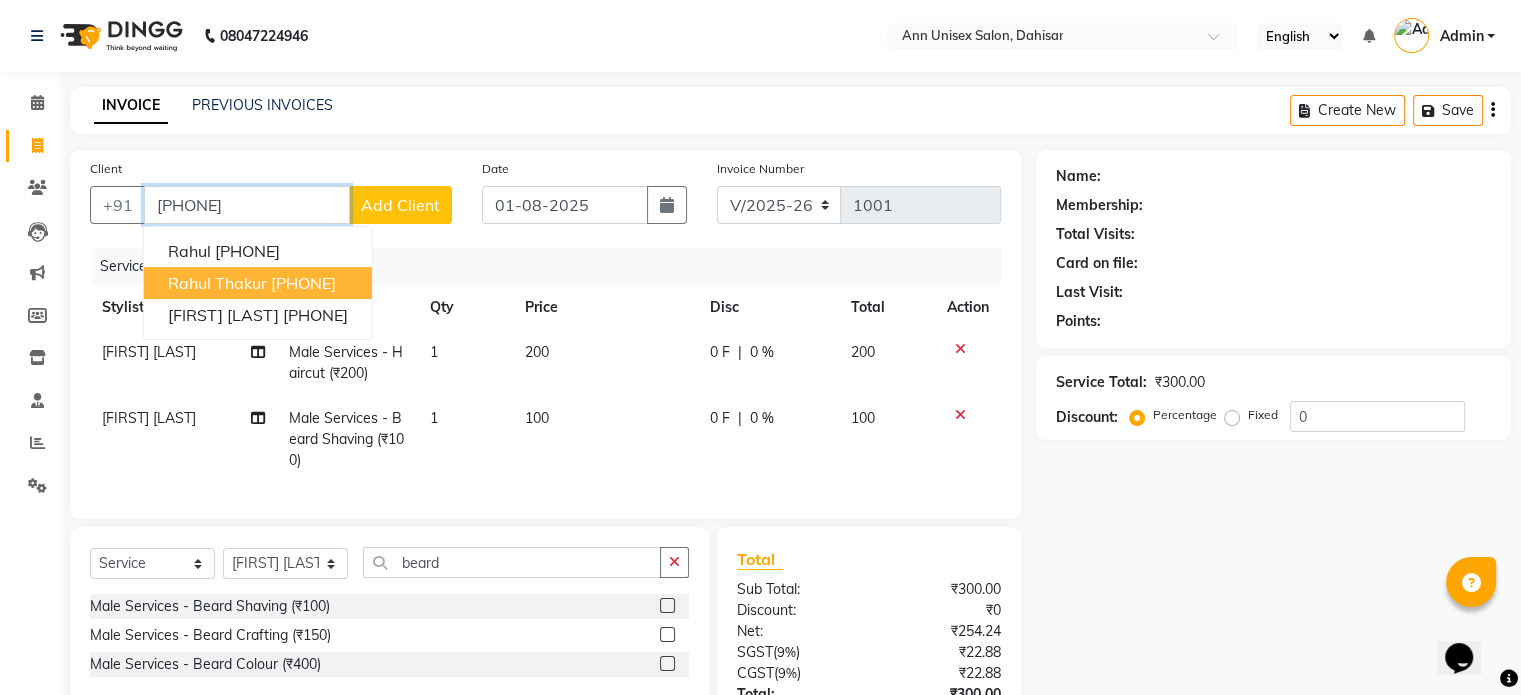 type on "[PHONE]" 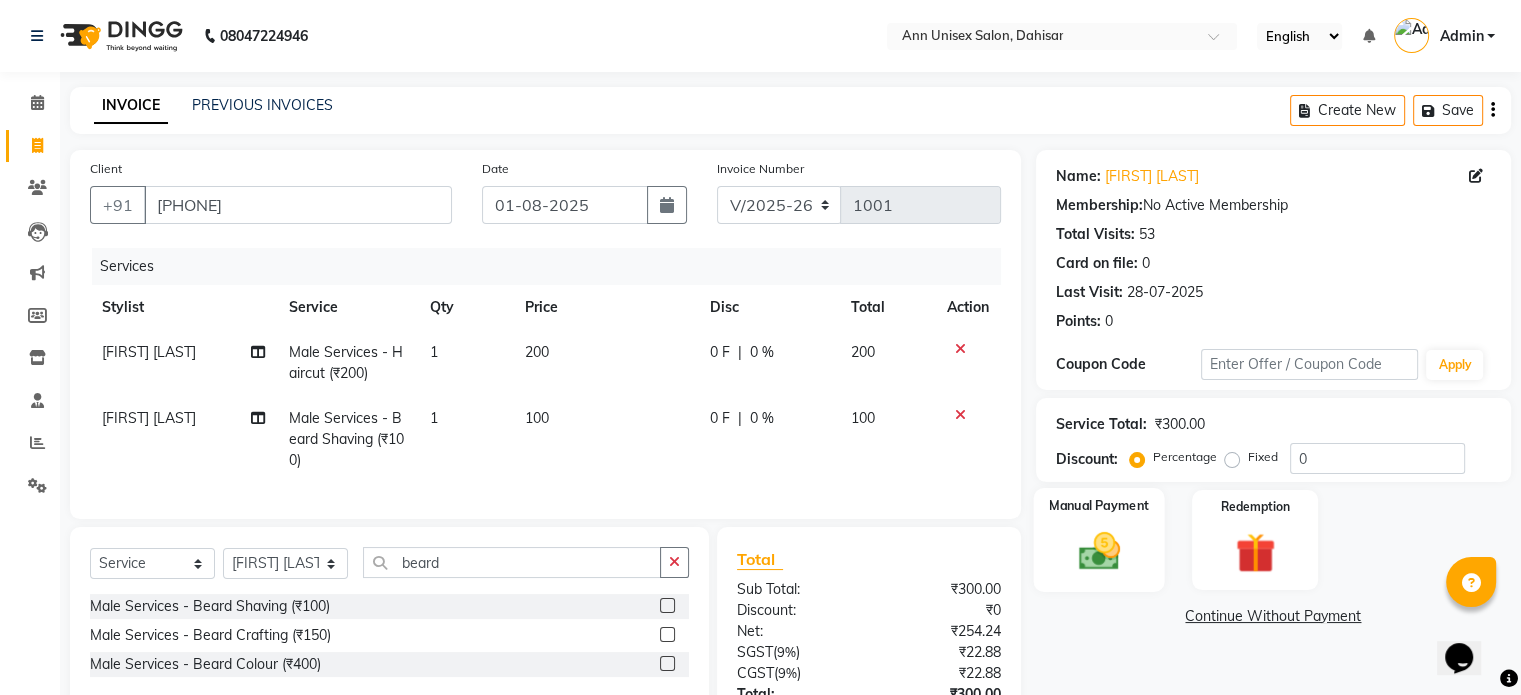 click 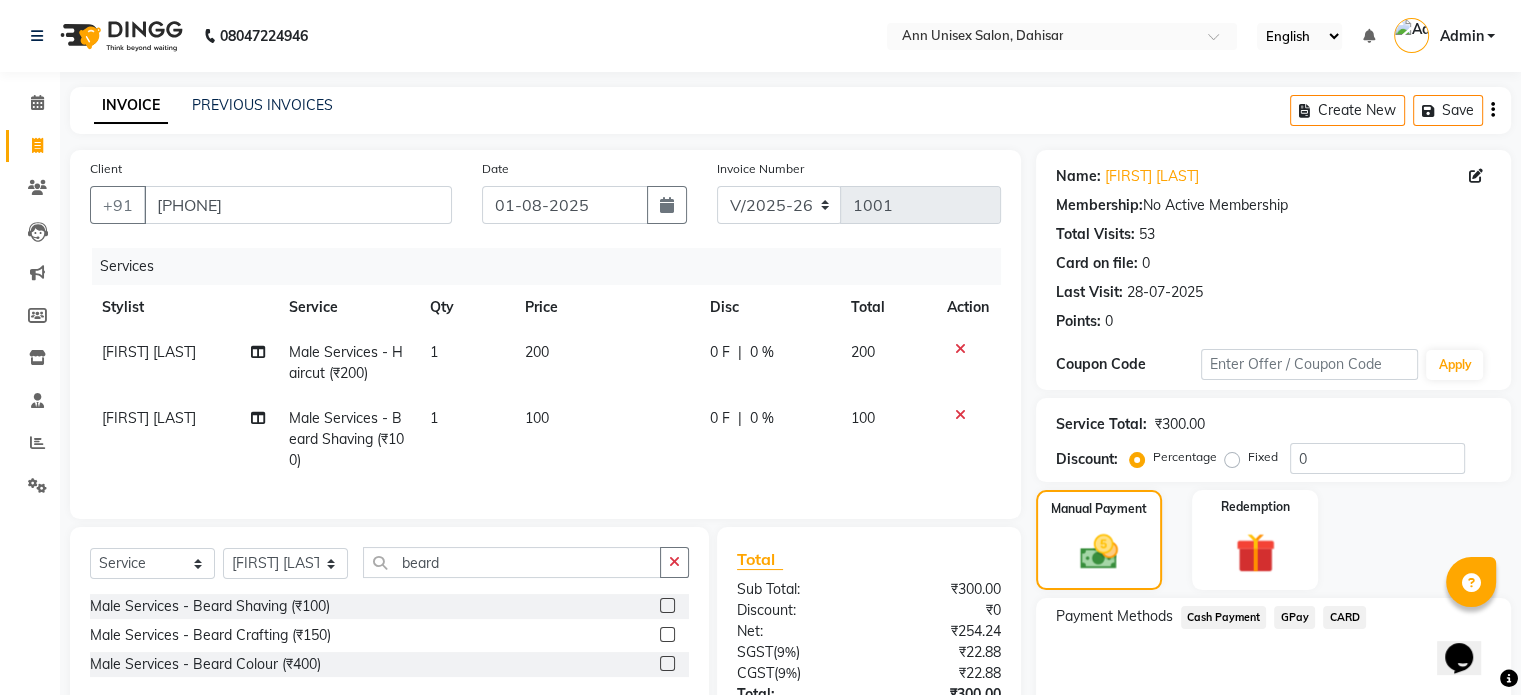 click on "GPay" 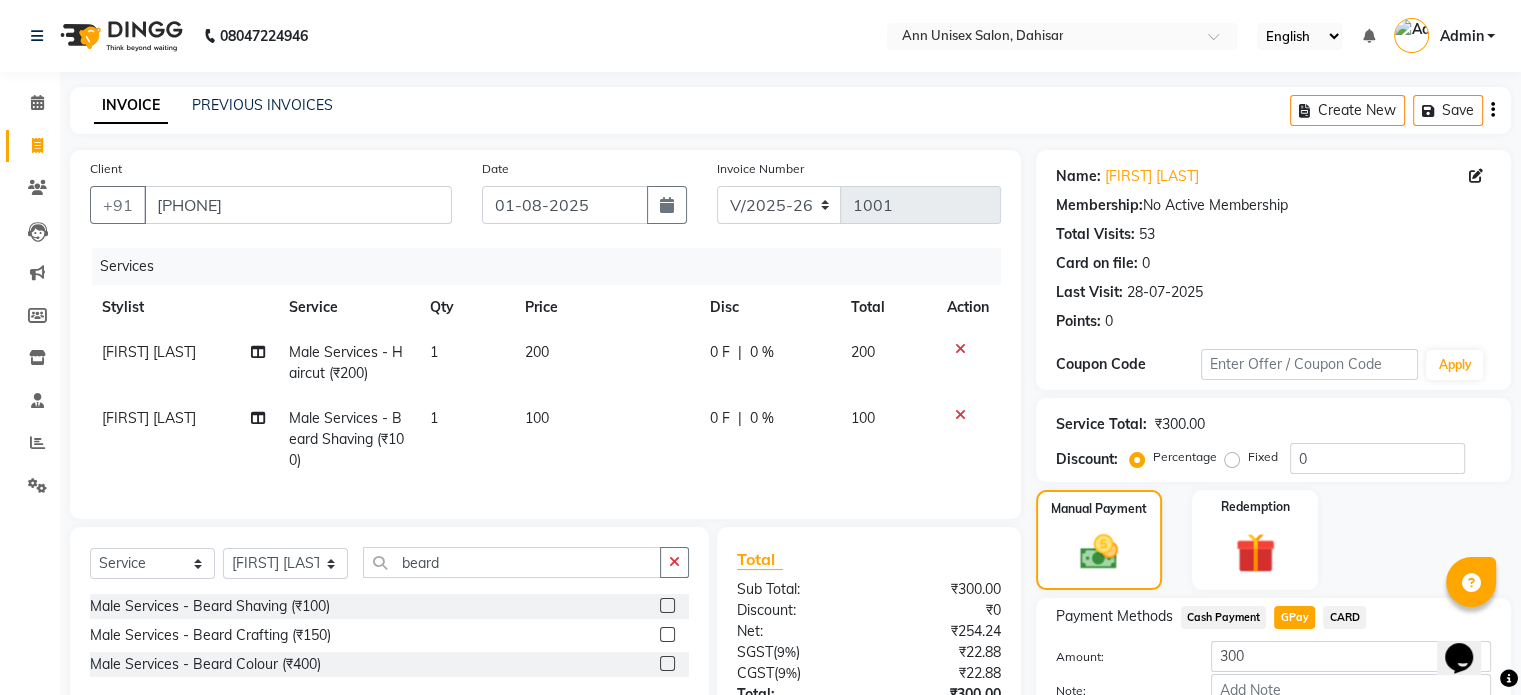 scroll, scrollTop: 172, scrollLeft: 0, axis: vertical 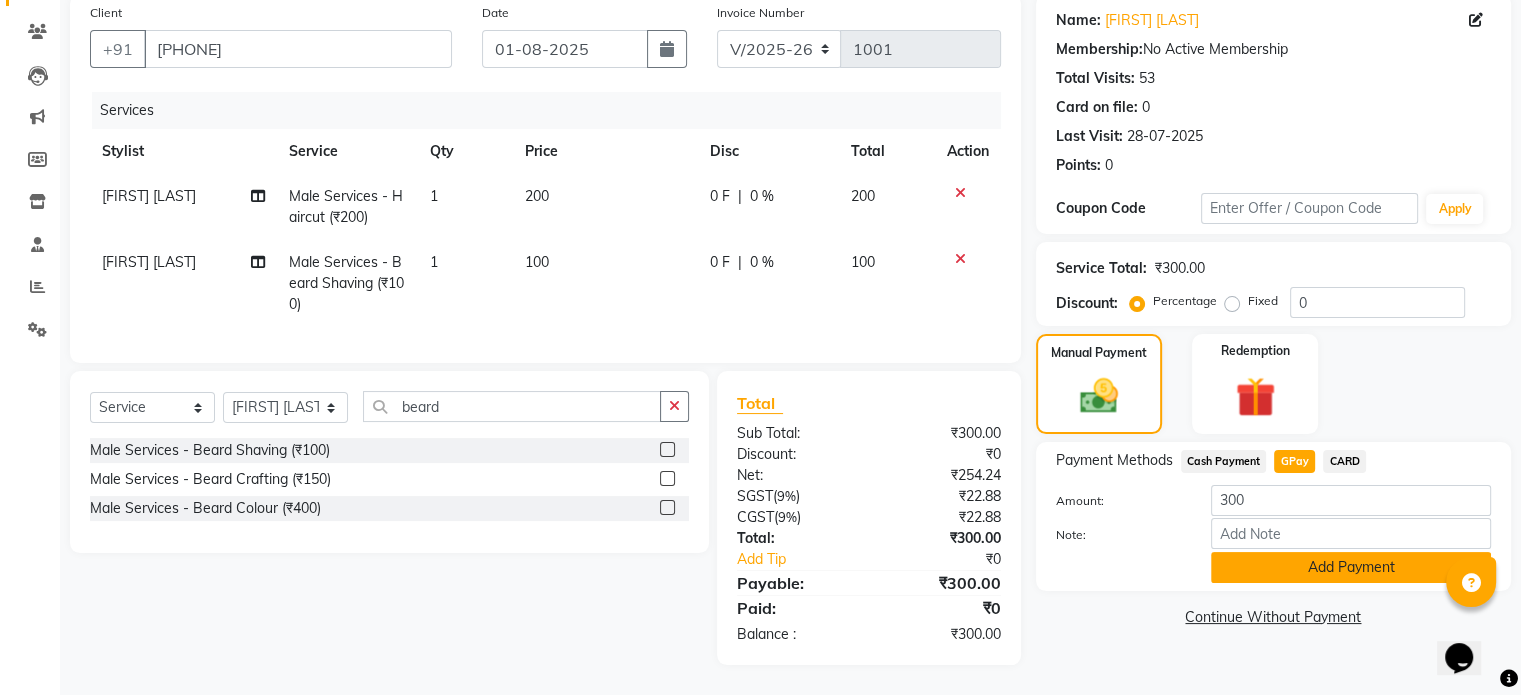 click on "Add Payment" 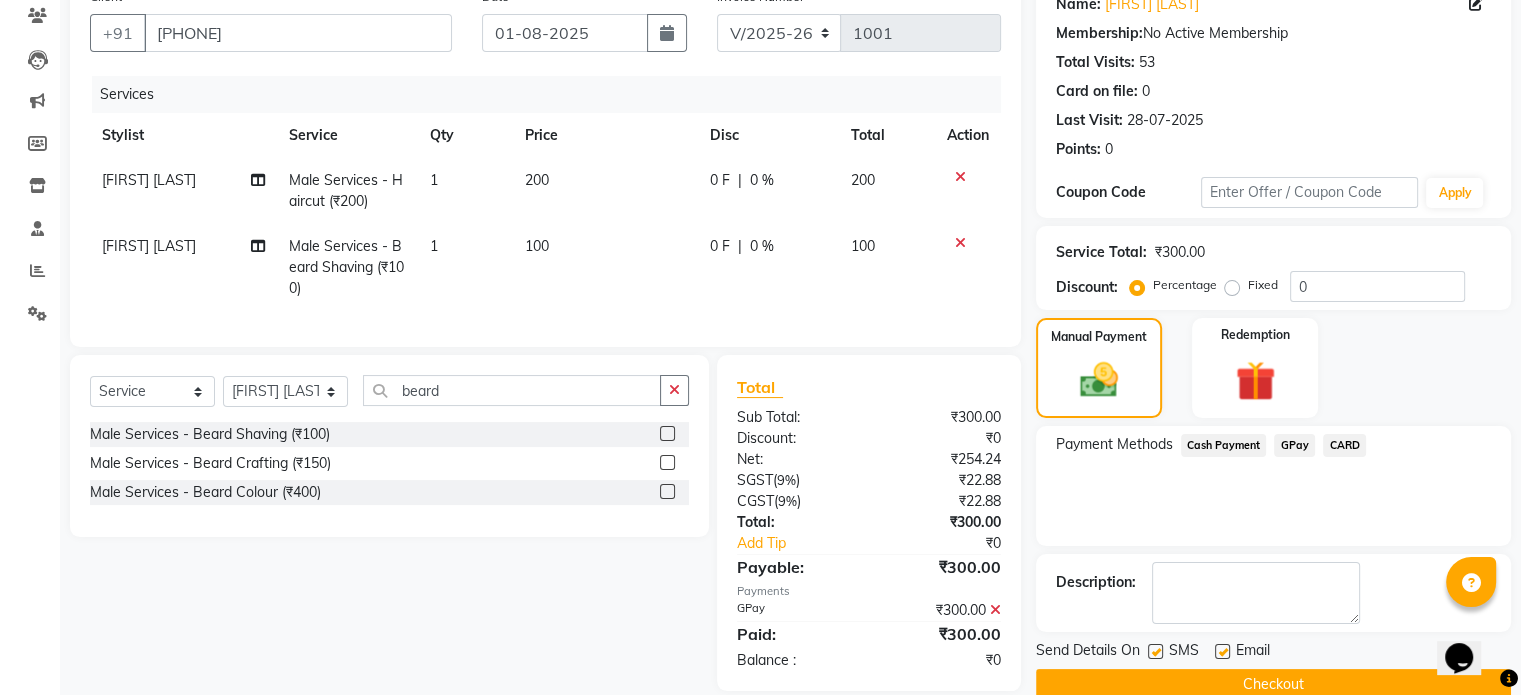 scroll, scrollTop: 213, scrollLeft: 0, axis: vertical 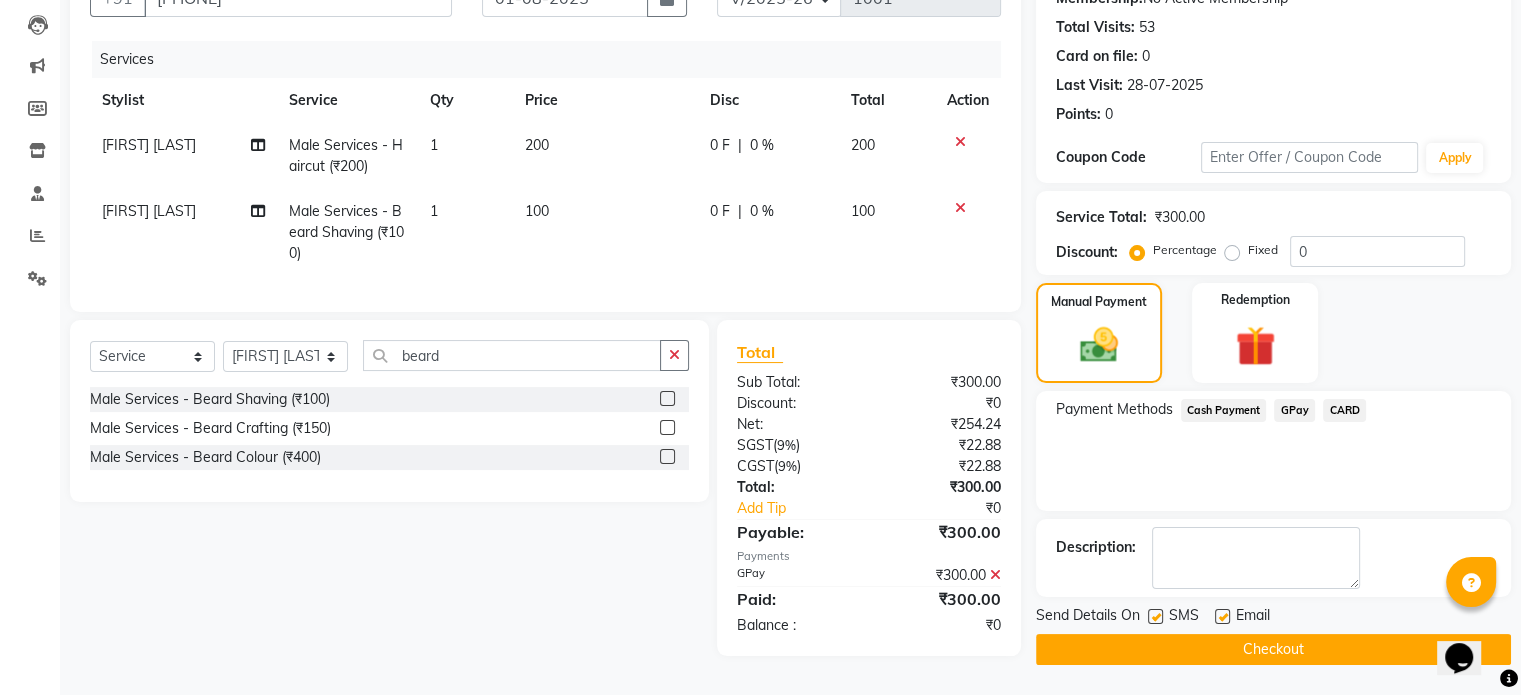 click on "Checkout" 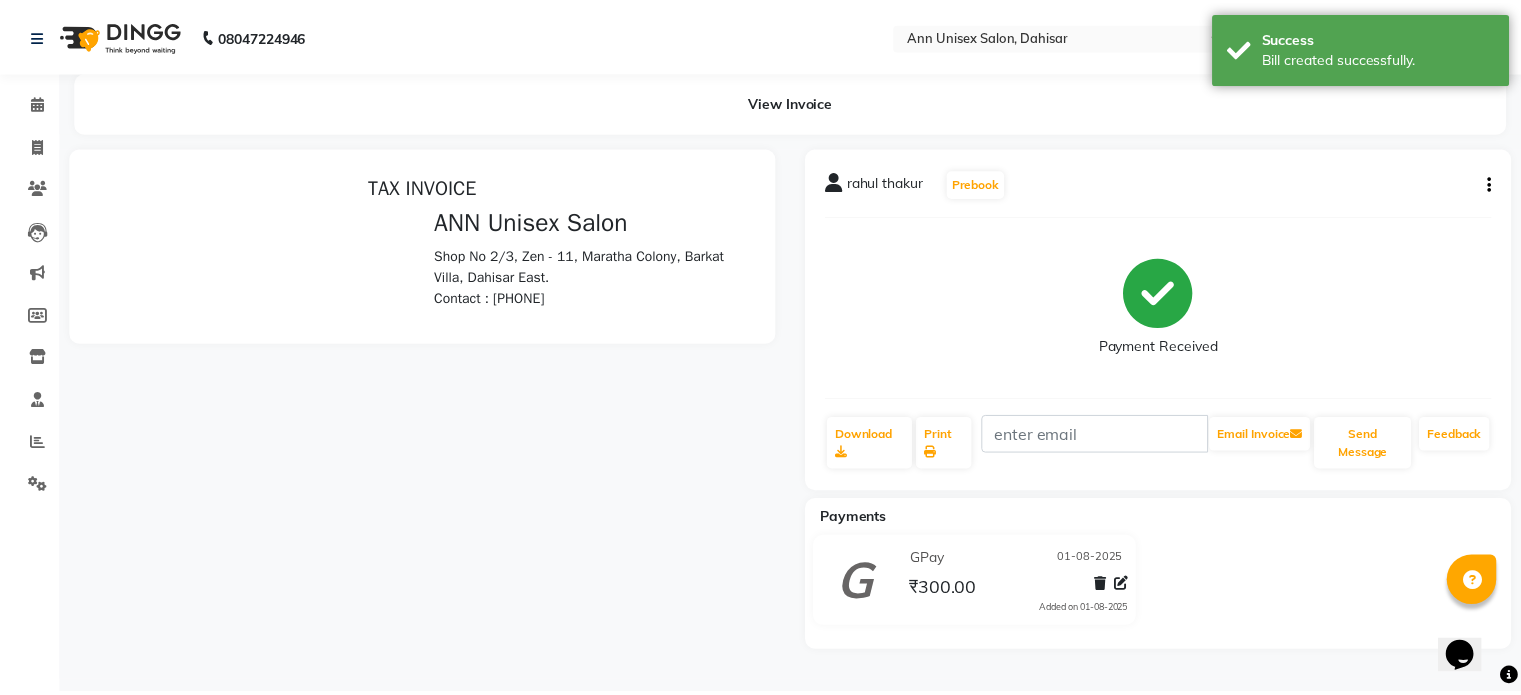 scroll, scrollTop: 0, scrollLeft: 0, axis: both 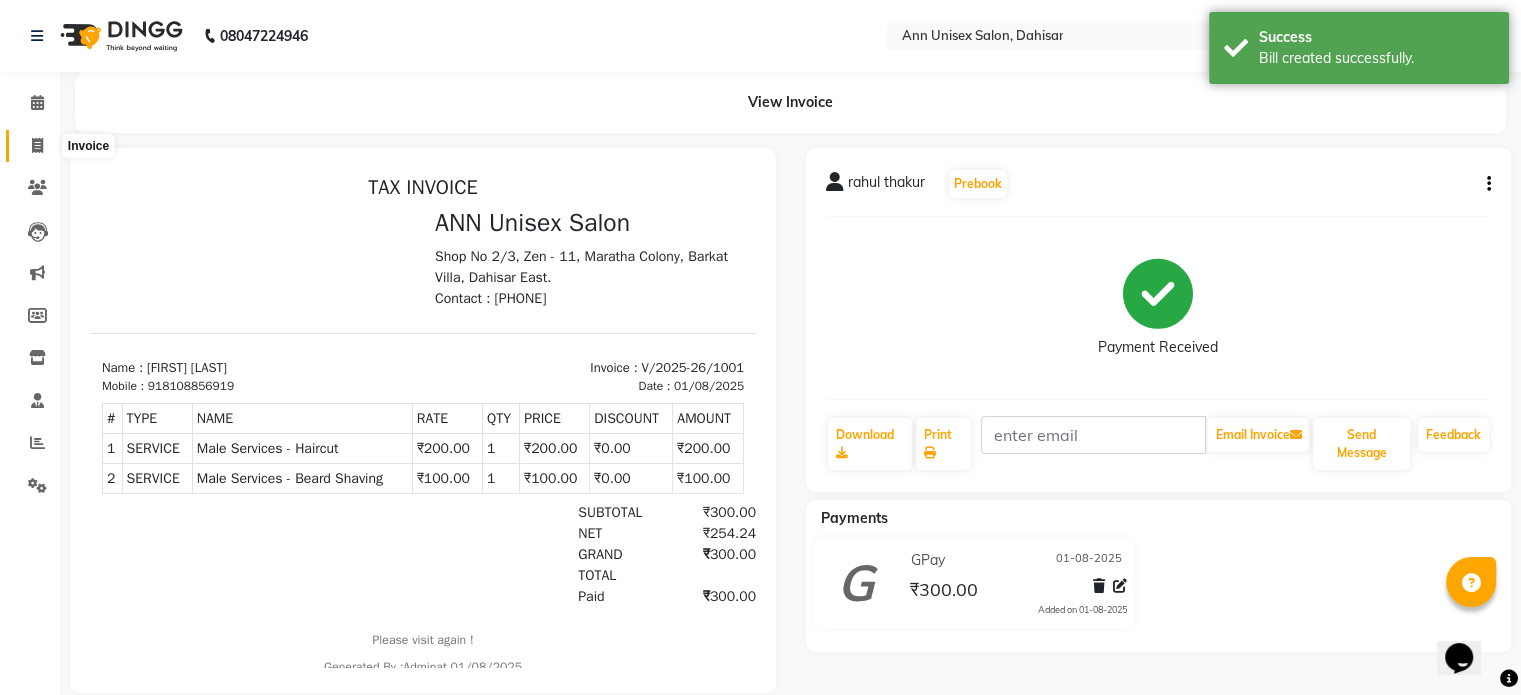 click 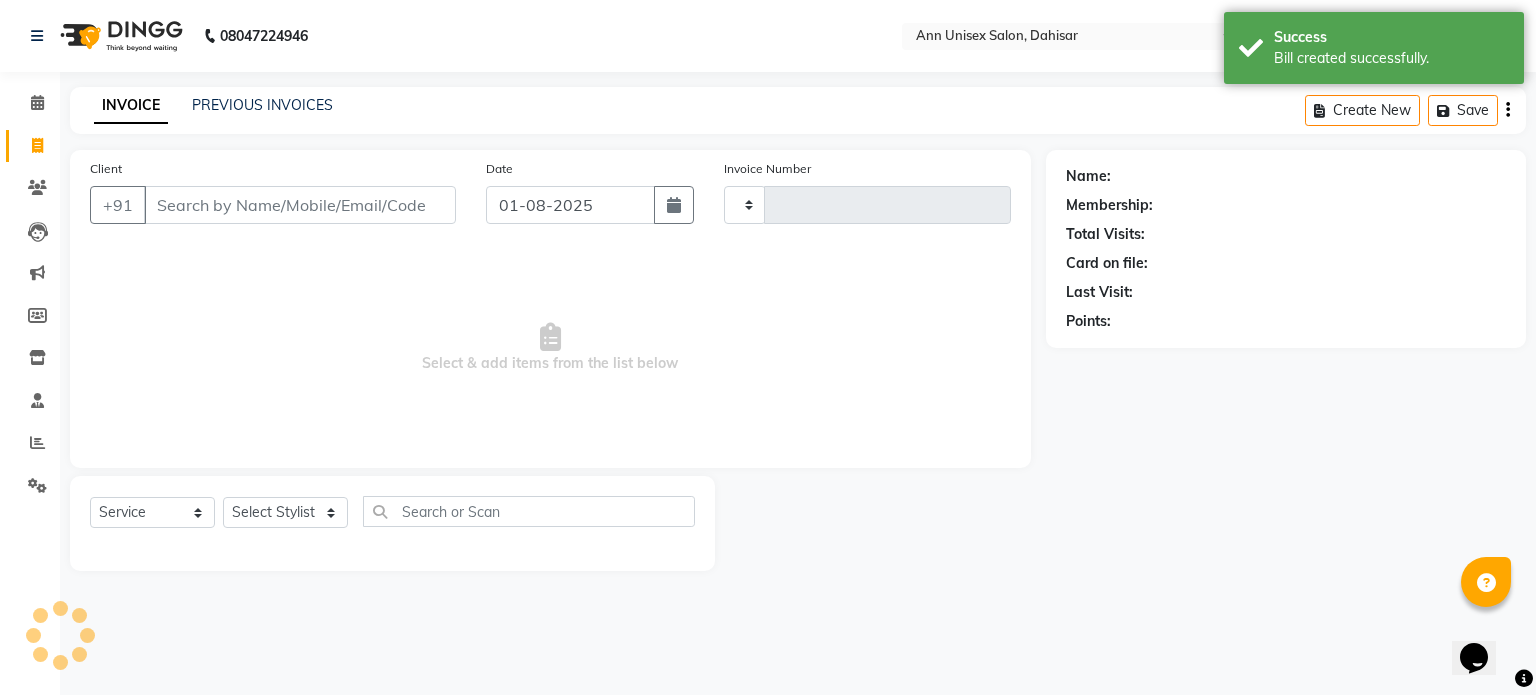 type on "1002" 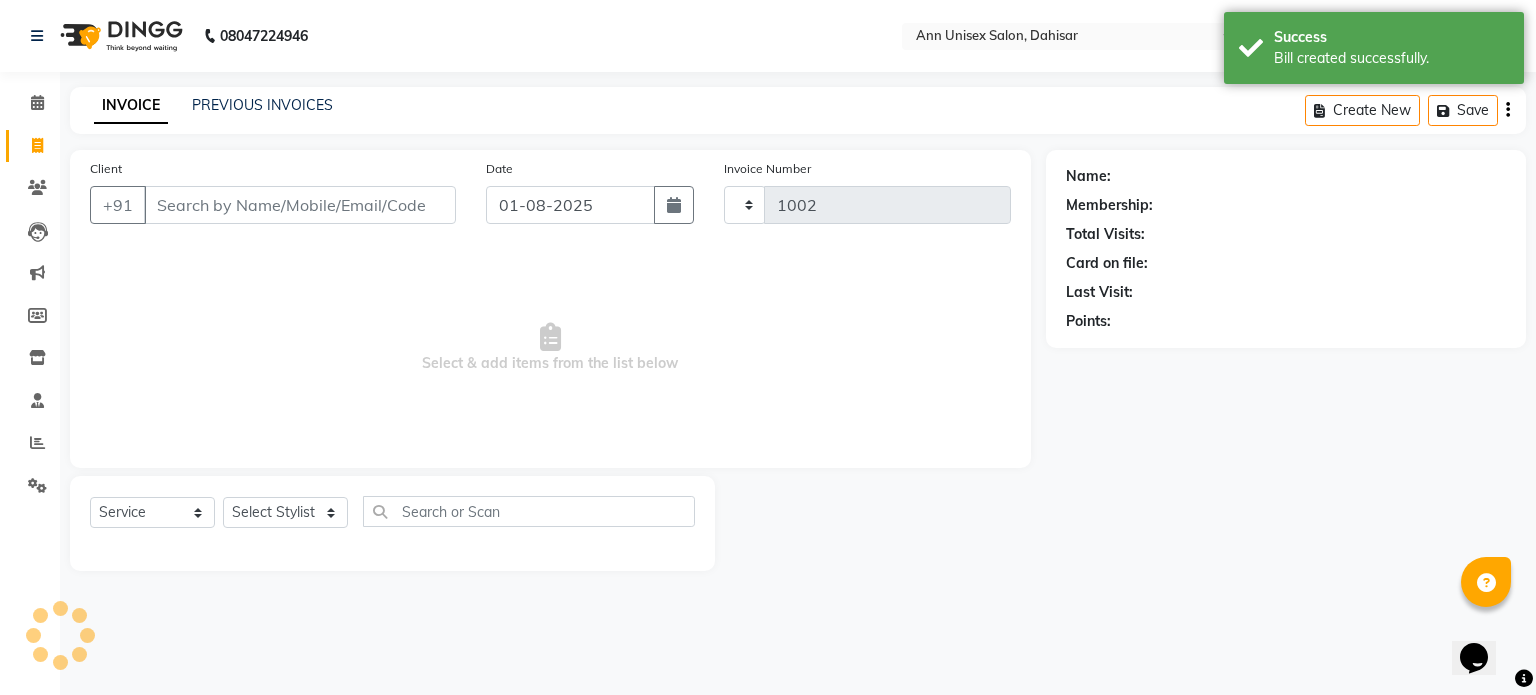 select on "7372" 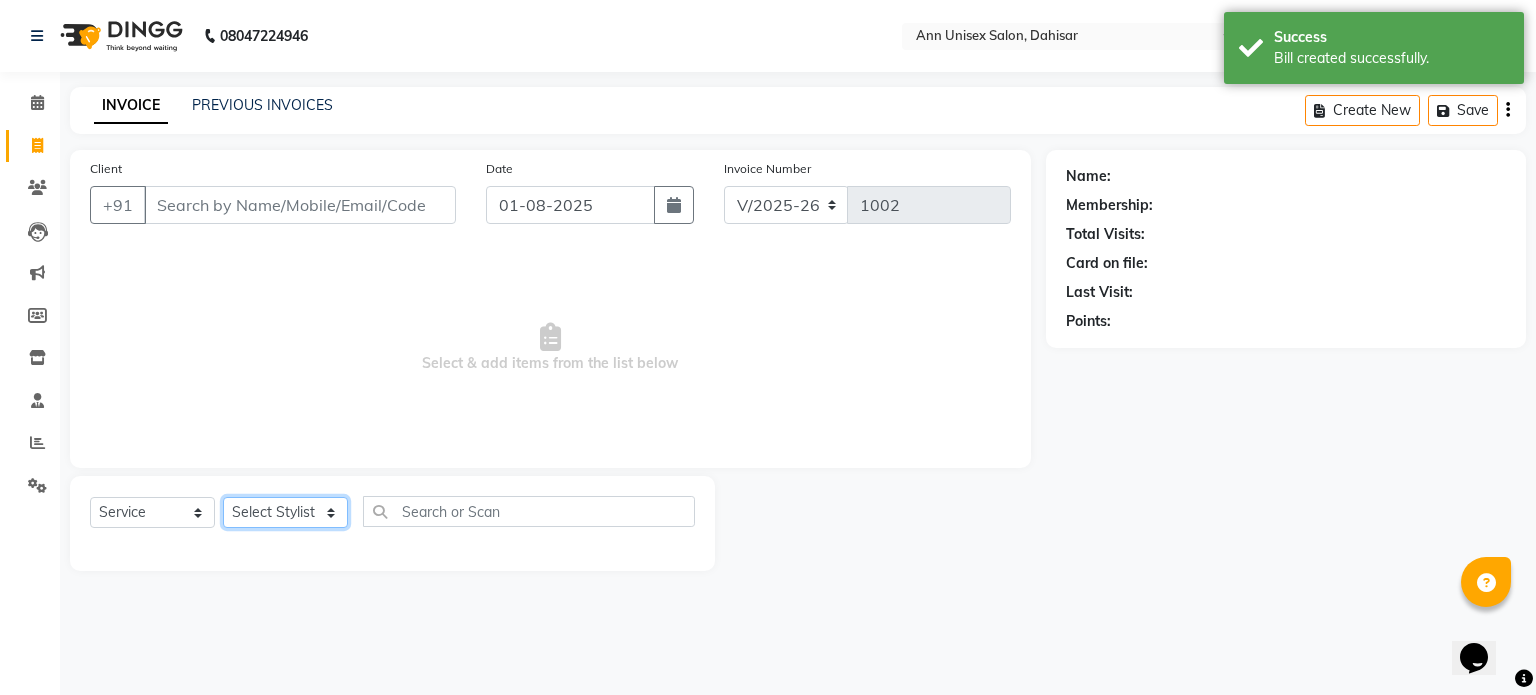 drag, startPoint x: 258, startPoint y: 511, endPoint x: 264, endPoint y: 297, distance: 214.08409 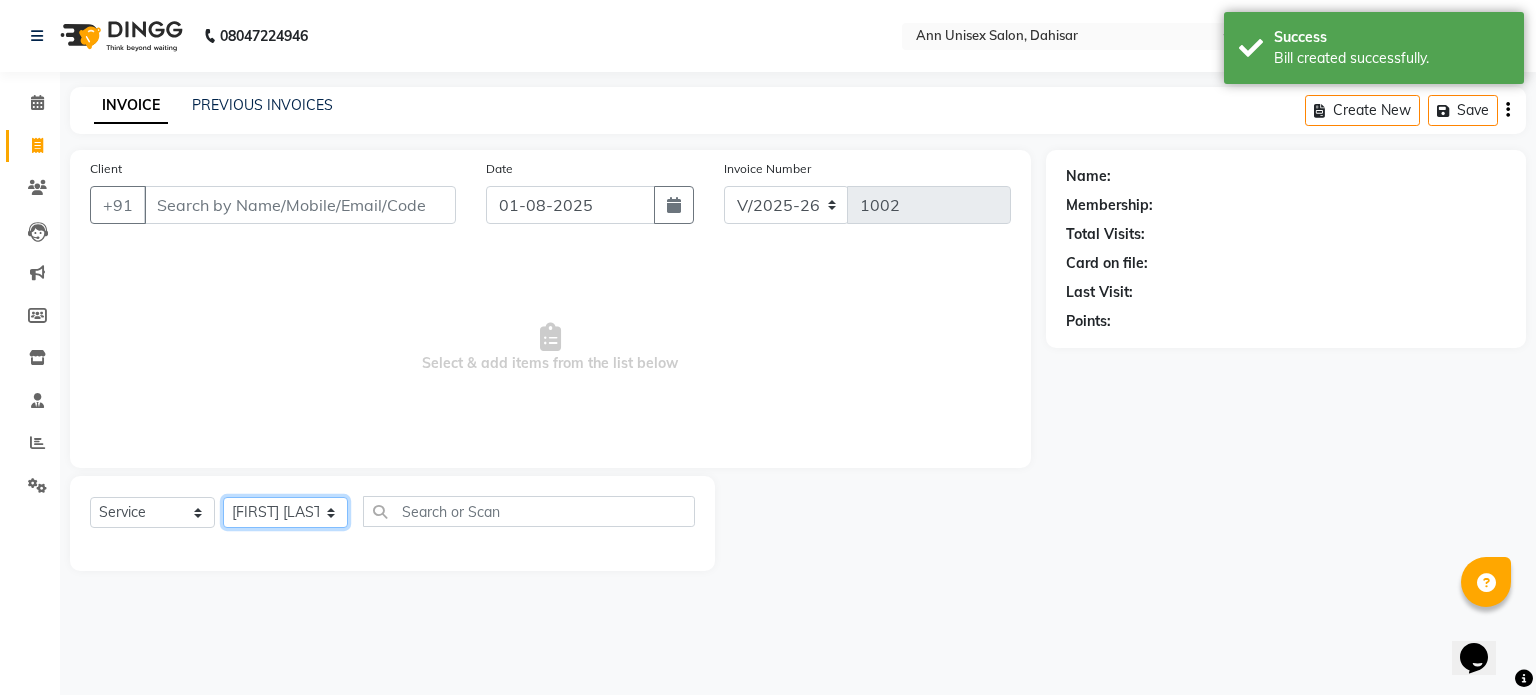 click on "Select Stylist Ankita Bagave Kasim salmani Manisha Doshi Pooja Jha RAHUL AHANKARE Rahul Thakur Sanju Sharma SHARUKH" 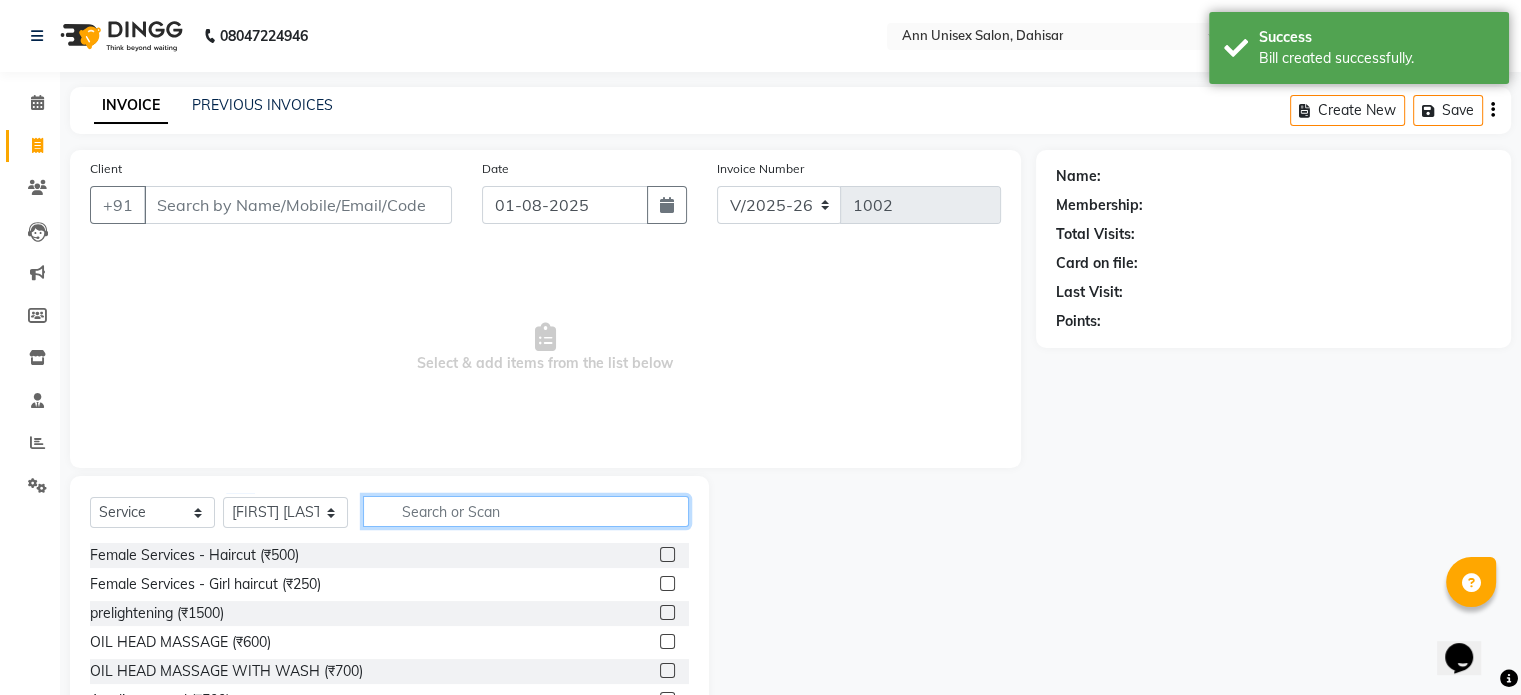 click 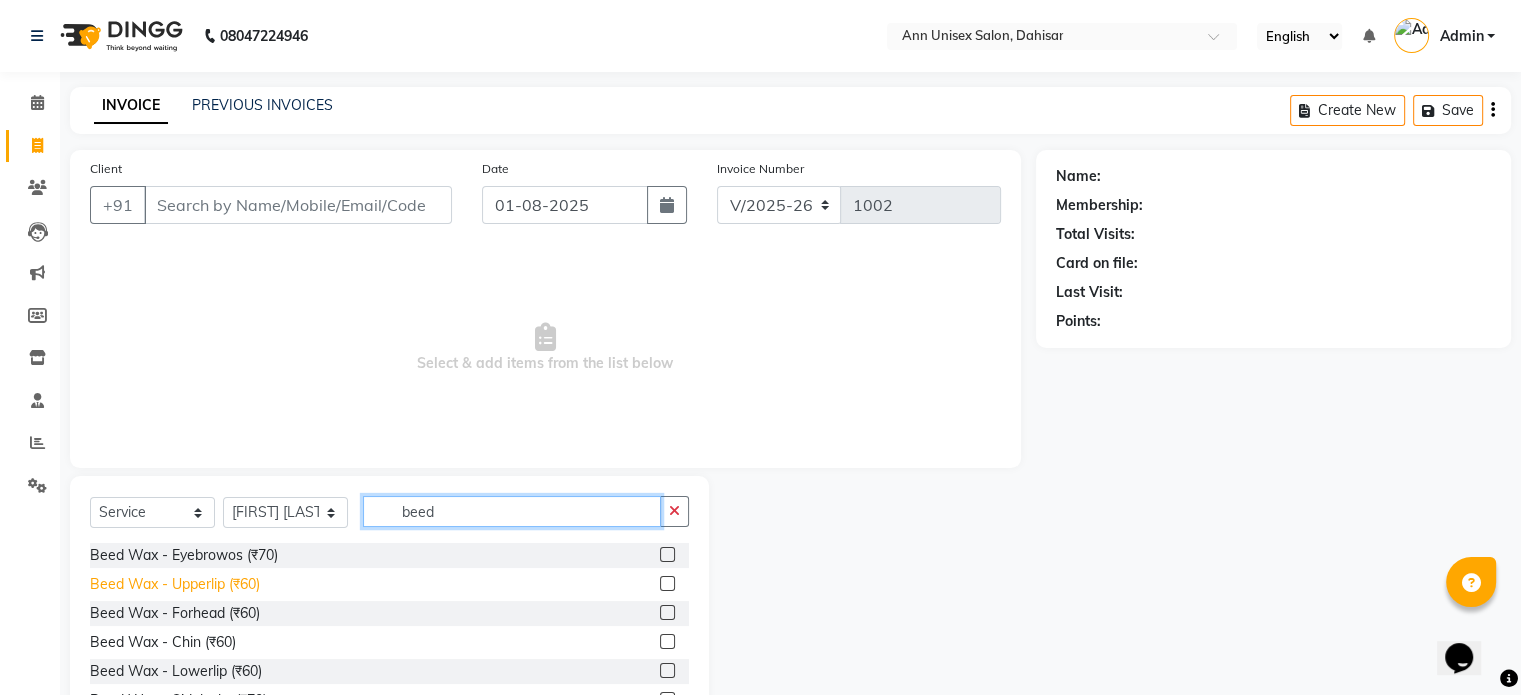 type on "beed" 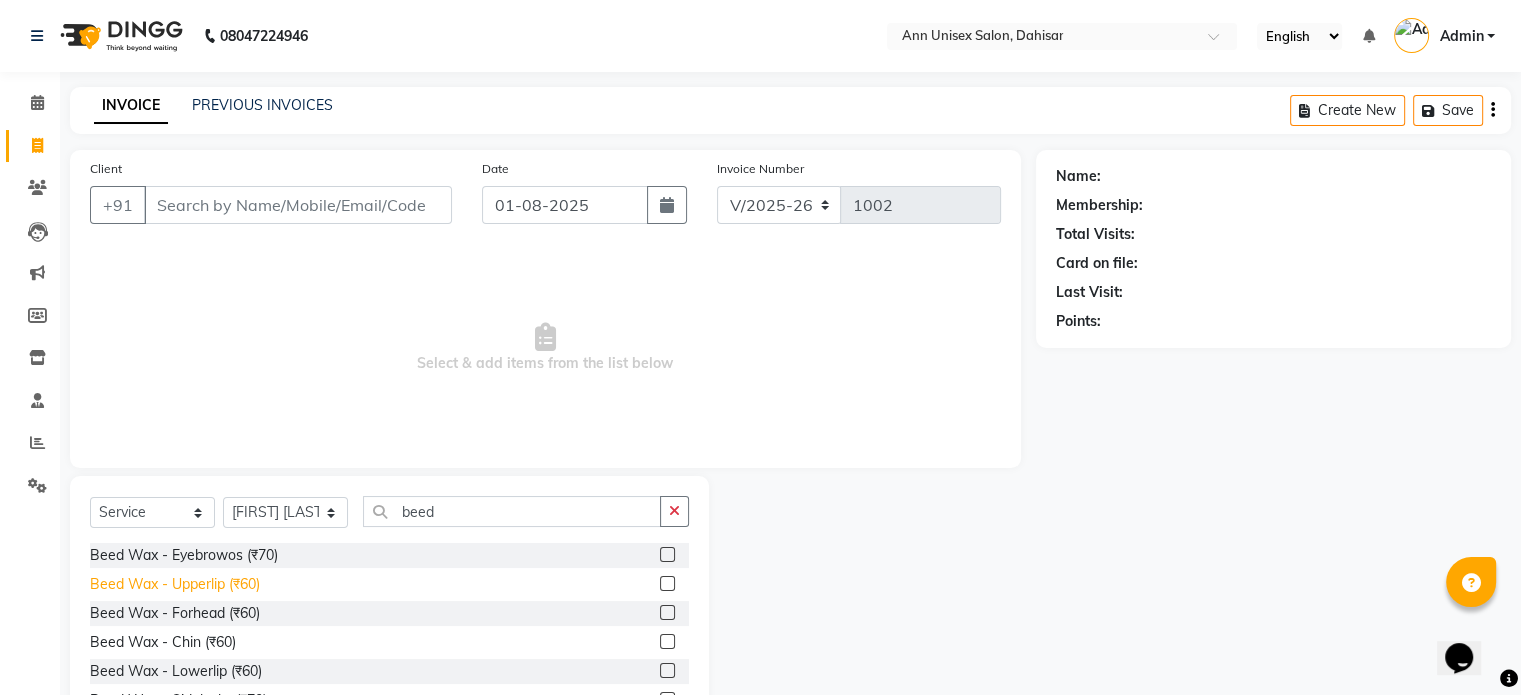 click on "Beed Wax - Upperlip (₹60)" 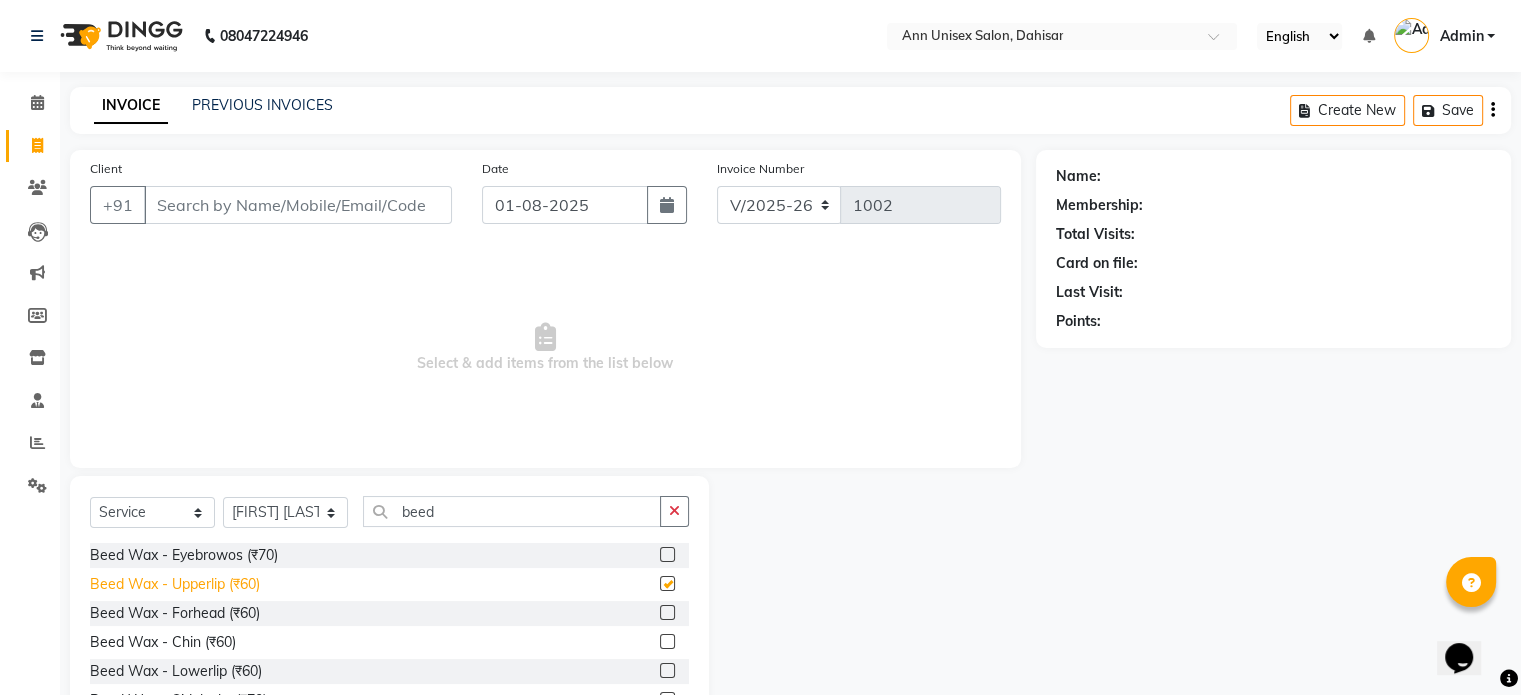 checkbox on "false" 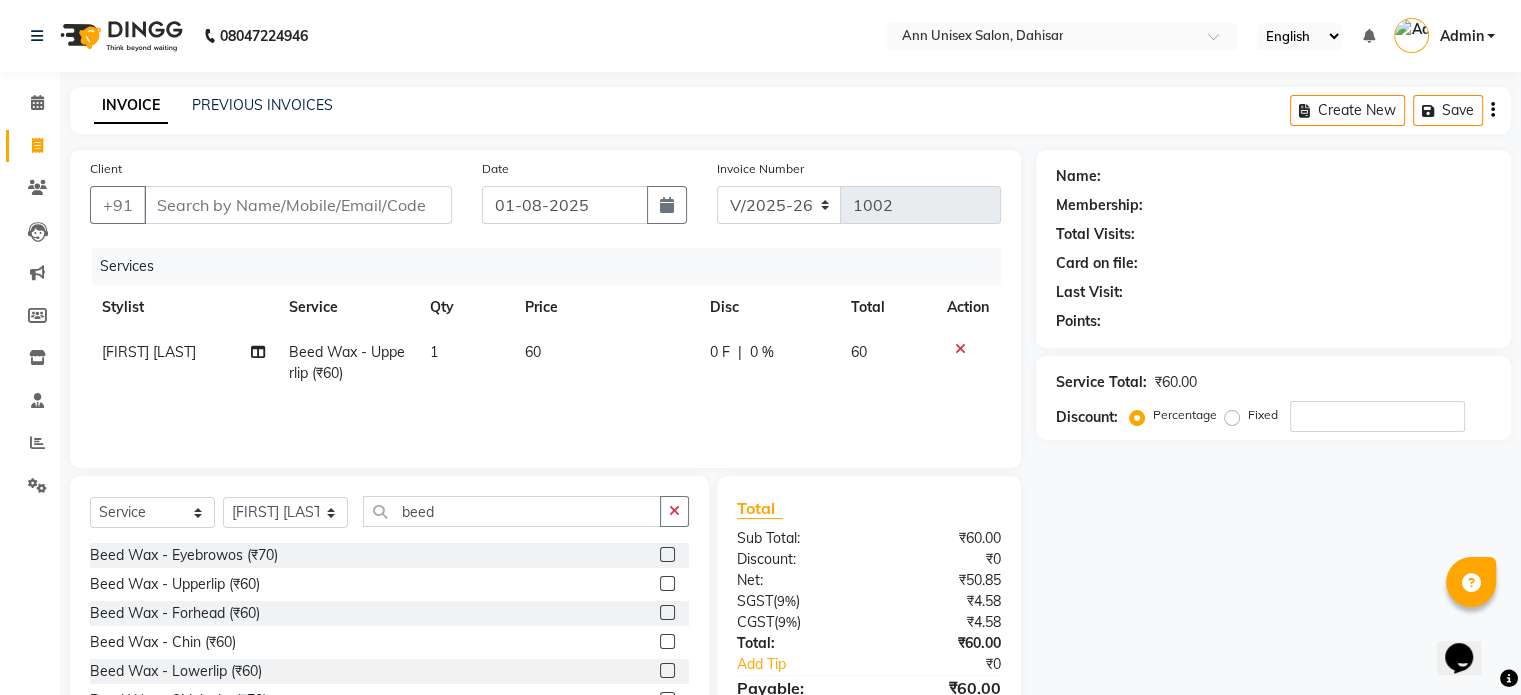 click 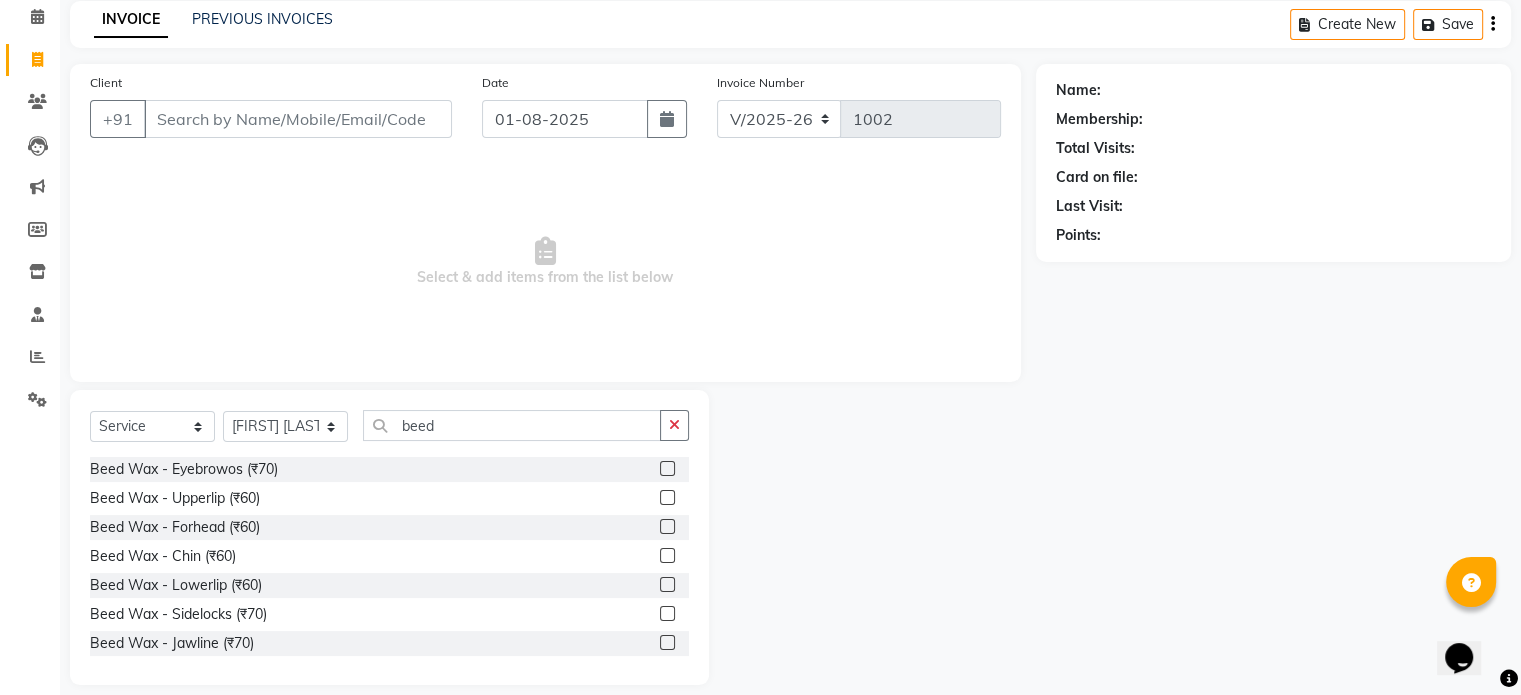 scroll, scrollTop: 90, scrollLeft: 0, axis: vertical 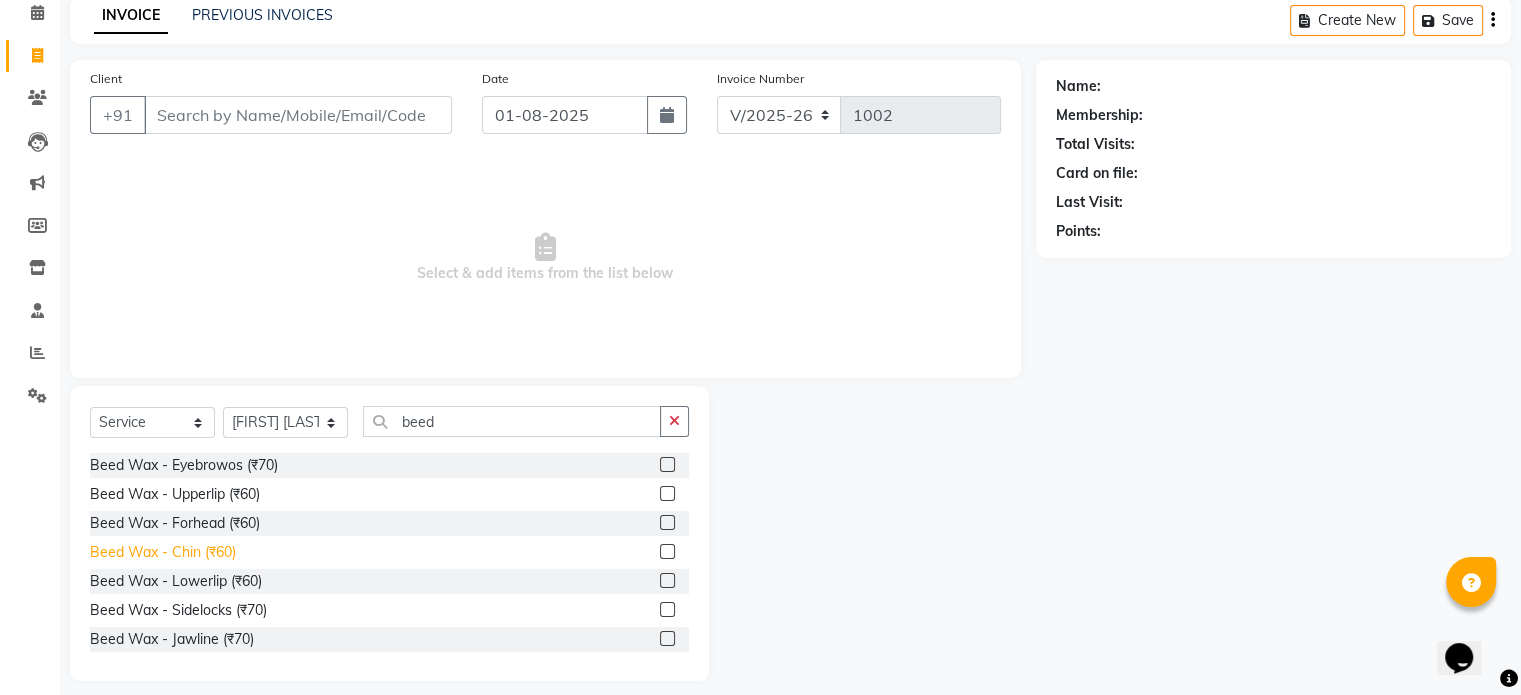 click on "Beed Wax - Chin (₹60)" 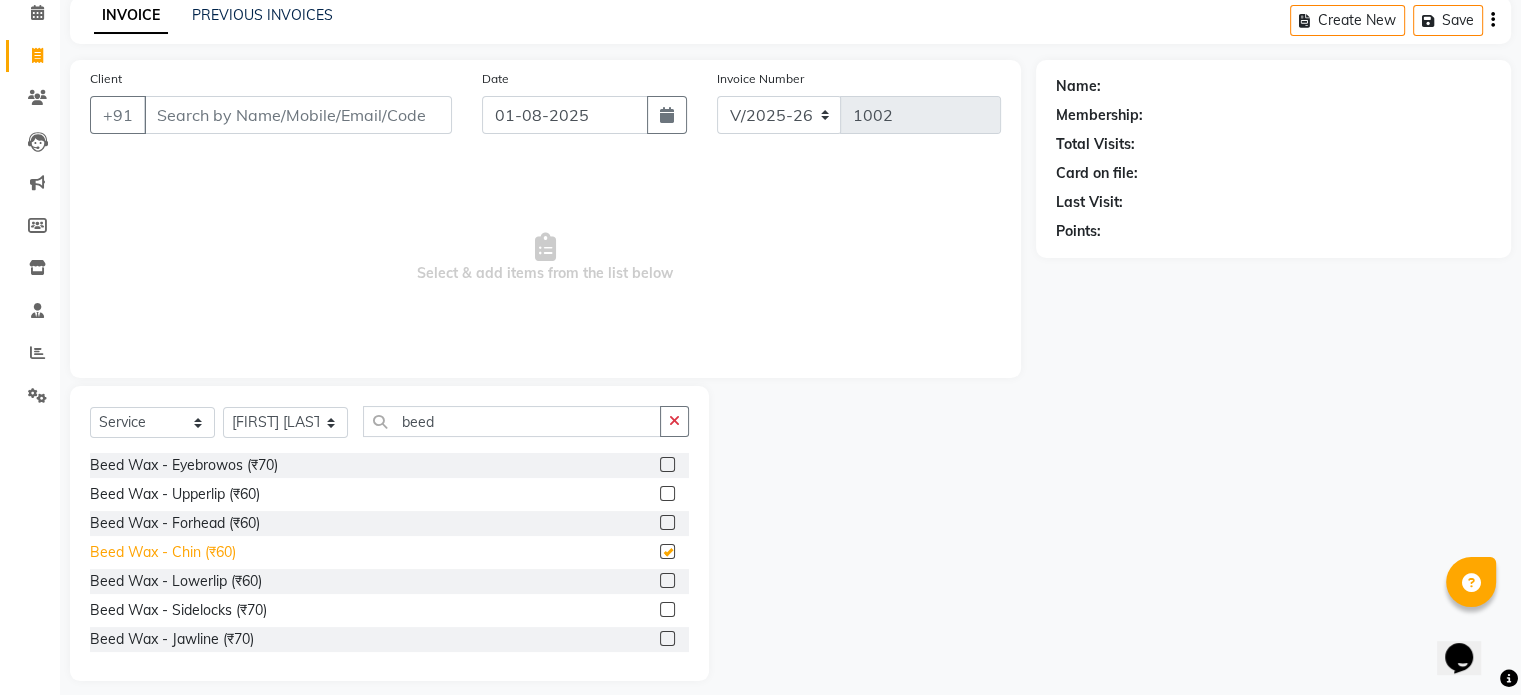 checkbox on "false" 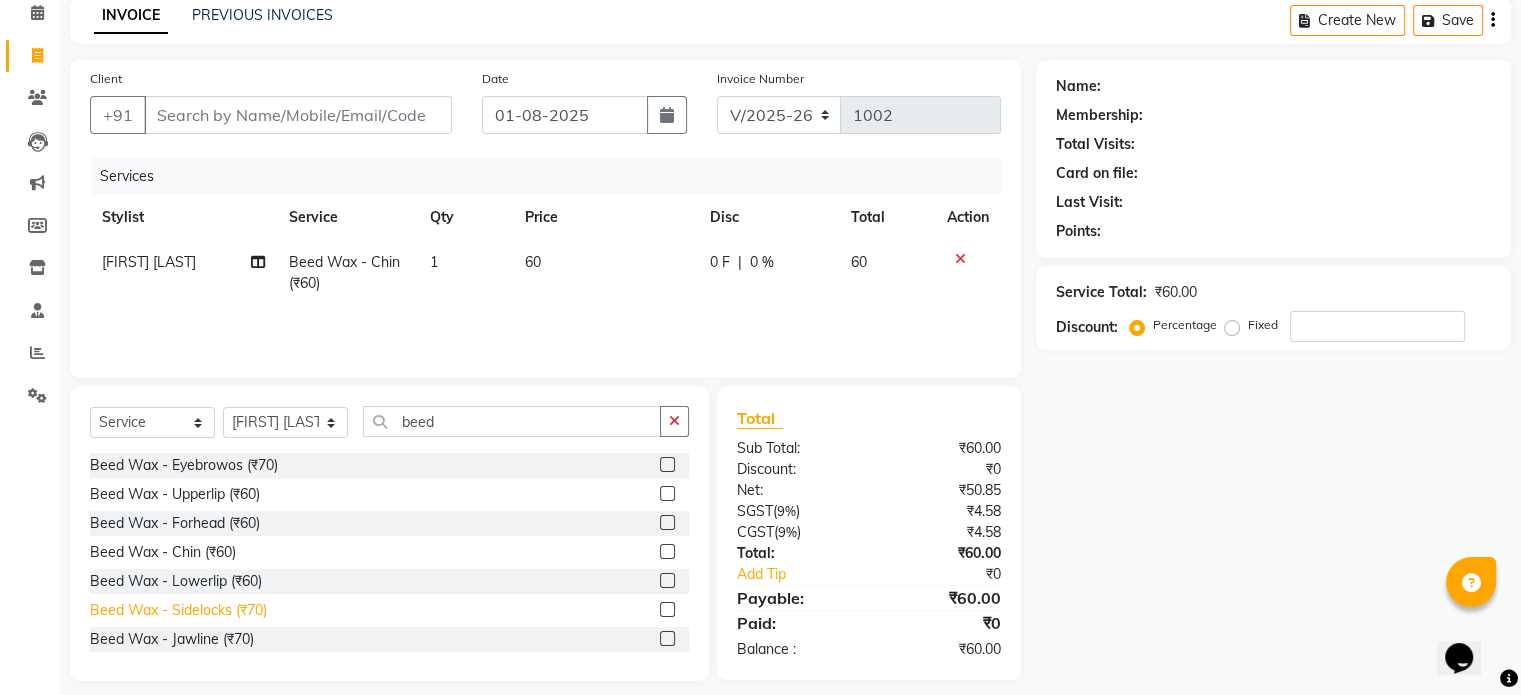 click on "Beed Wax - Sidelocks (₹70)" 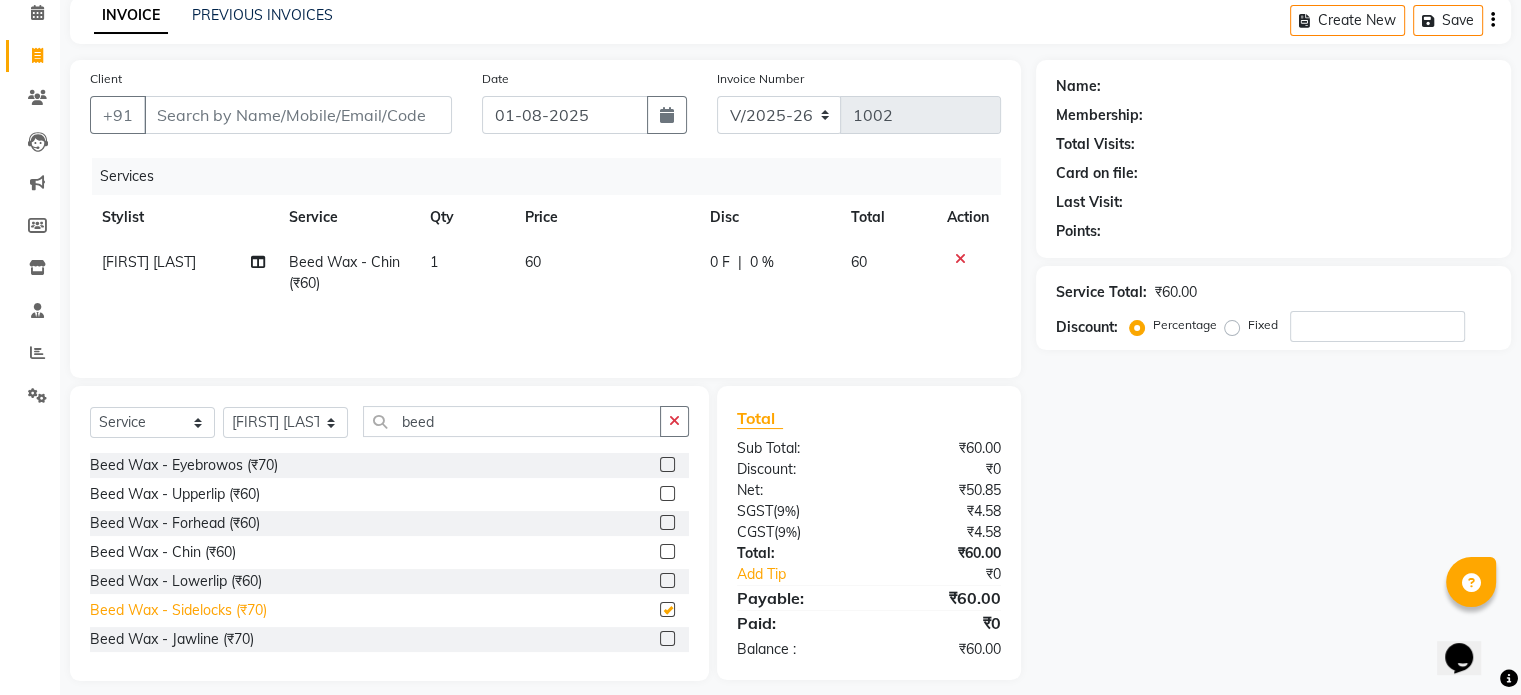 checkbox on "false" 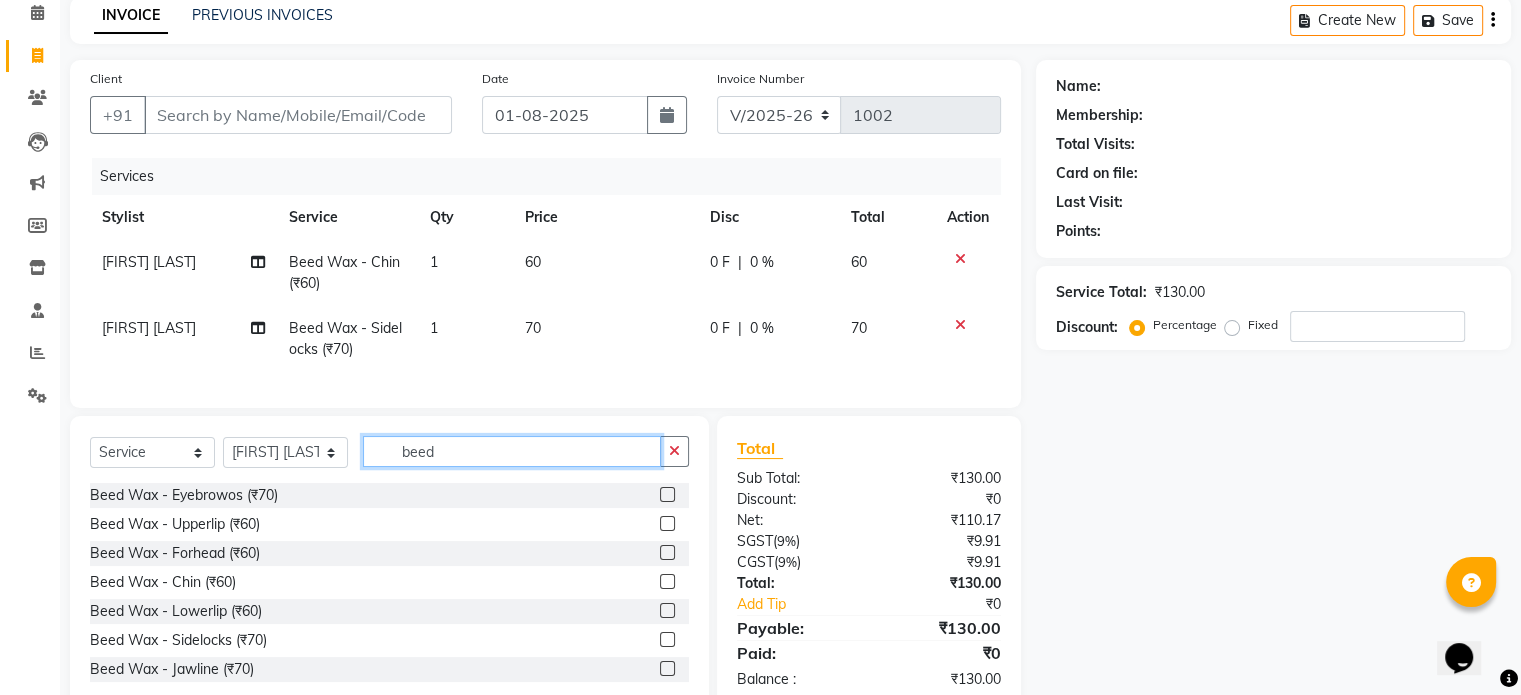 click on "beed" 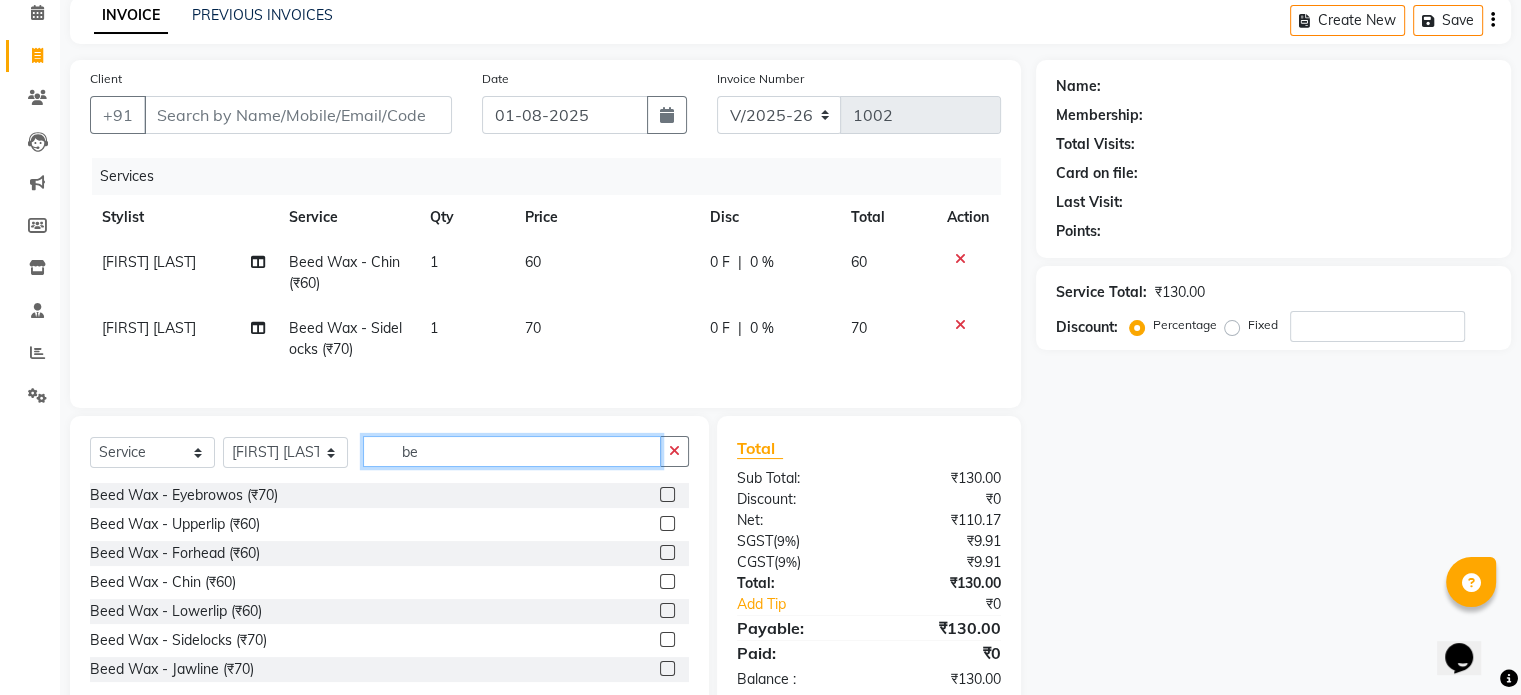 type on "b" 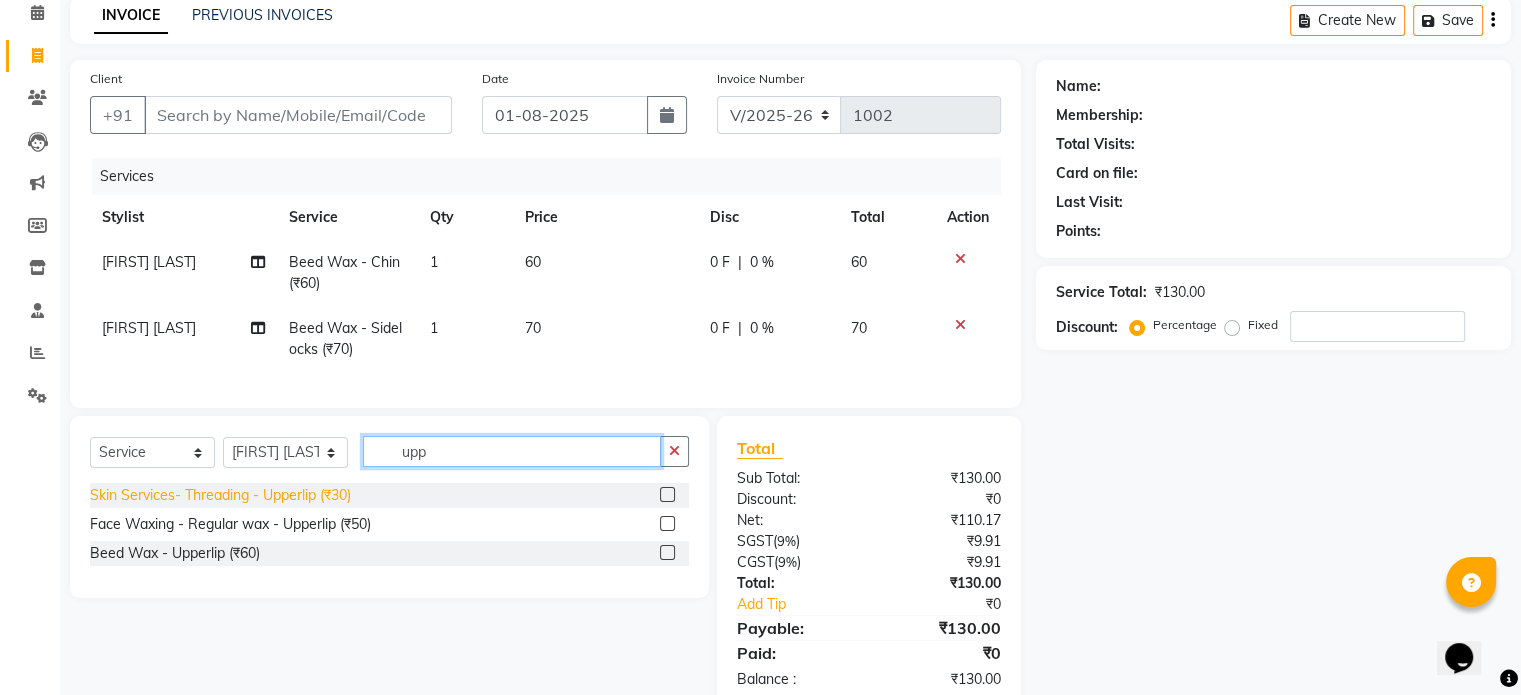 type on "upp" 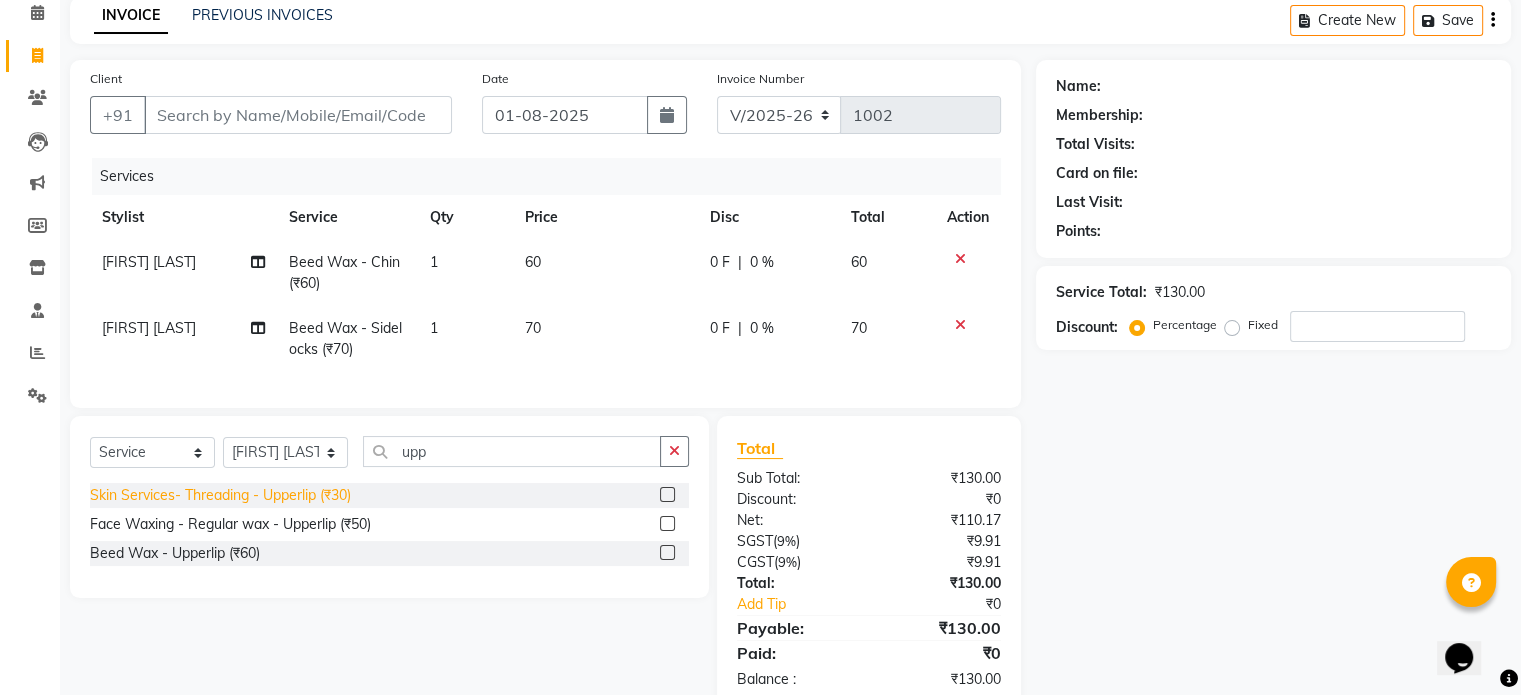 click on "Skin Services- Threading - Upperlip (₹30)" 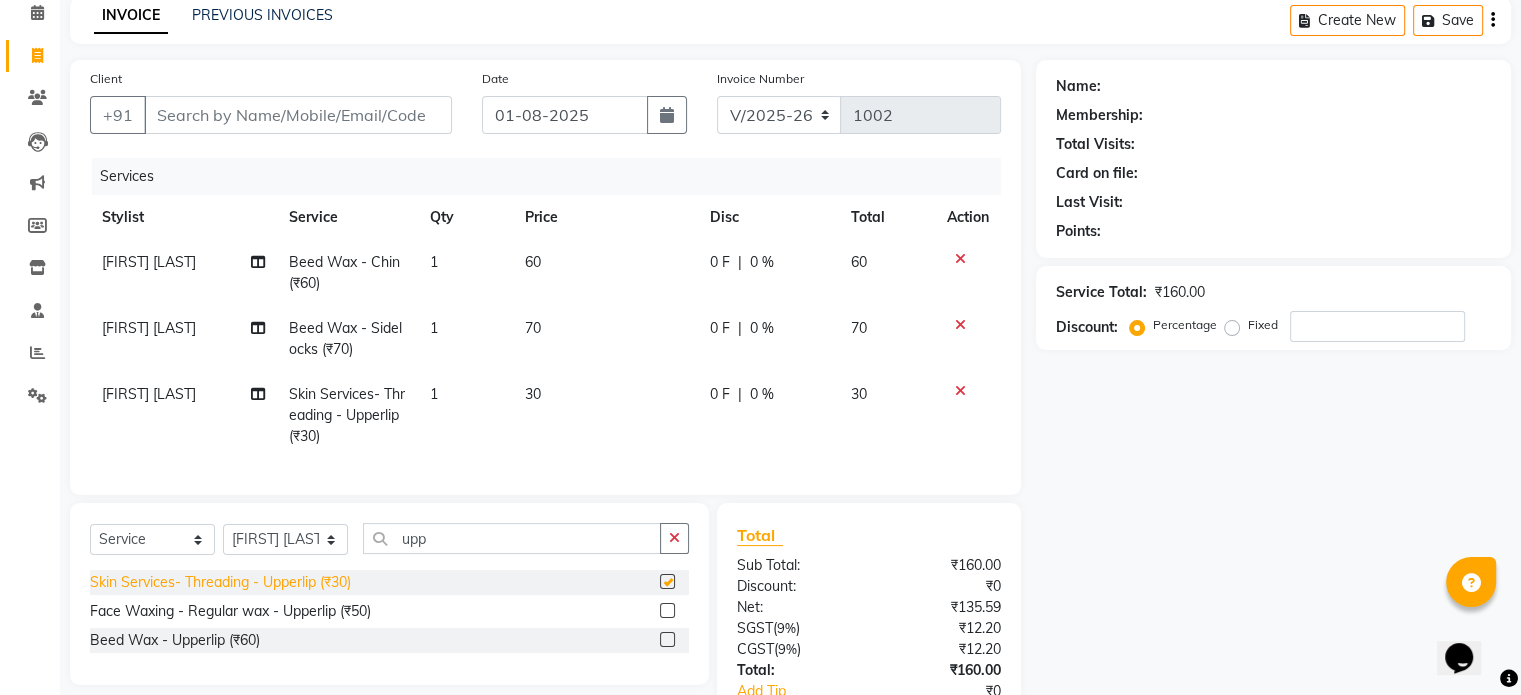 checkbox on "false" 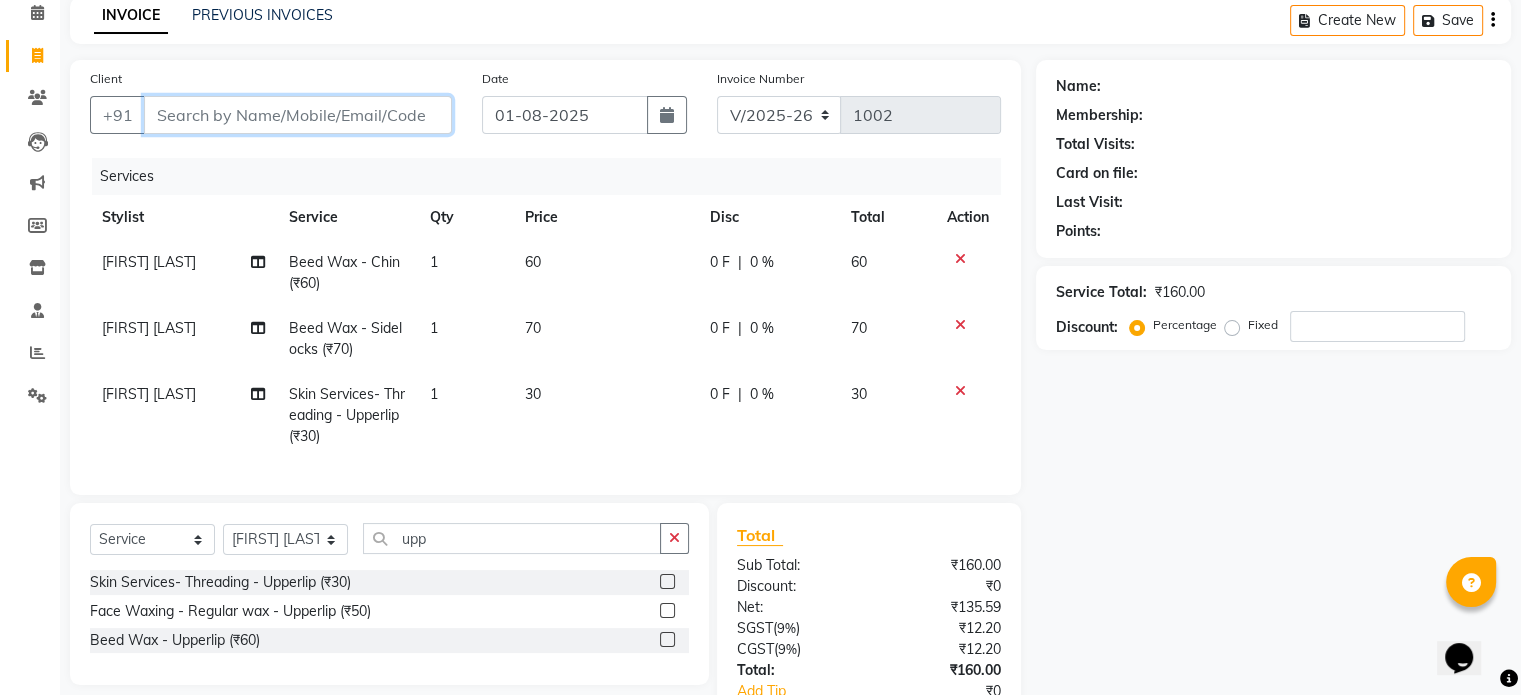 click on "Client" at bounding box center [298, 115] 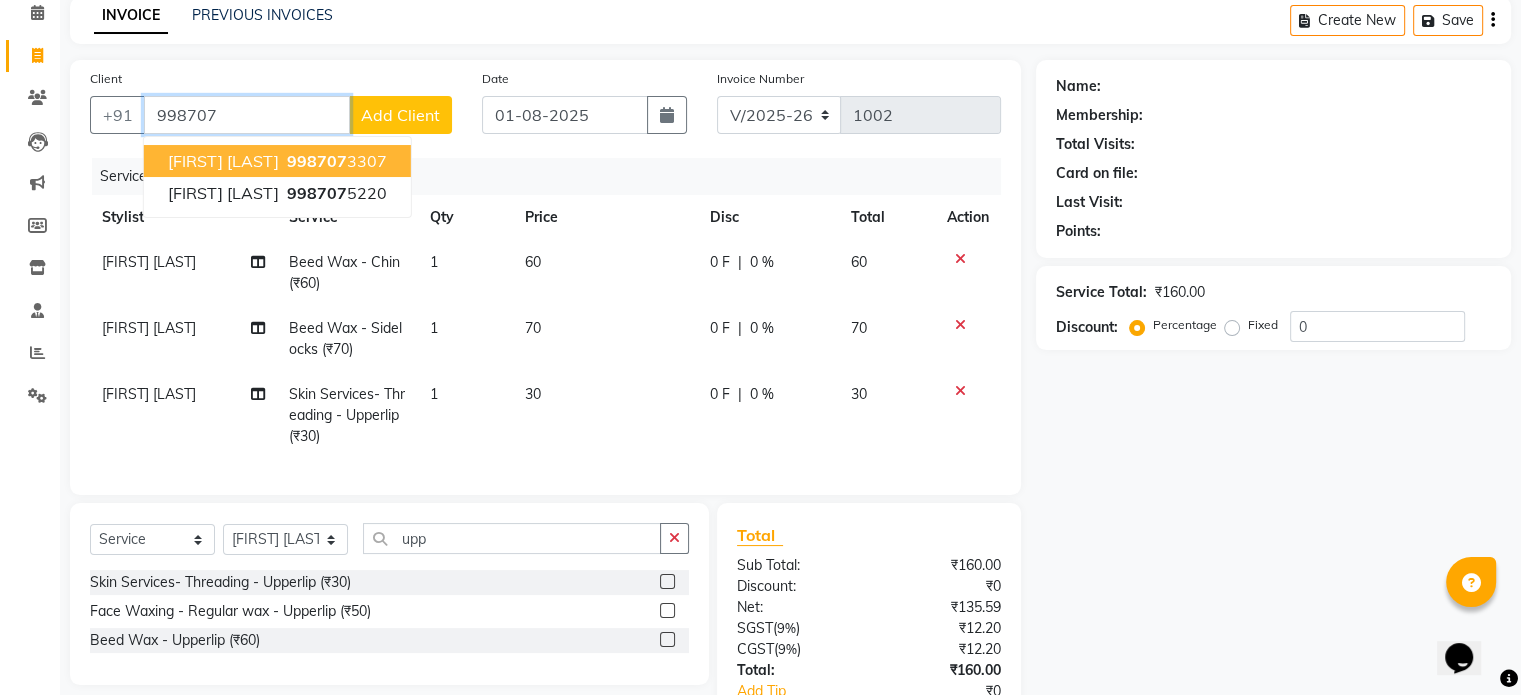 click on "[FIRST] [LAST]" at bounding box center [223, 161] 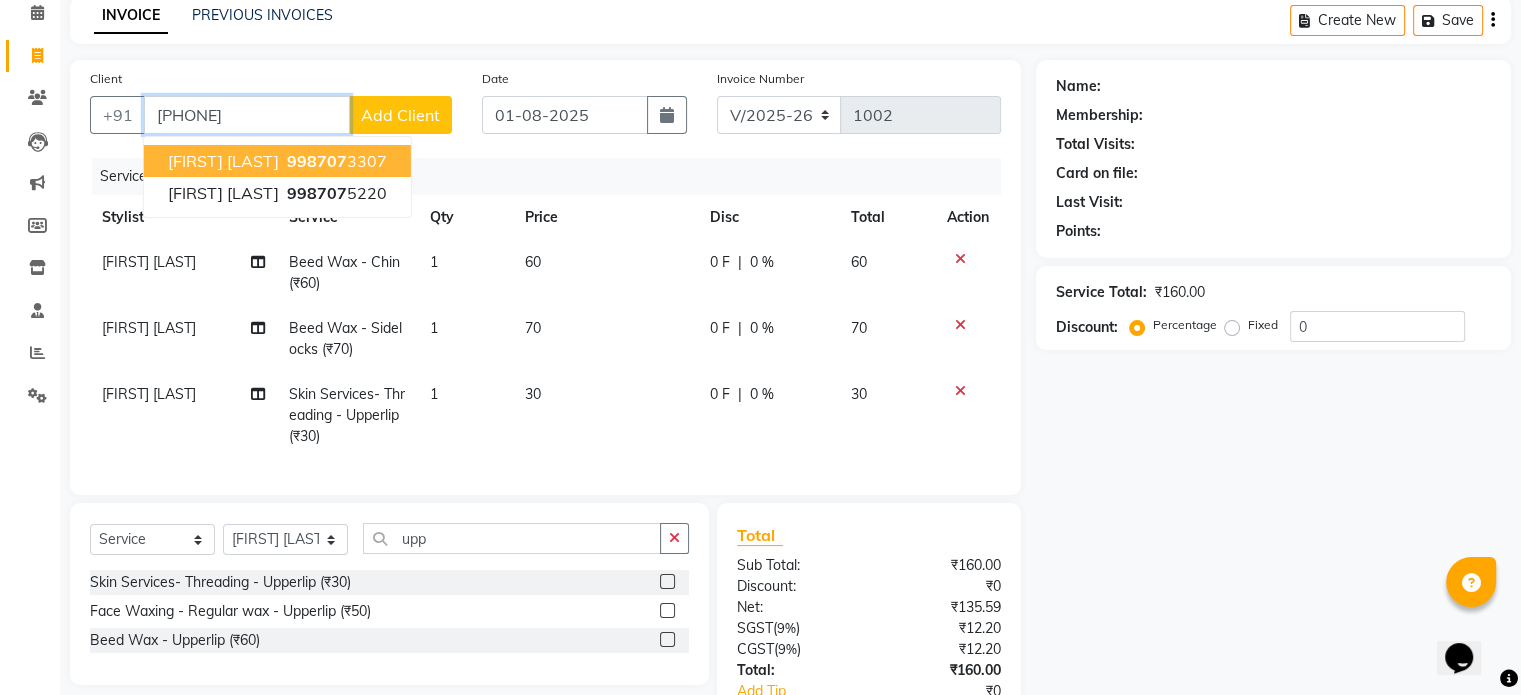 type on "[PHONE]" 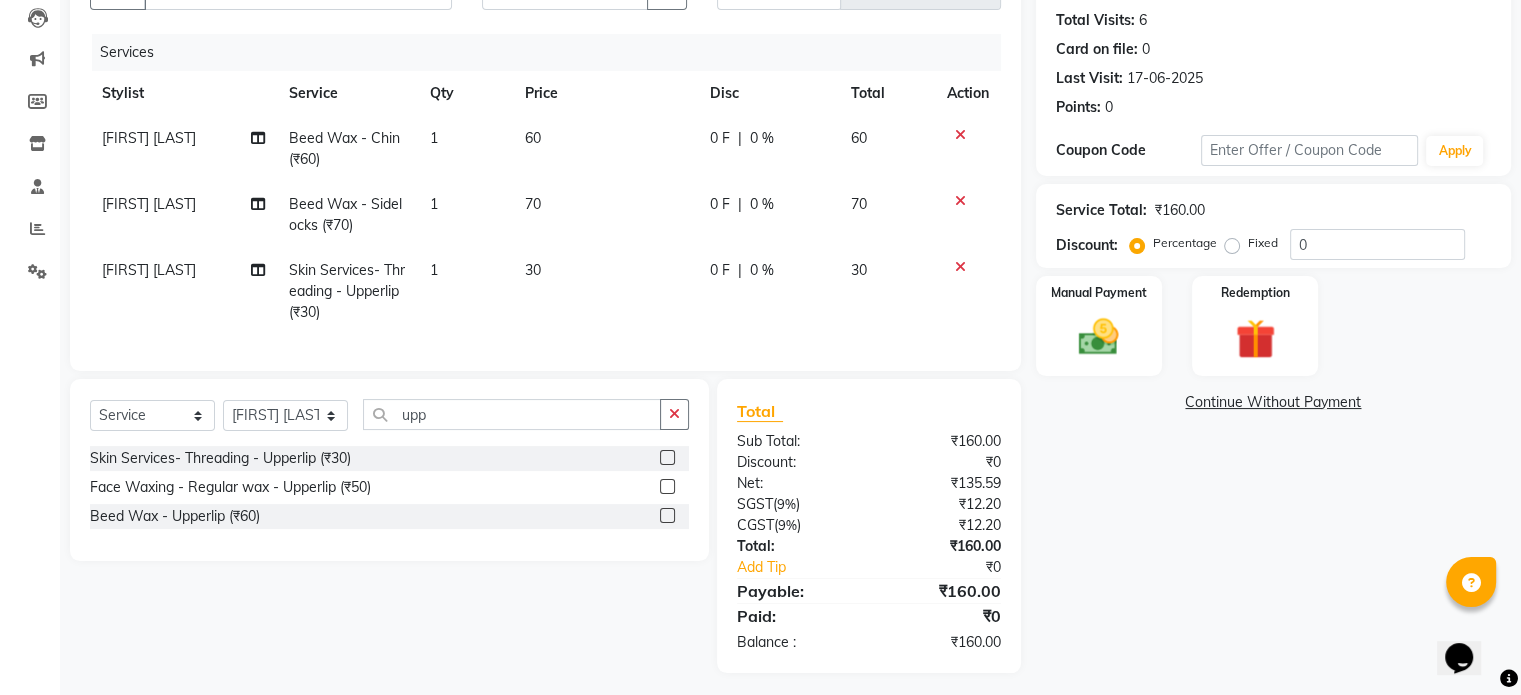 scroll, scrollTop: 237, scrollLeft: 0, axis: vertical 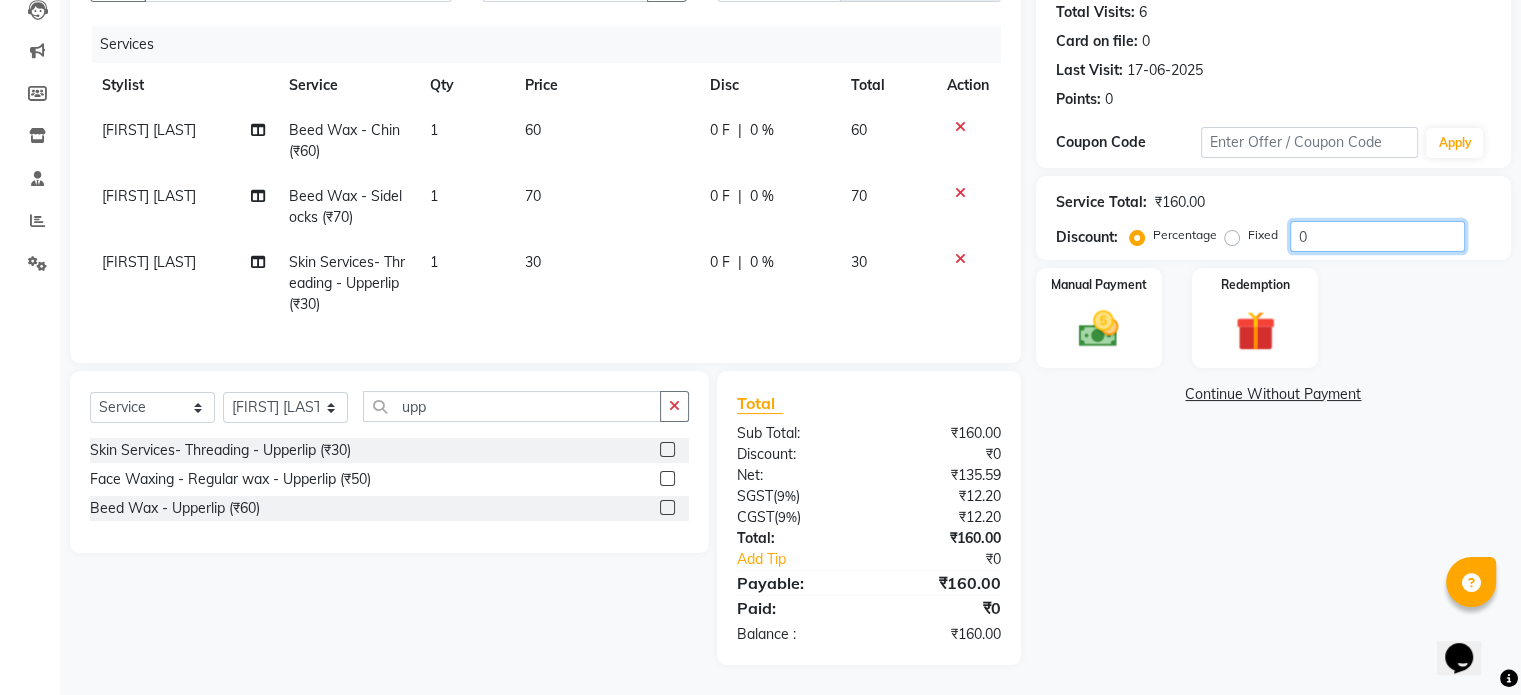 click on "0" 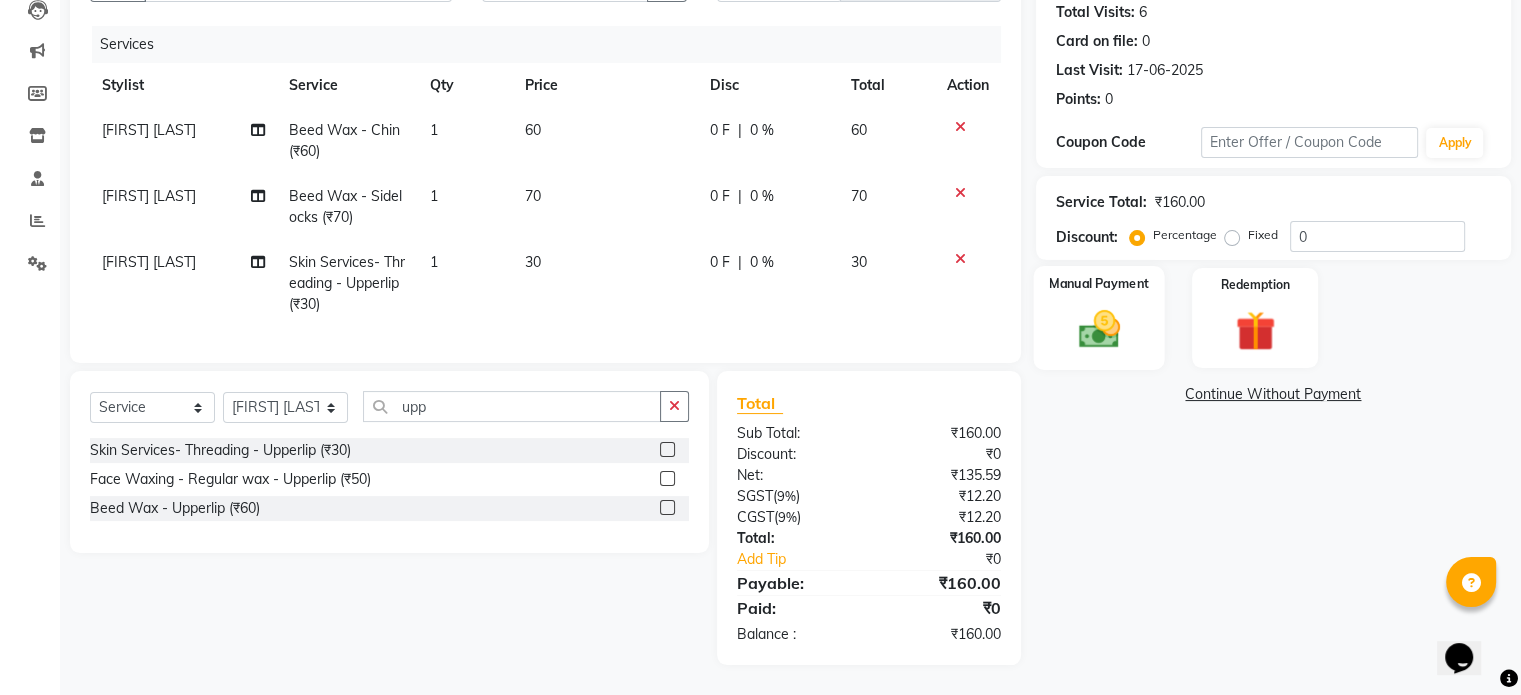 click 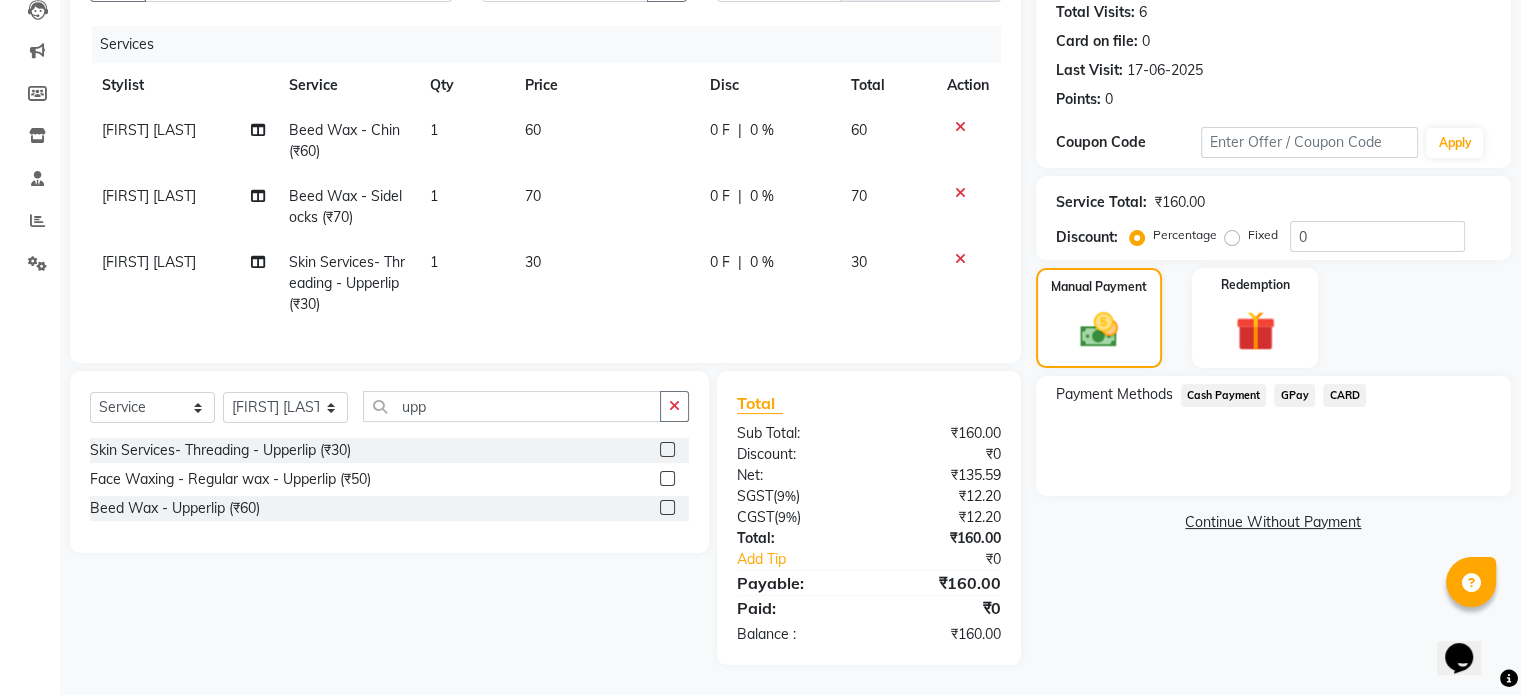 click on "GPay" 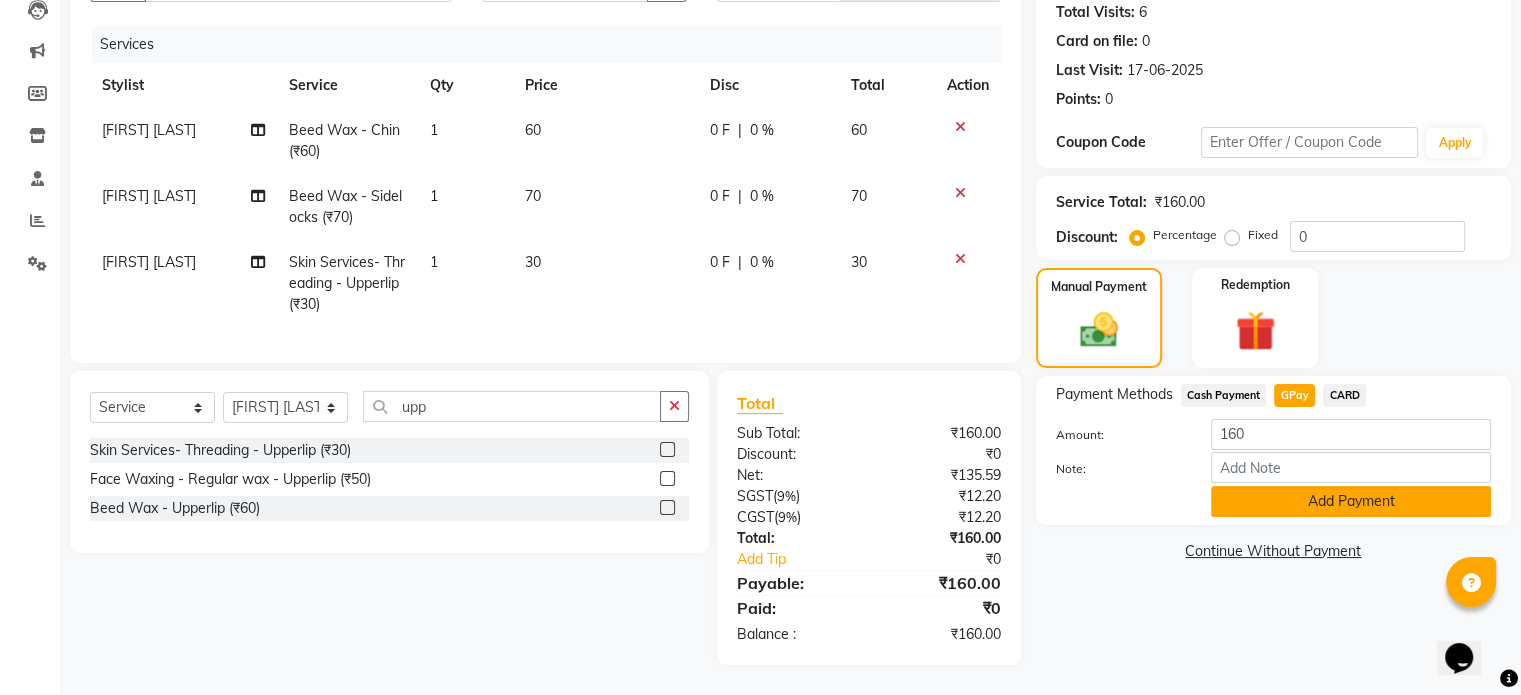 click on "Add Payment" 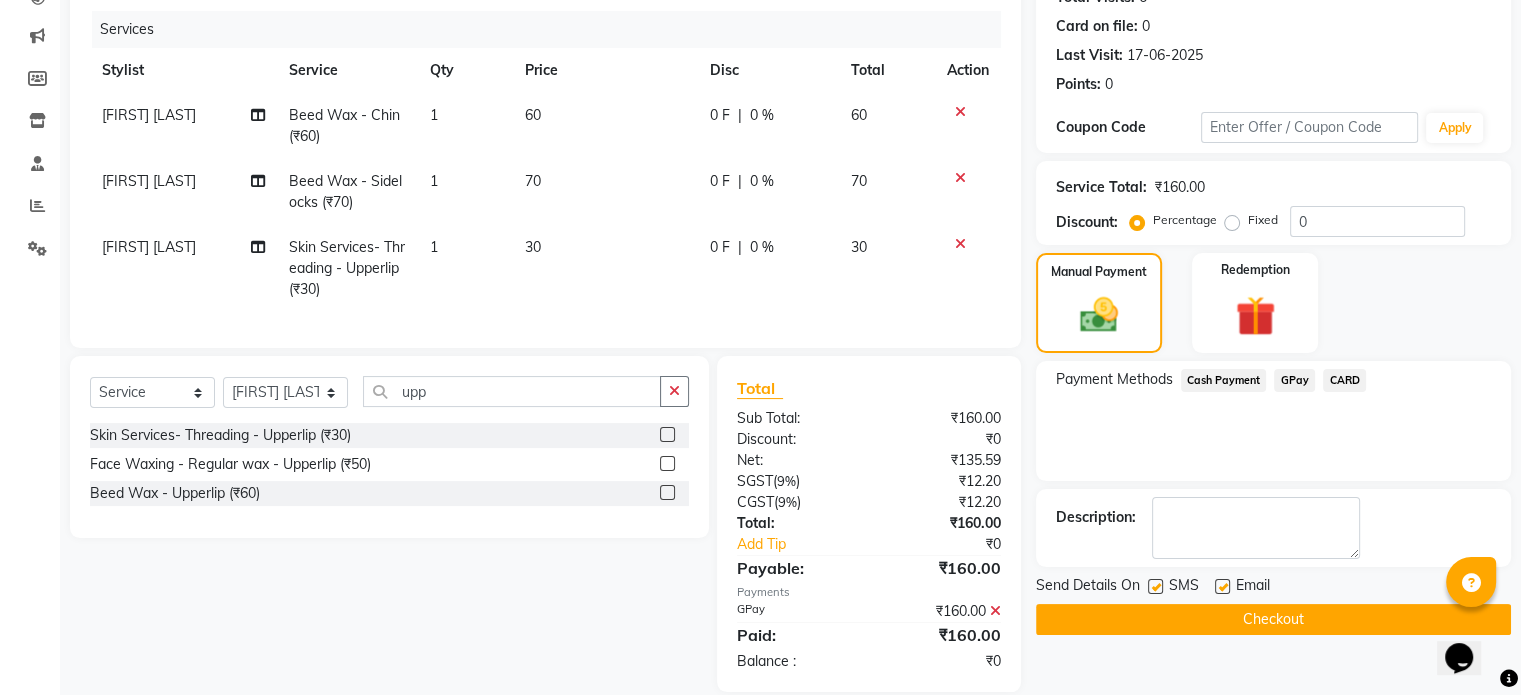 scroll, scrollTop: 279, scrollLeft: 0, axis: vertical 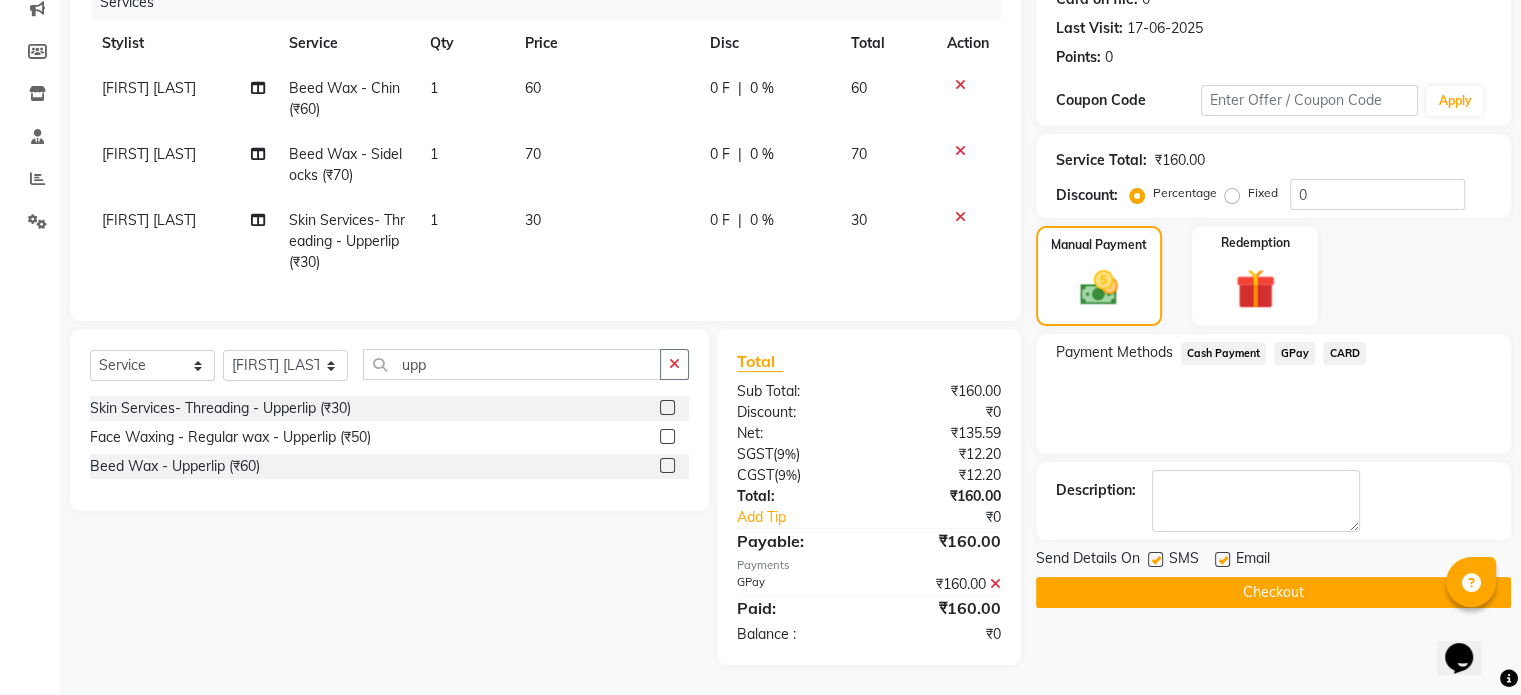 click on "Checkout" 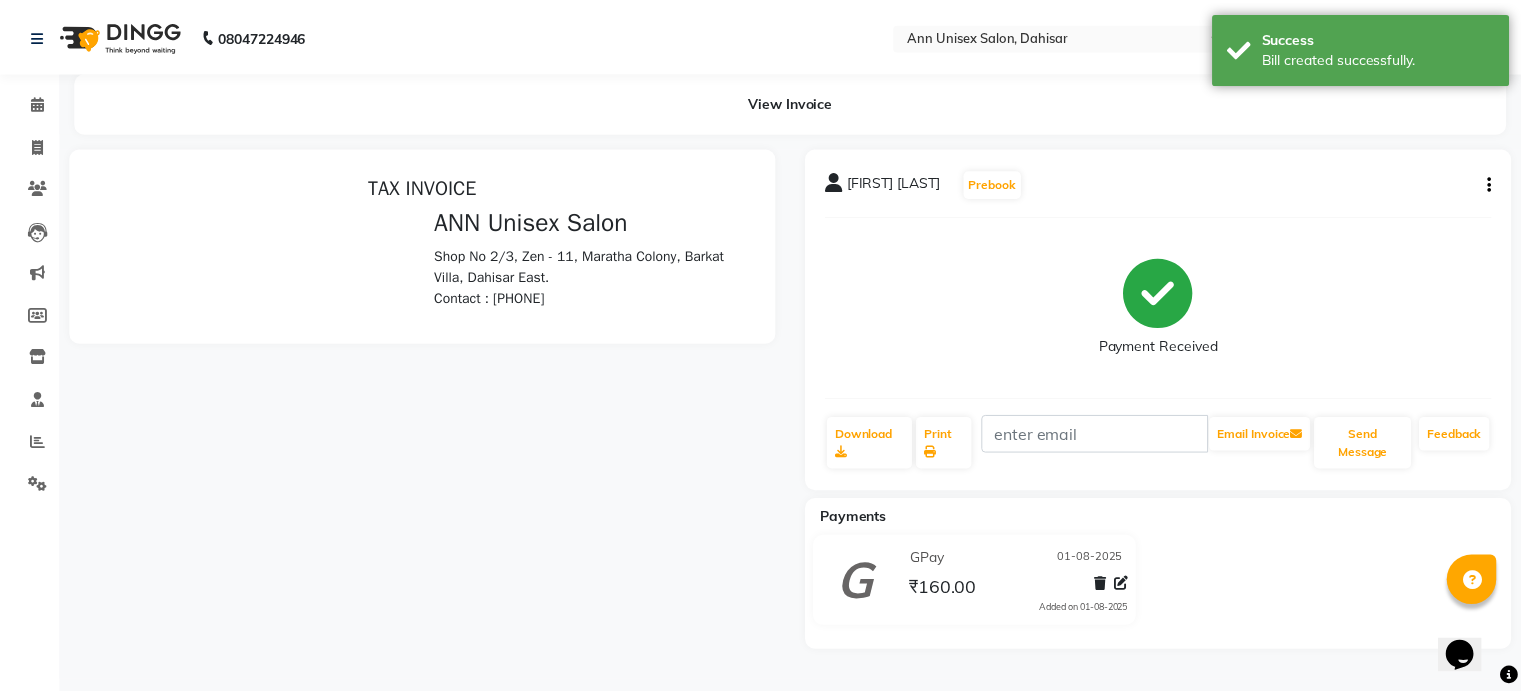 scroll, scrollTop: 0, scrollLeft: 0, axis: both 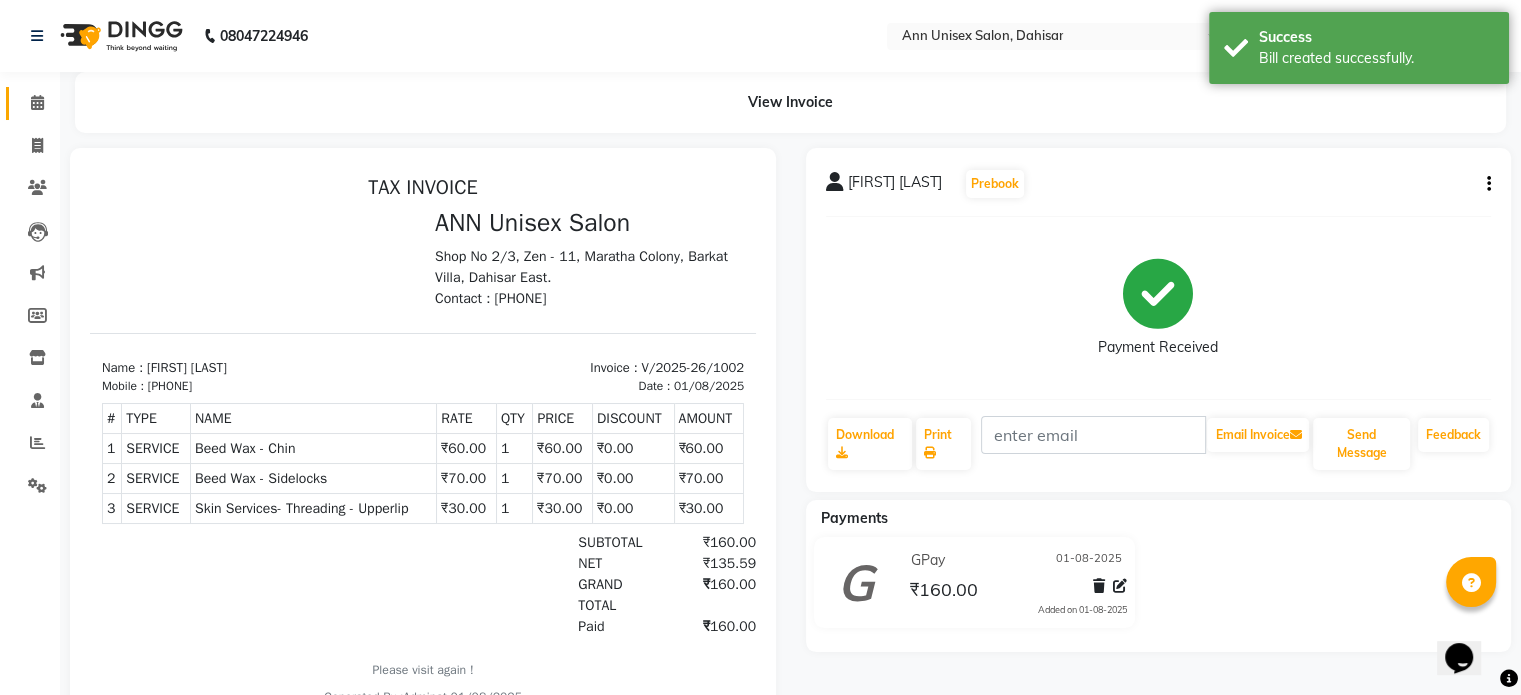 click 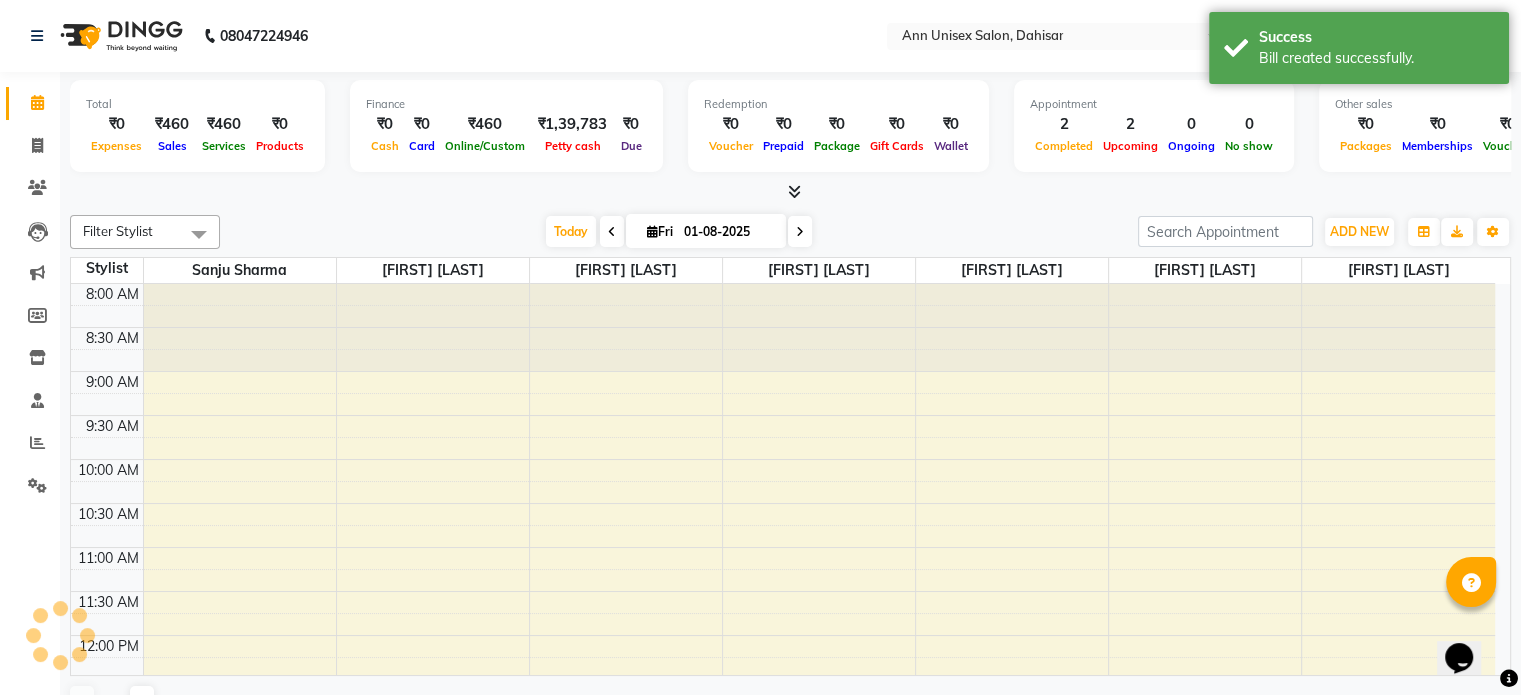 scroll, scrollTop: 611, scrollLeft: 0, axis: vertical 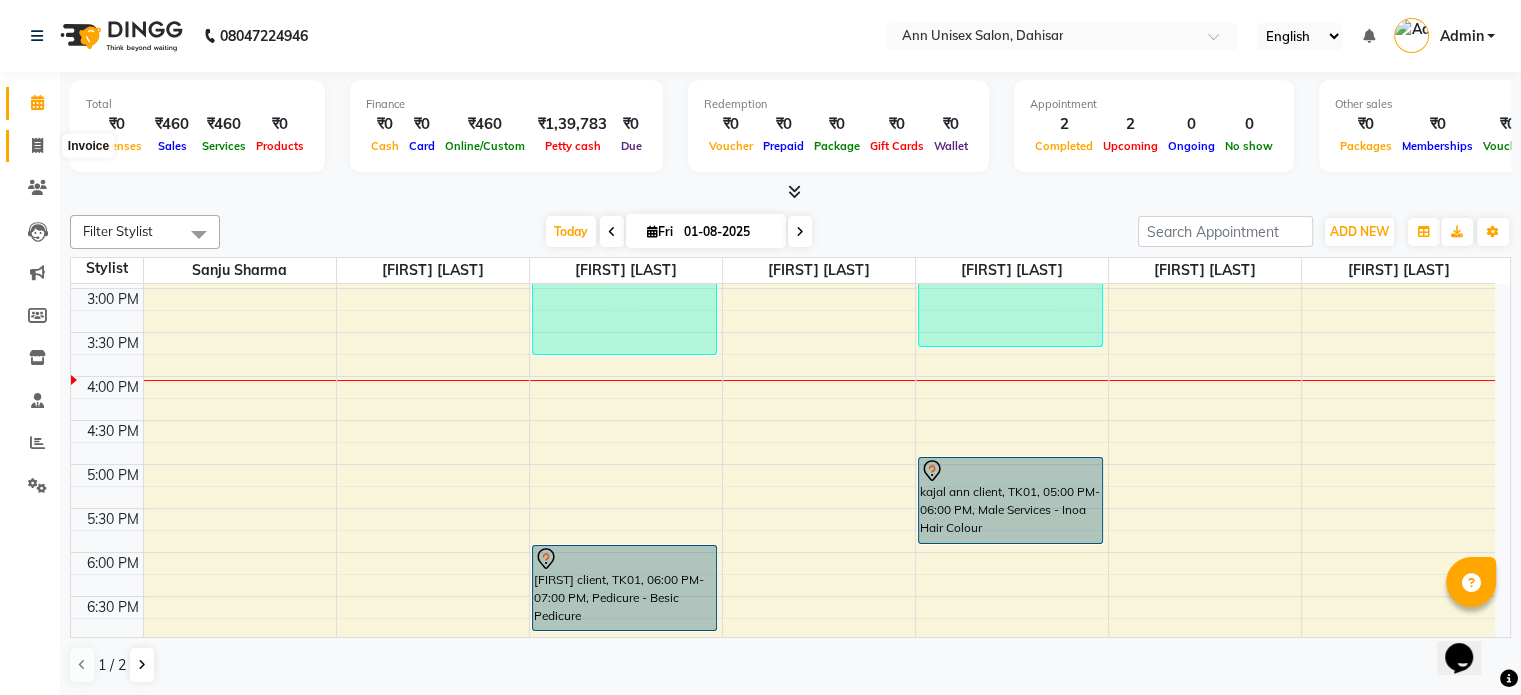 click 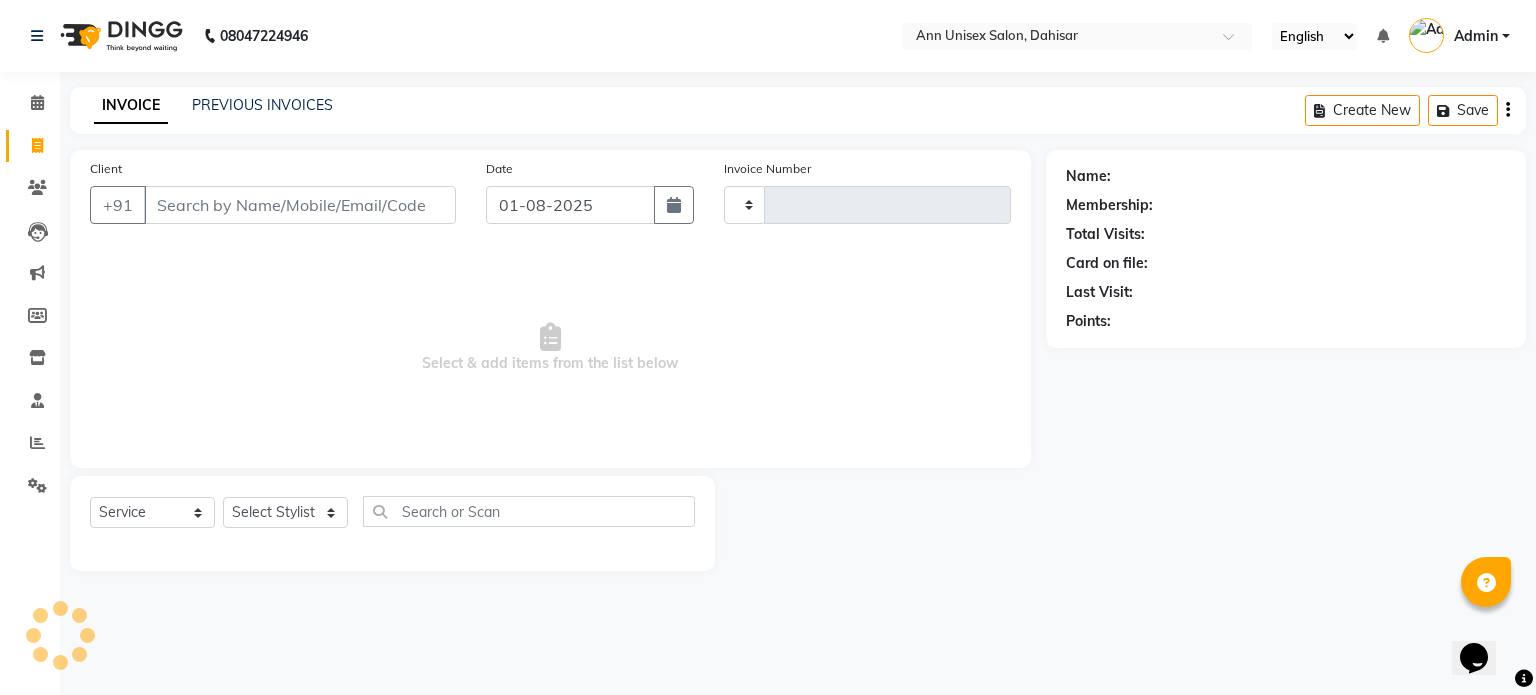 type on "1003" 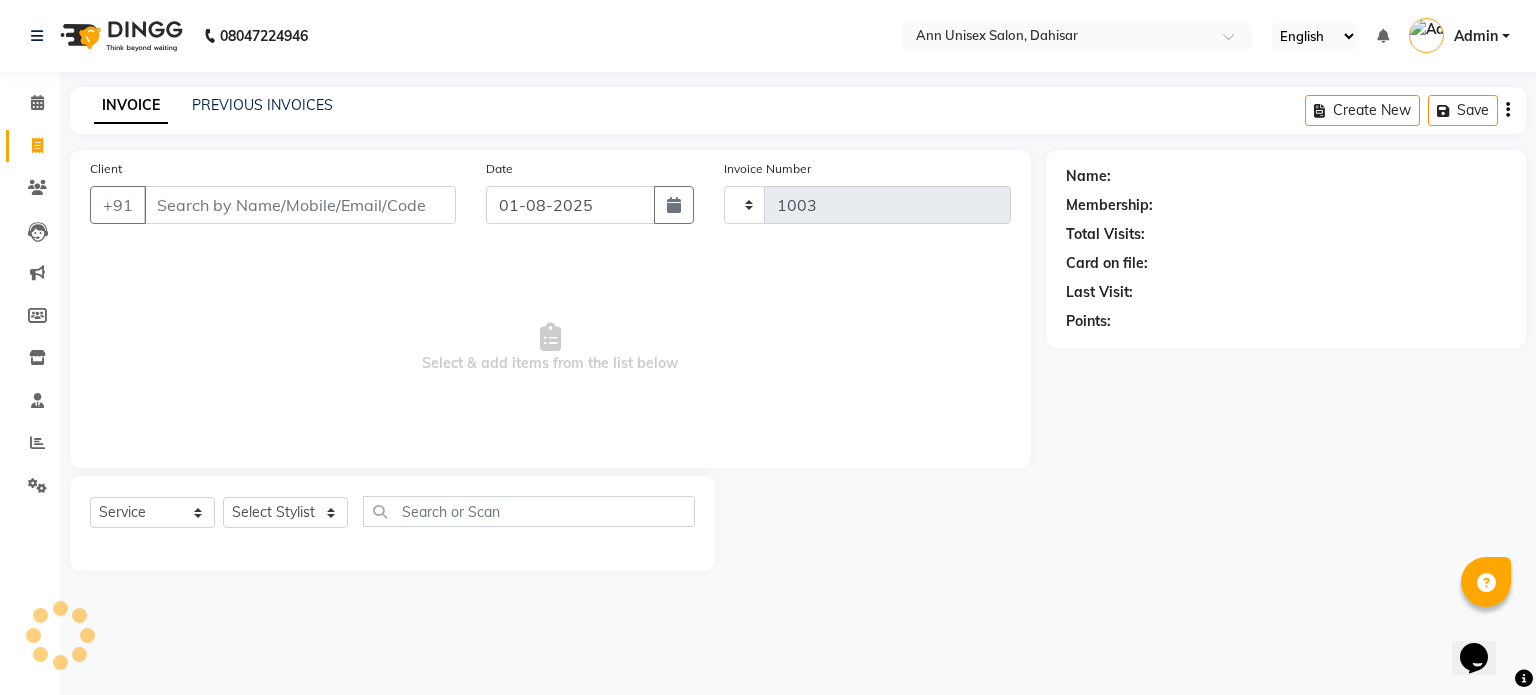 select on "7372" 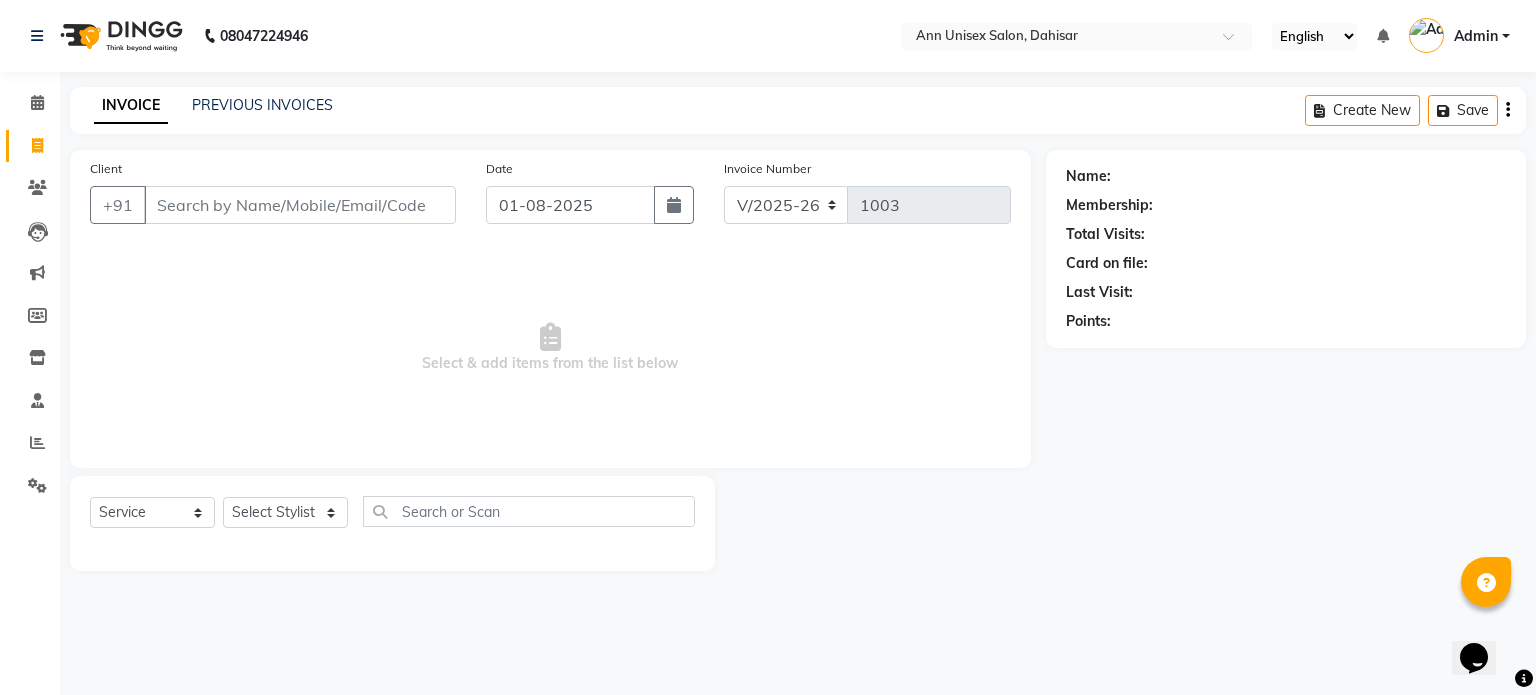 click on "Client" at bounding box center (300, 205) 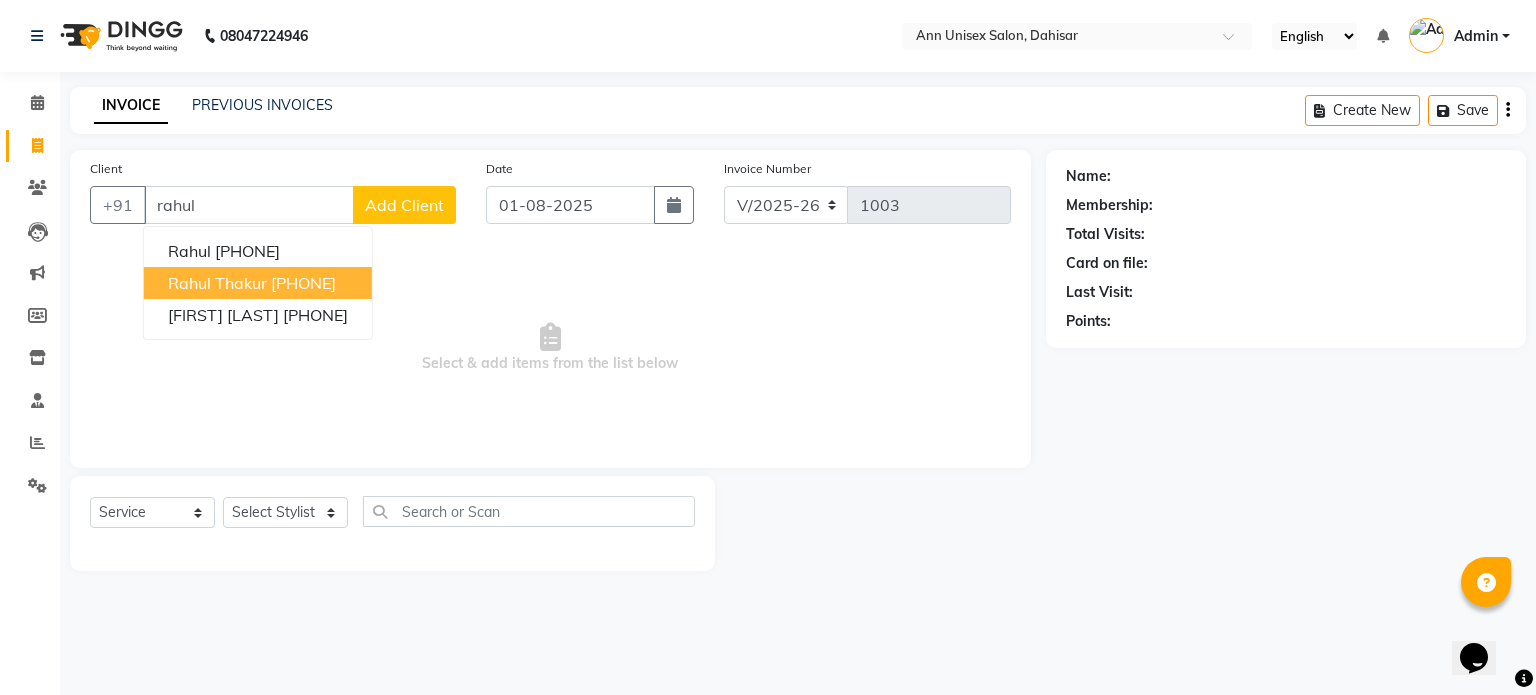 click on "rahul thakur" at bounding box center [217, 283] 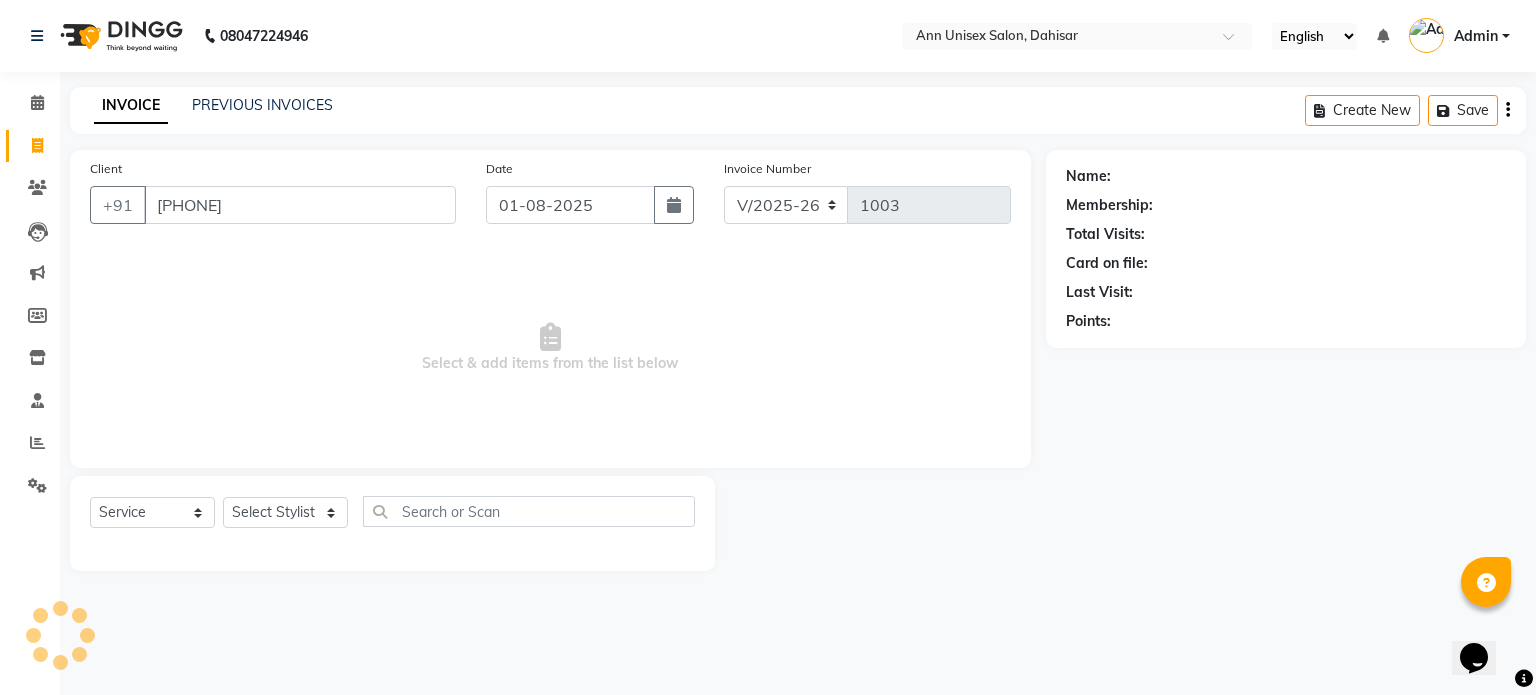 type on "[PHONE]" 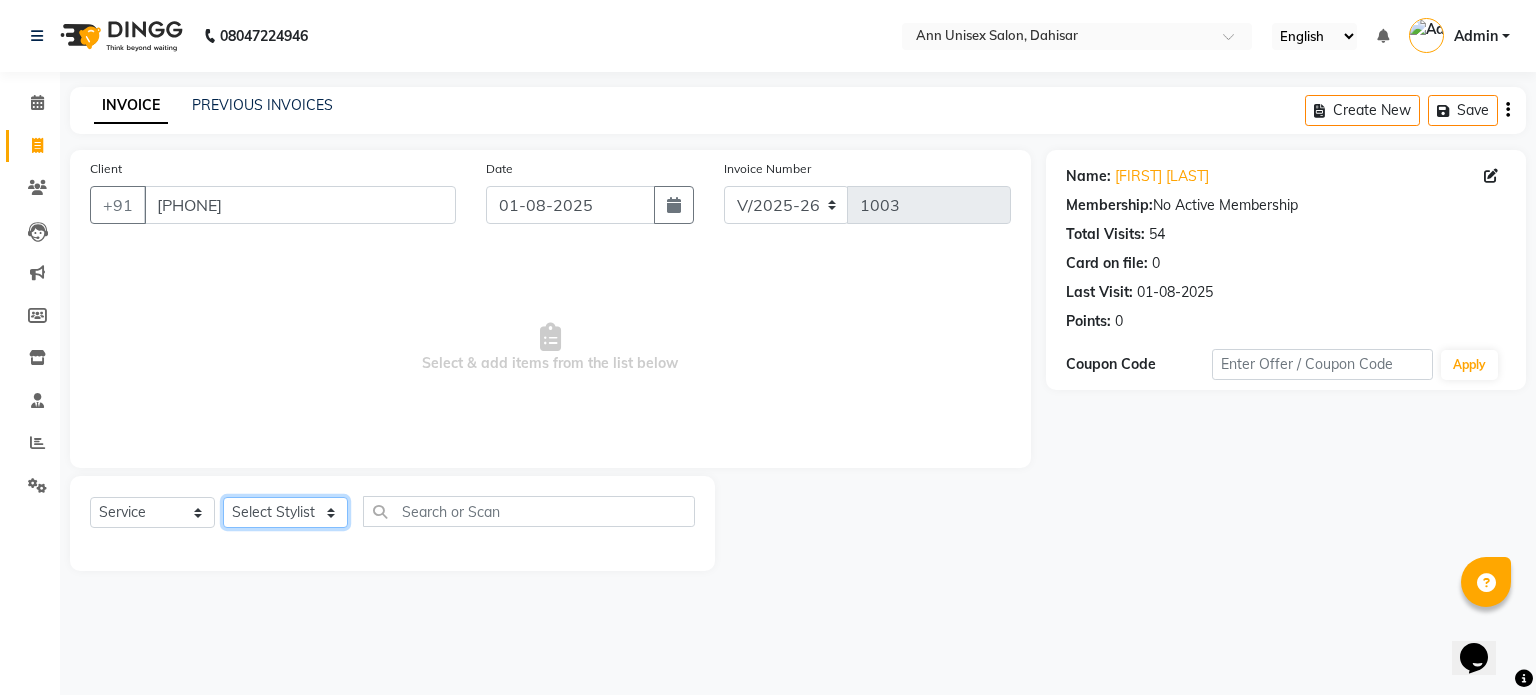 click on "Select Stylist Ankita Bagave Kasim salmani Manisha Doshi Pooja Jha RAHUL AHANKARE Rahul Thakur Sanju Sharma SHARUKH" 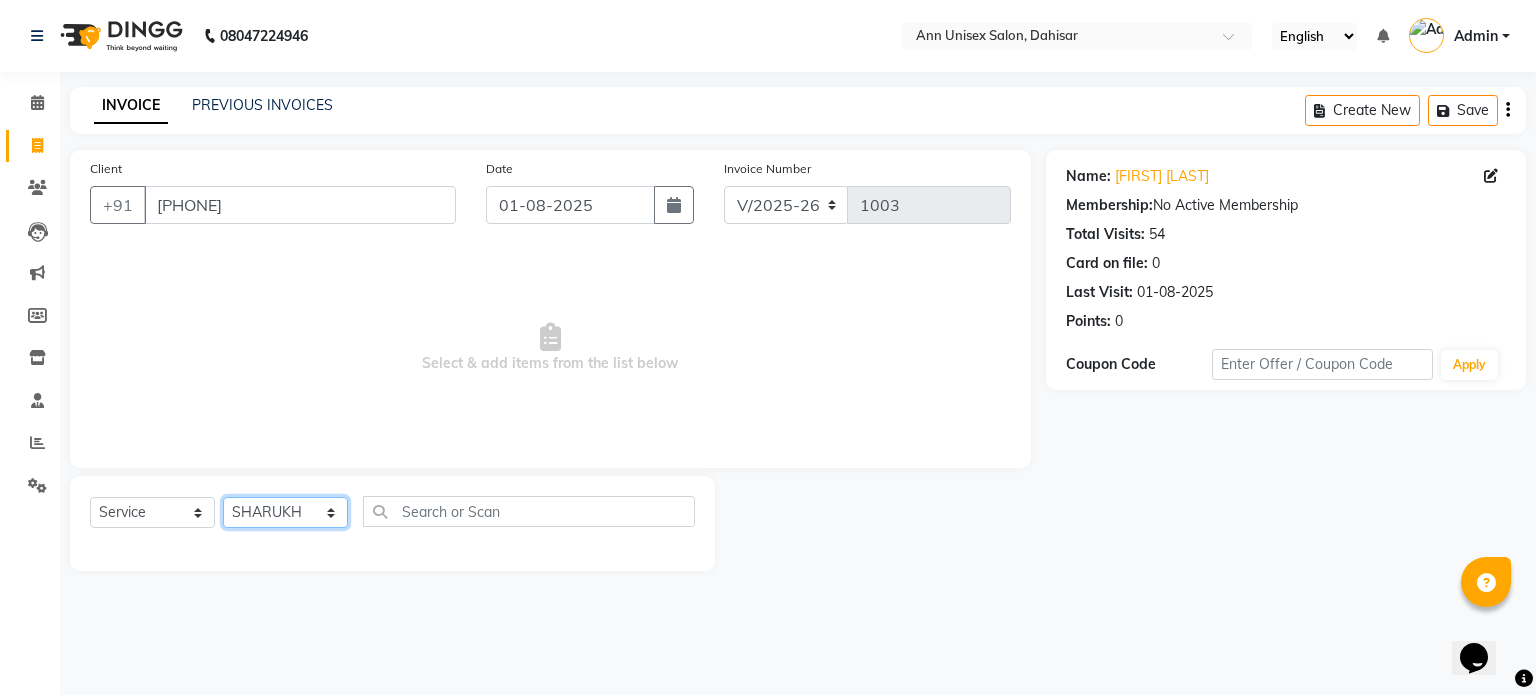 click on "Select Stylist Ankita Bagave Kasim salmani Manisha Doshi Pooja Jha RAHUL AHANKARE Rahul Thakur Sanju Sharma SHARUKH" 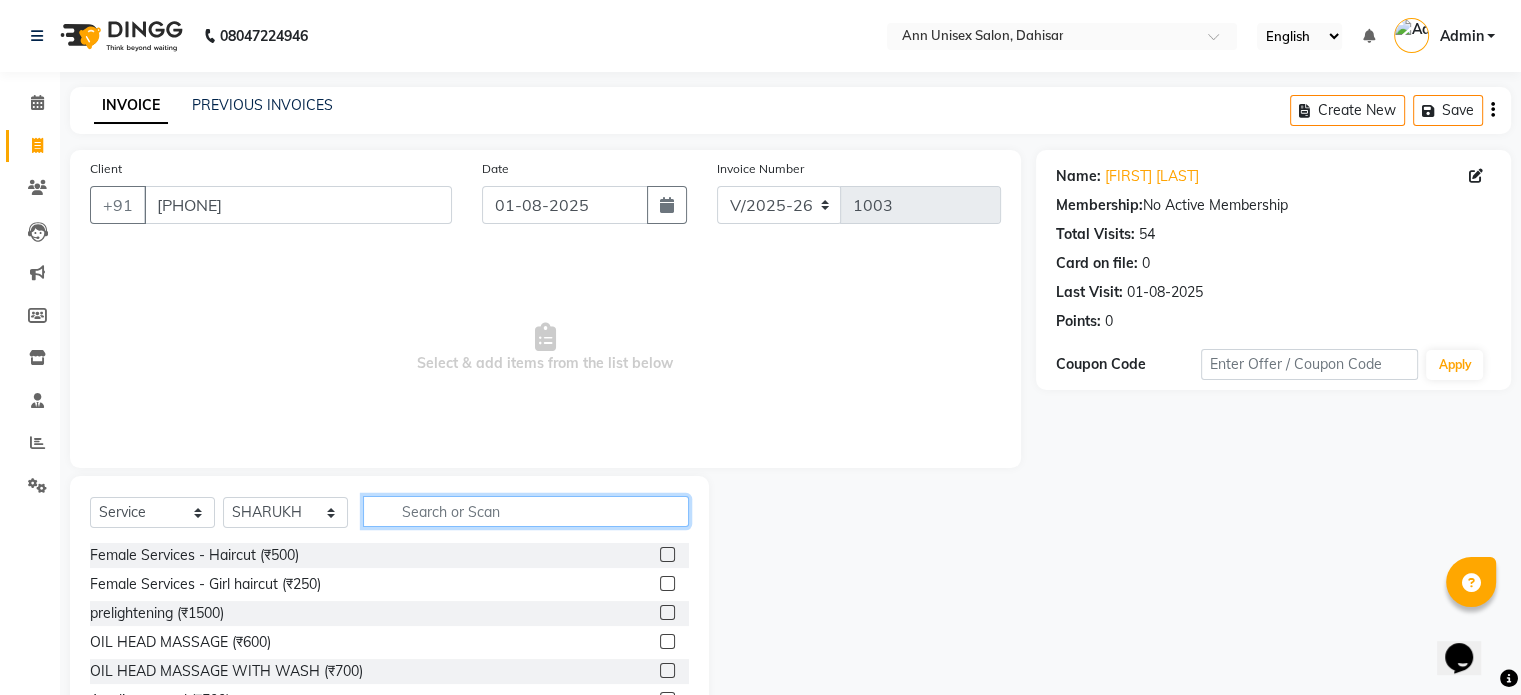 click 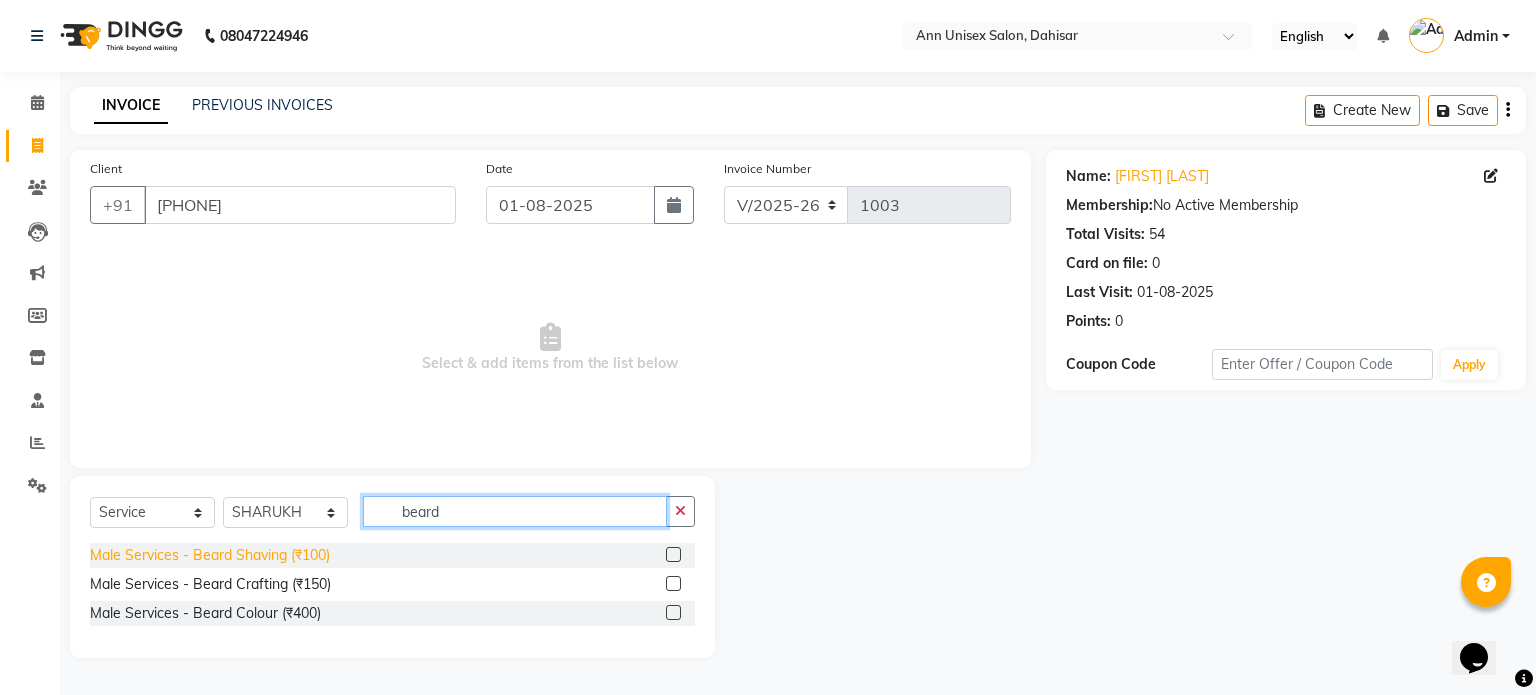 type on "beard" 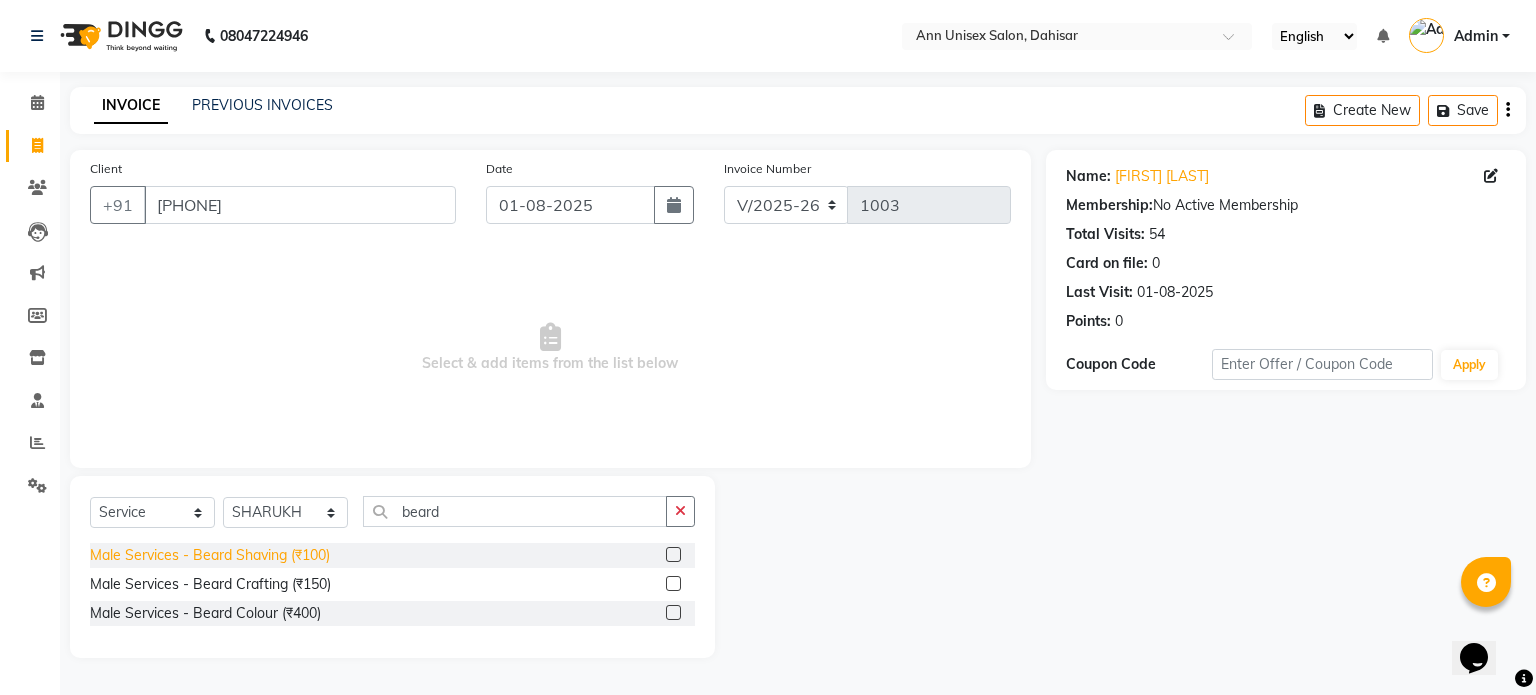 click on "Male Services - Beard Shaving (₹100)" 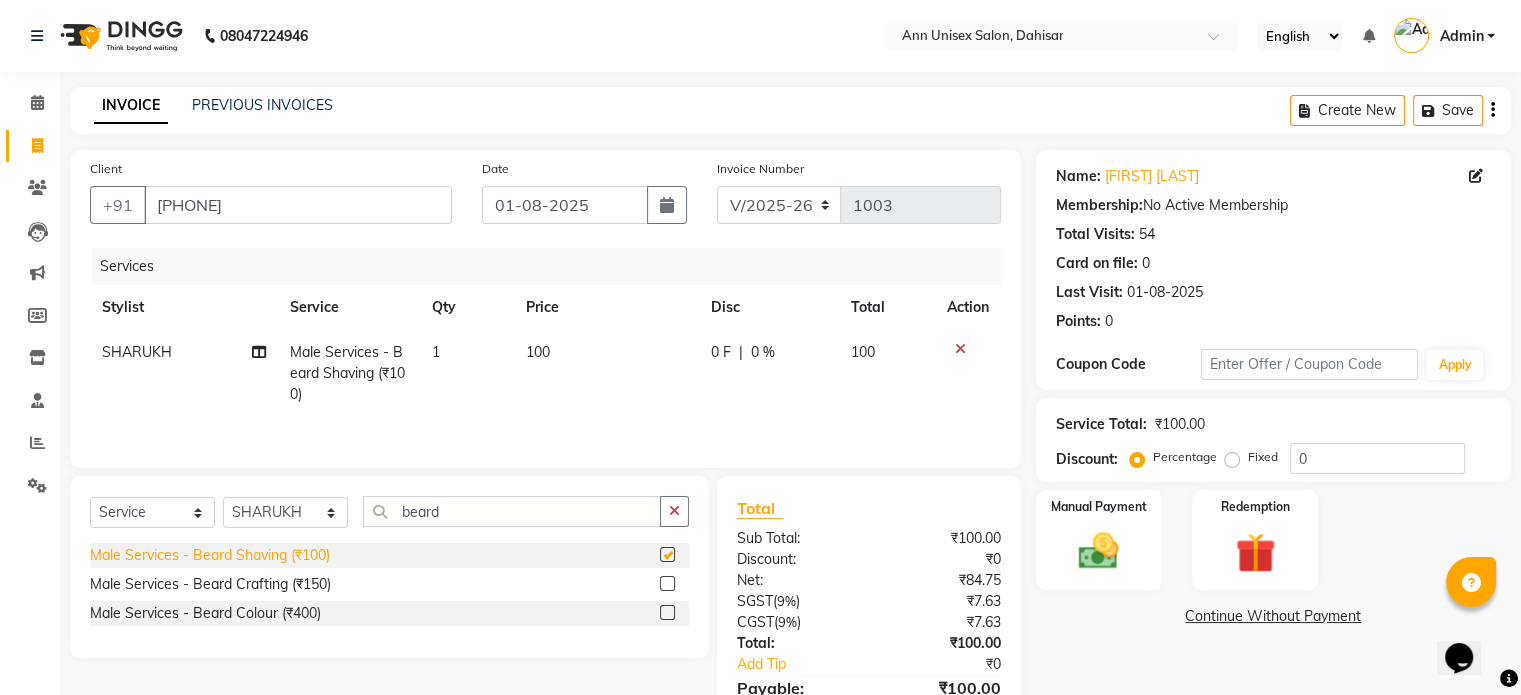 checkbox on "false" 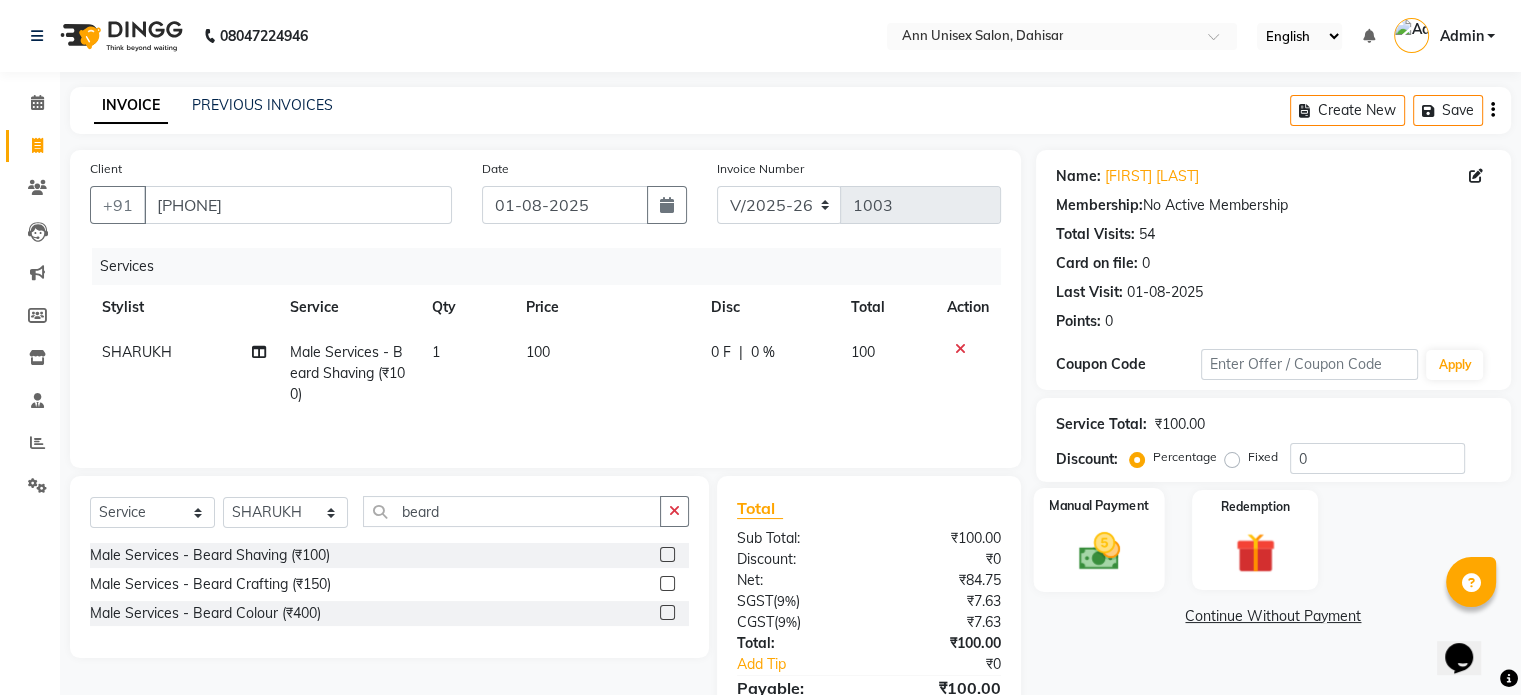click 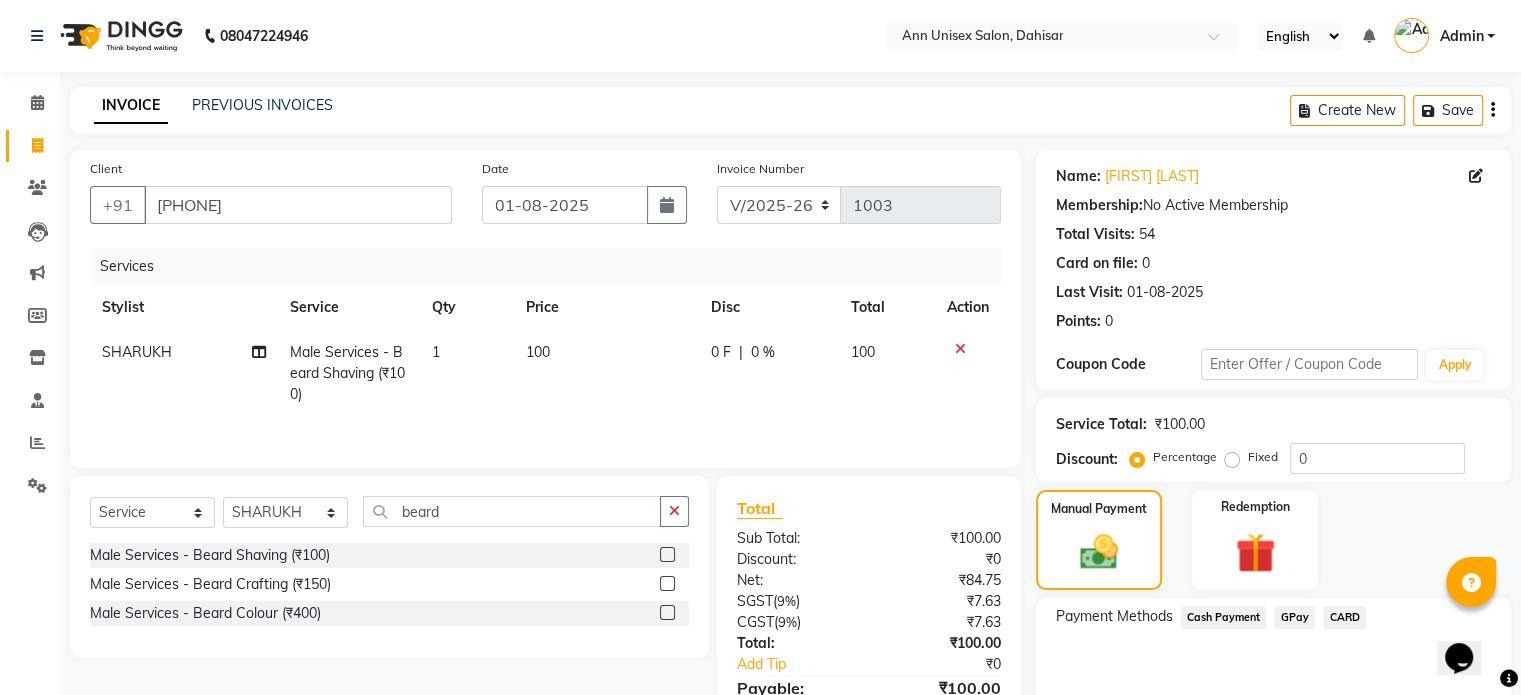 click on "Cash Payment" 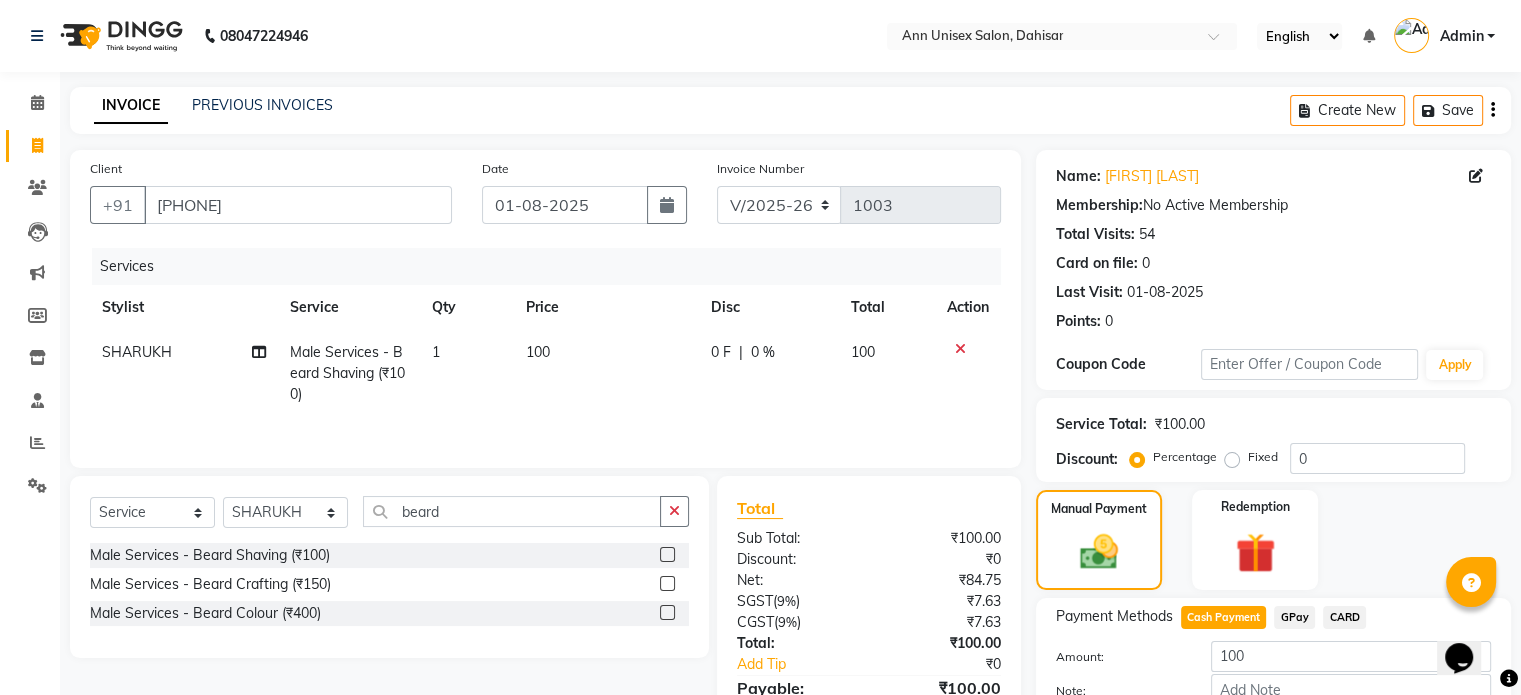 scroll, scrollTop: 124, scrollLeft: 0, axis: vertical 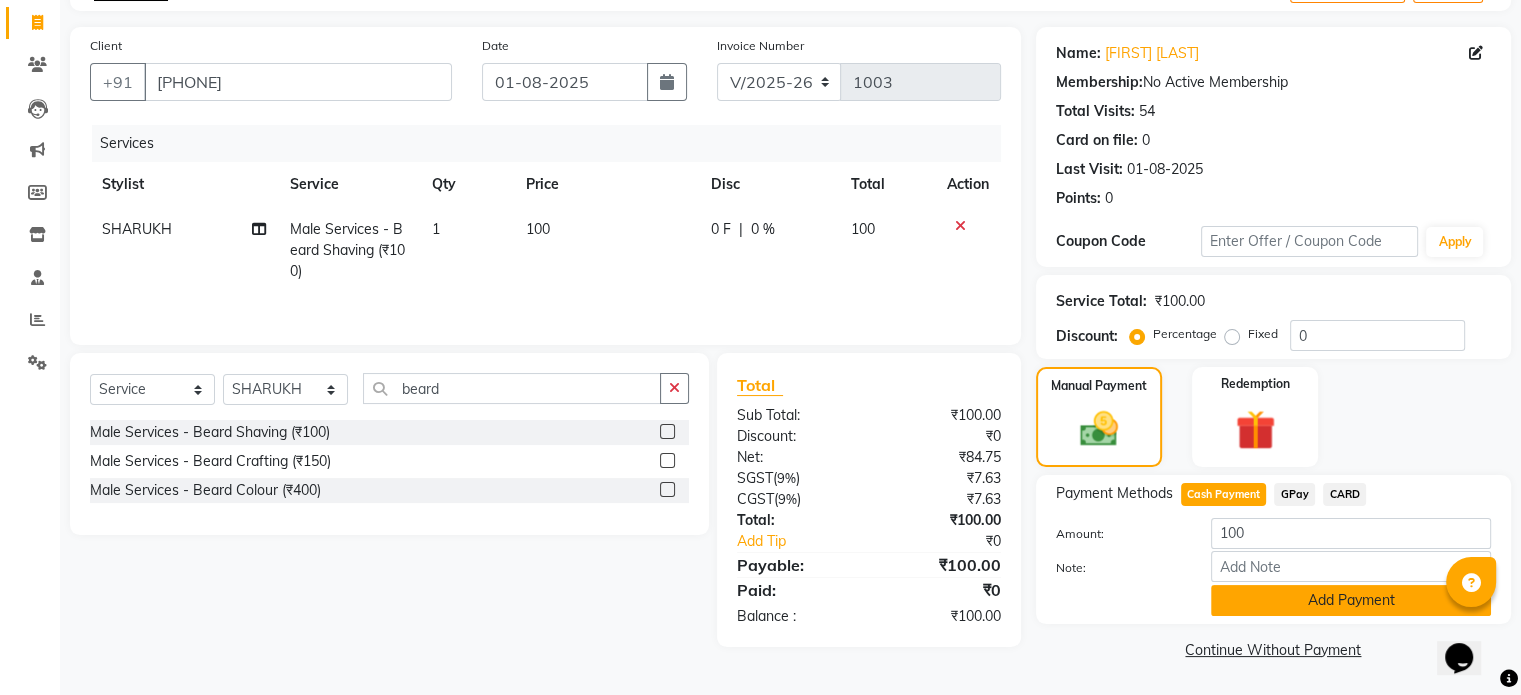 click on "Add Payment" 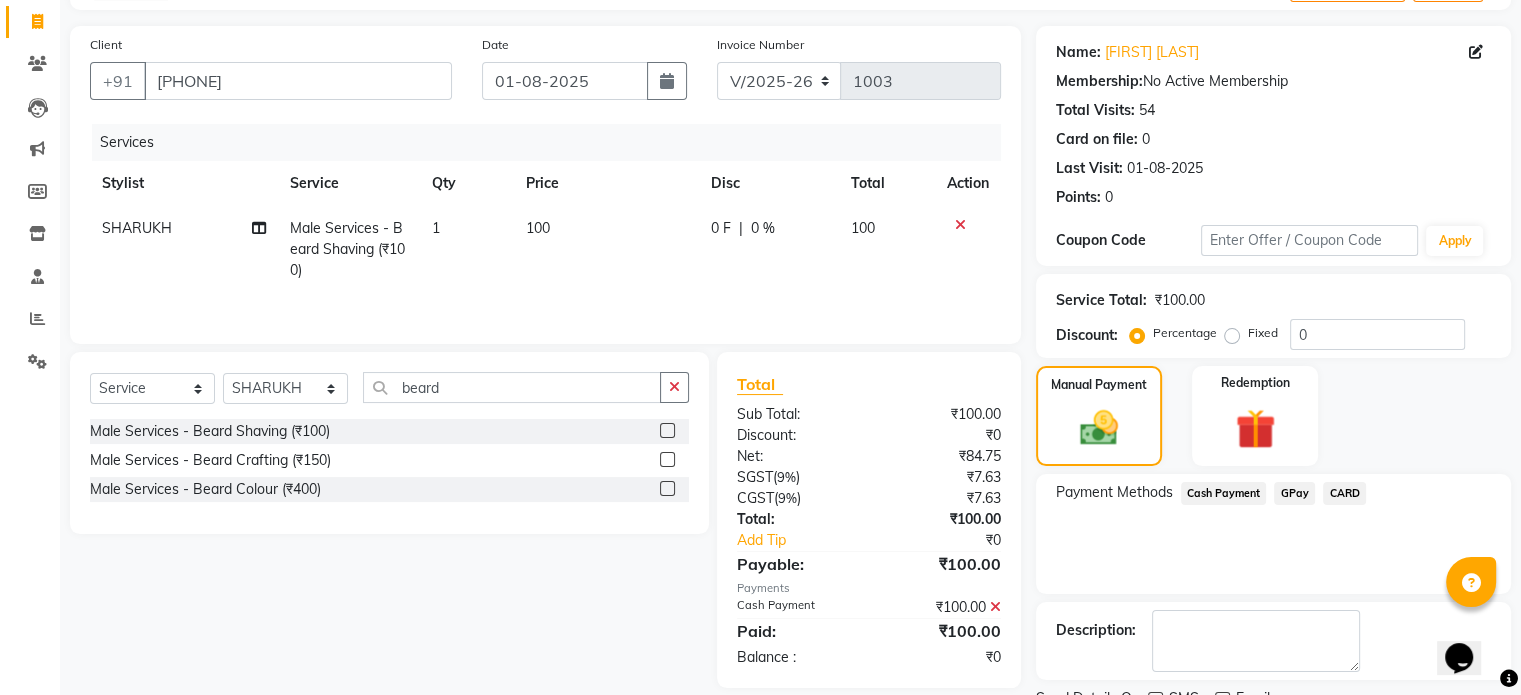 scroll, scrollTop: 205, scrollLeft: 0, axis: vertical 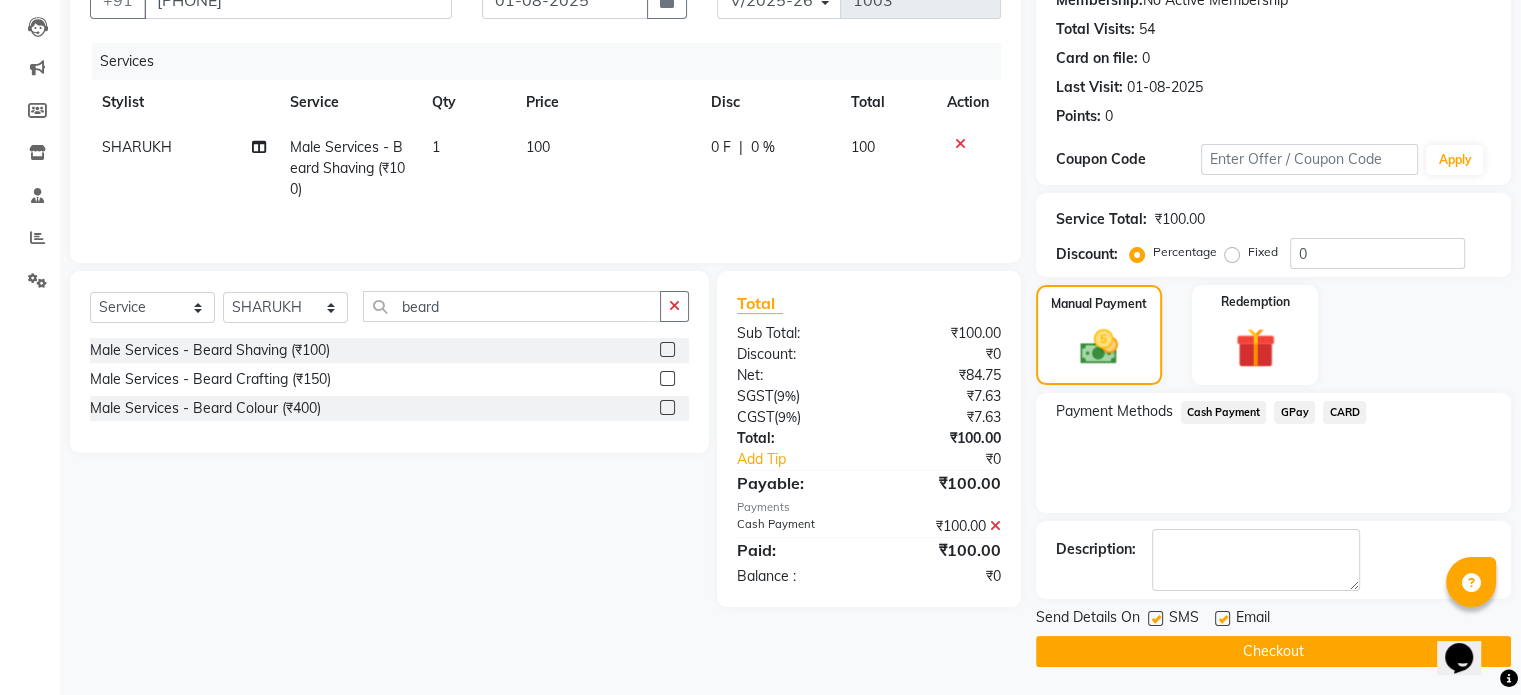 click on "Checkout" 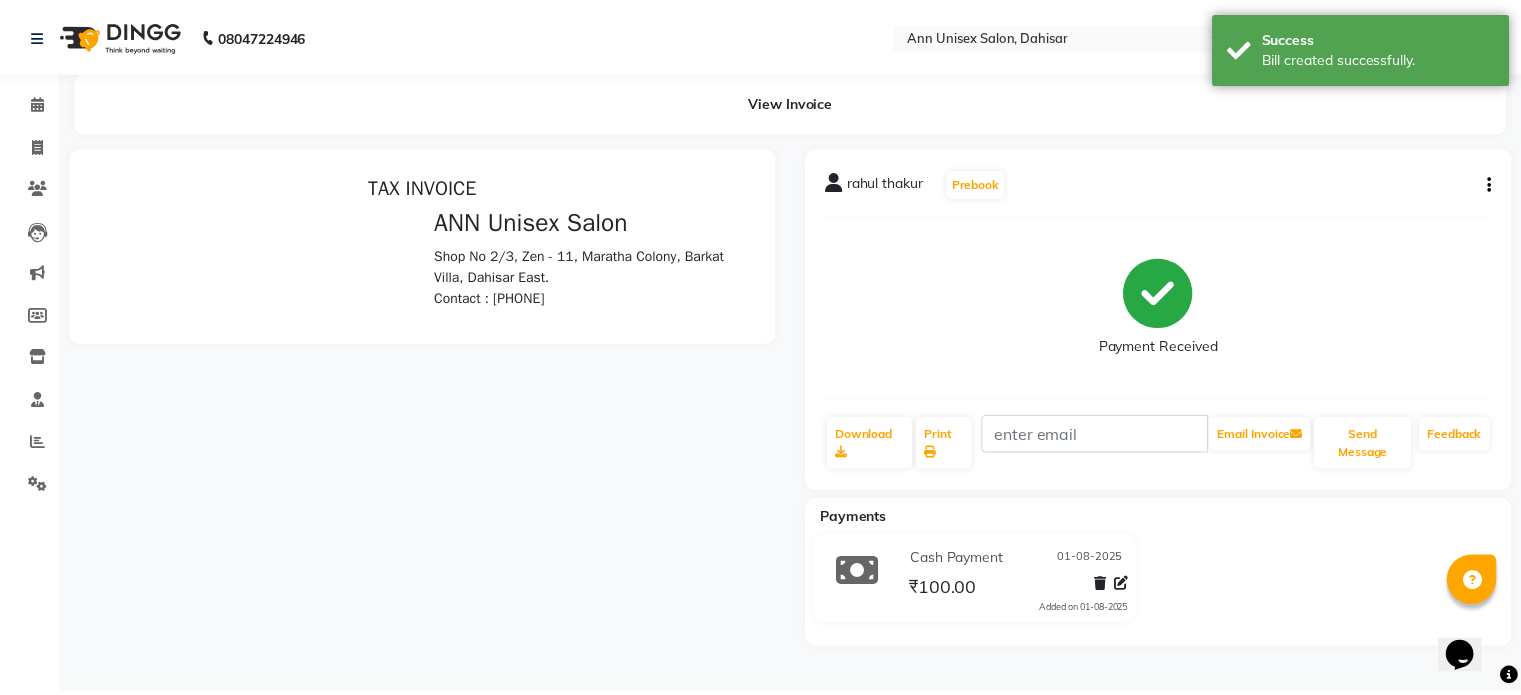 scroll, scrollTop: 0, scrollLeft: 0, axis: both 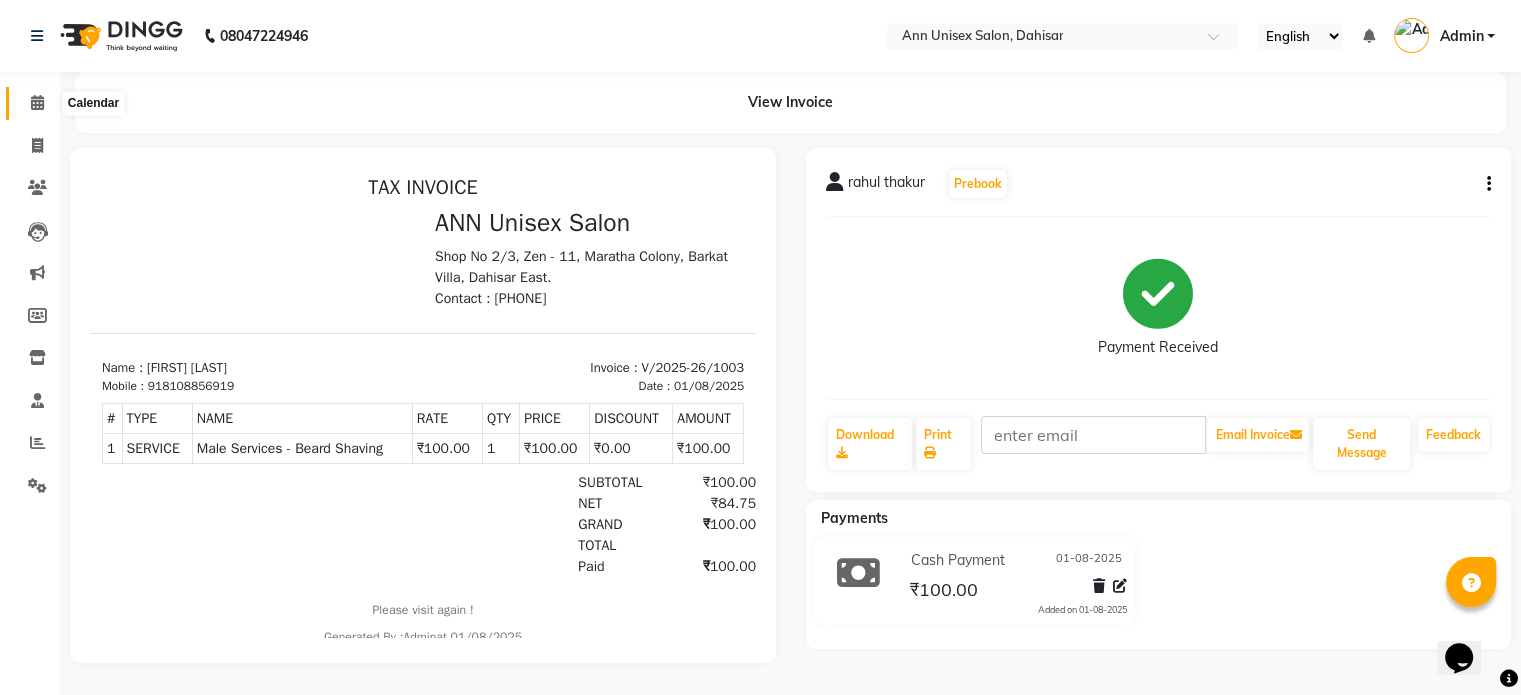 click 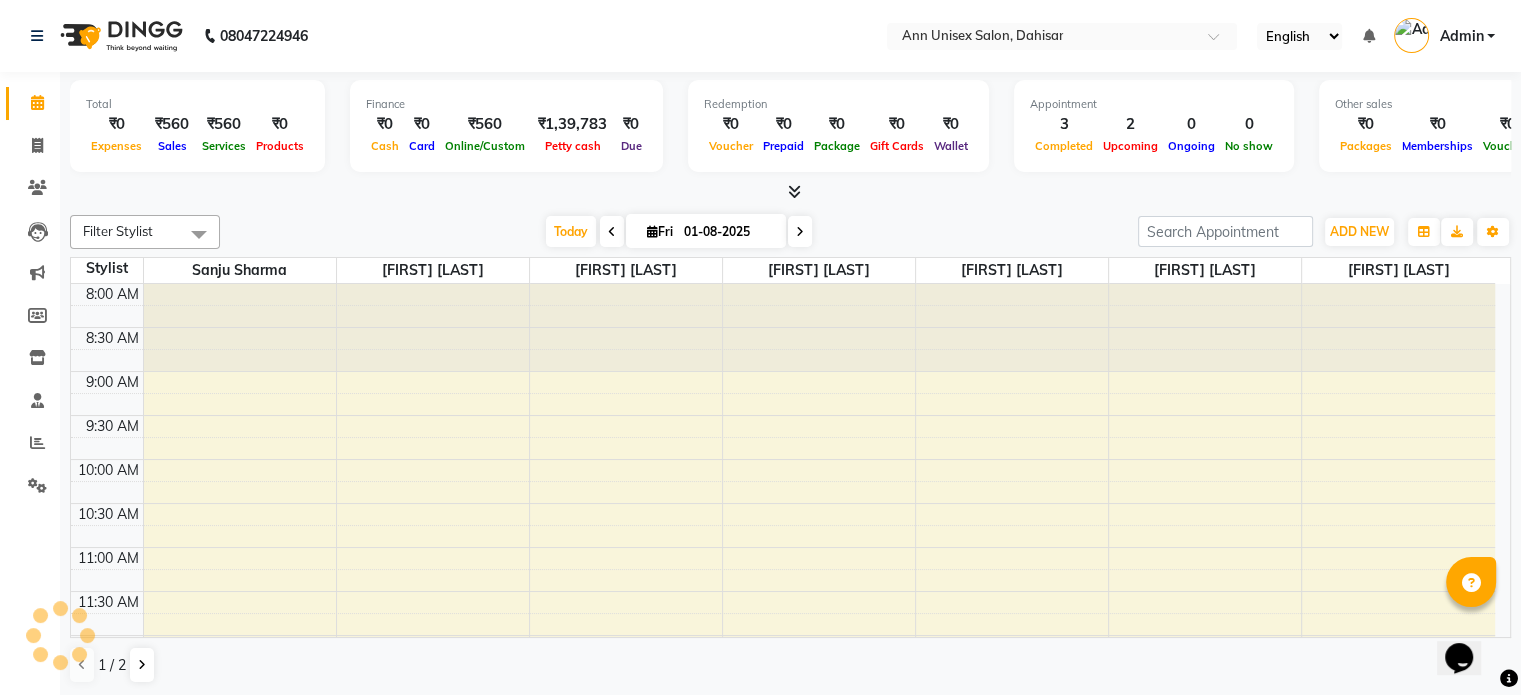 scroll, scrollTop: 0, scrollLeft: 0, axis: both 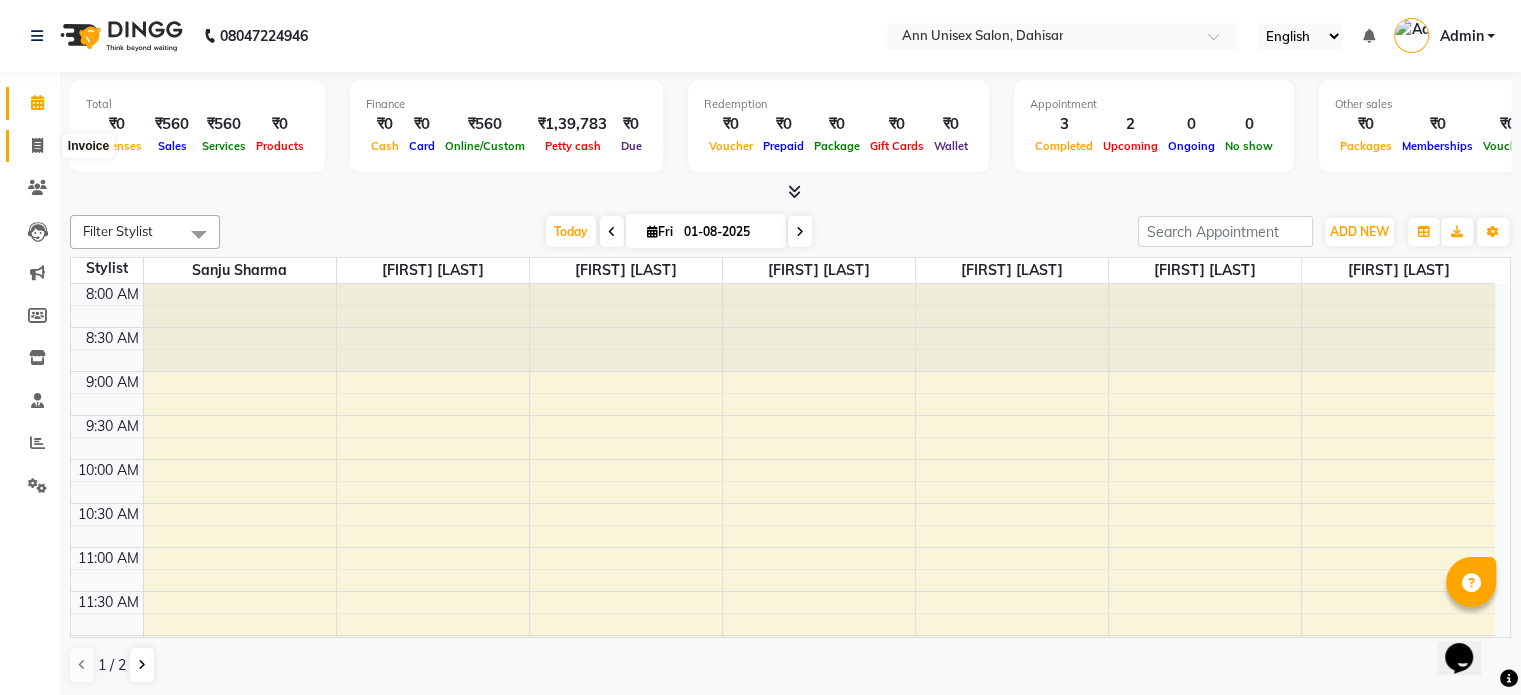 click 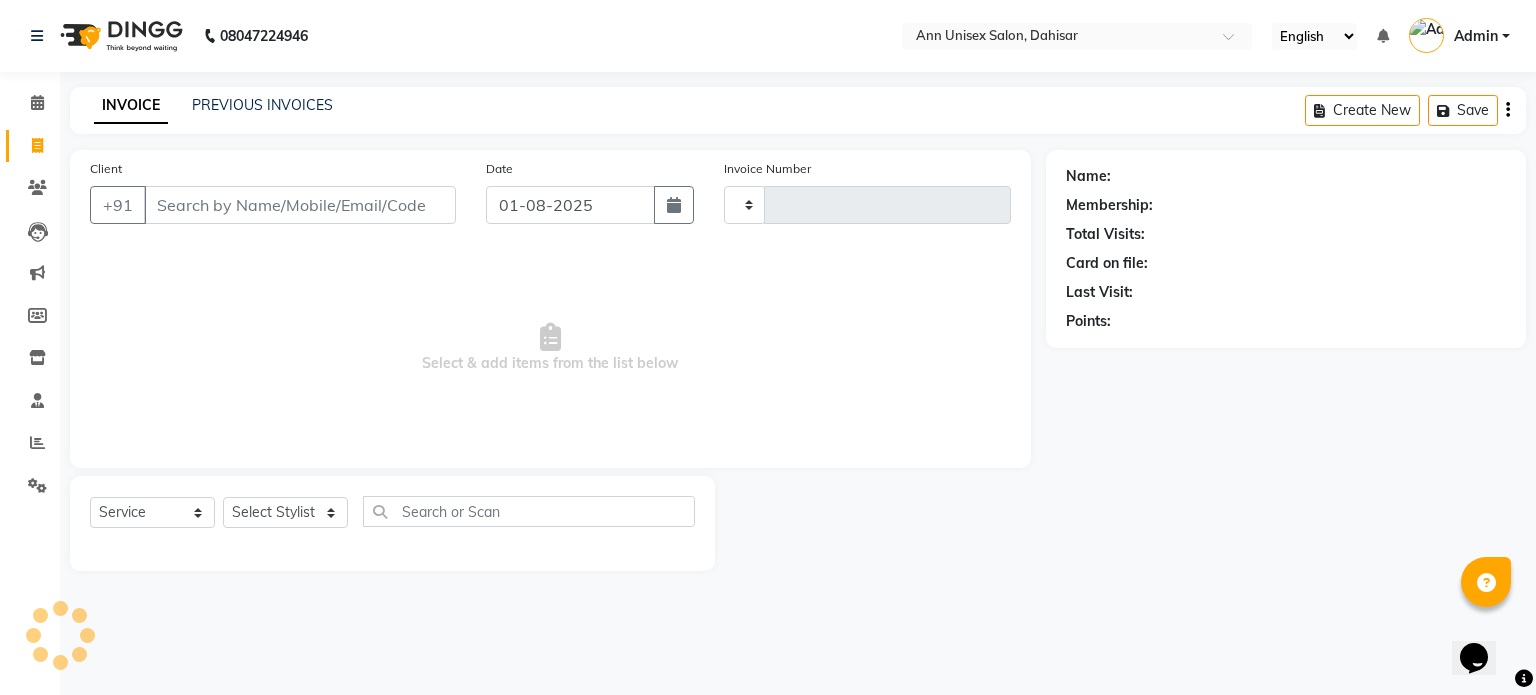 type on "1004" 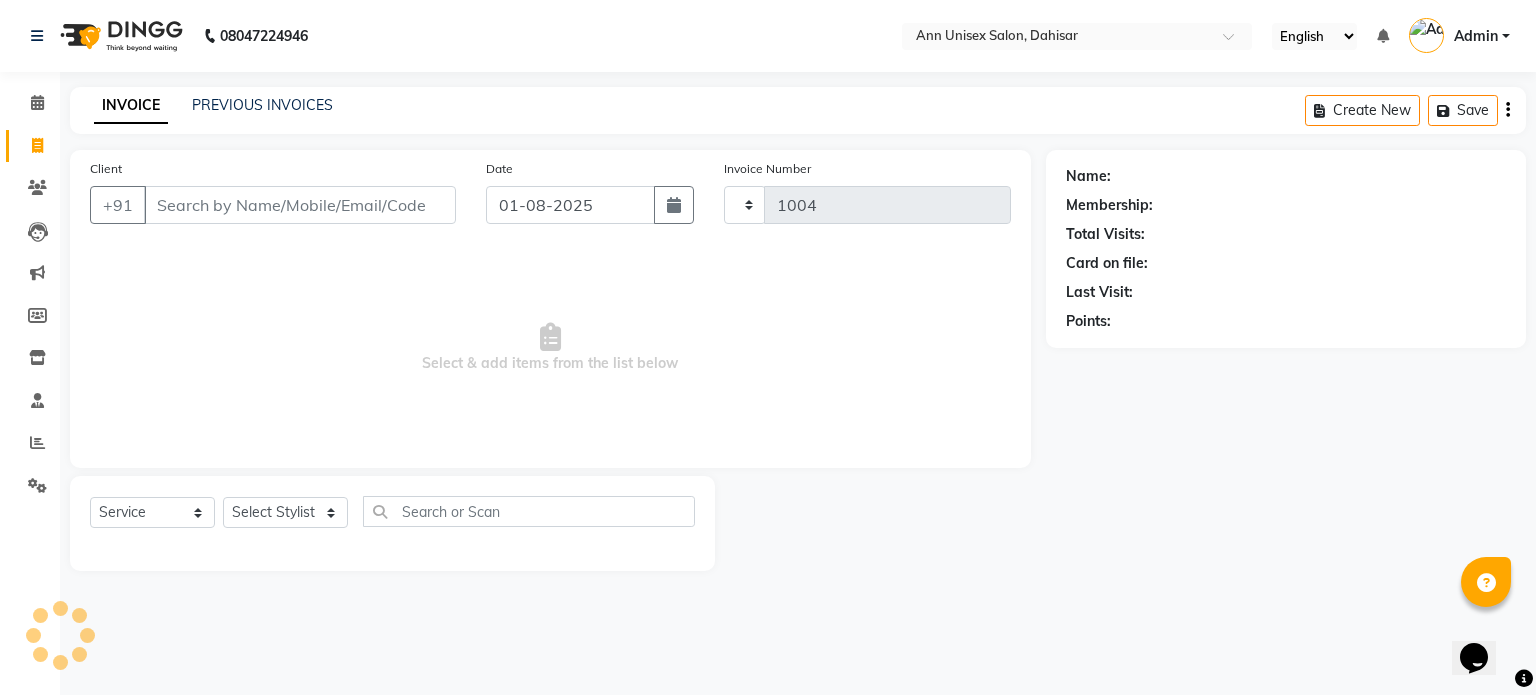 select on "7372" 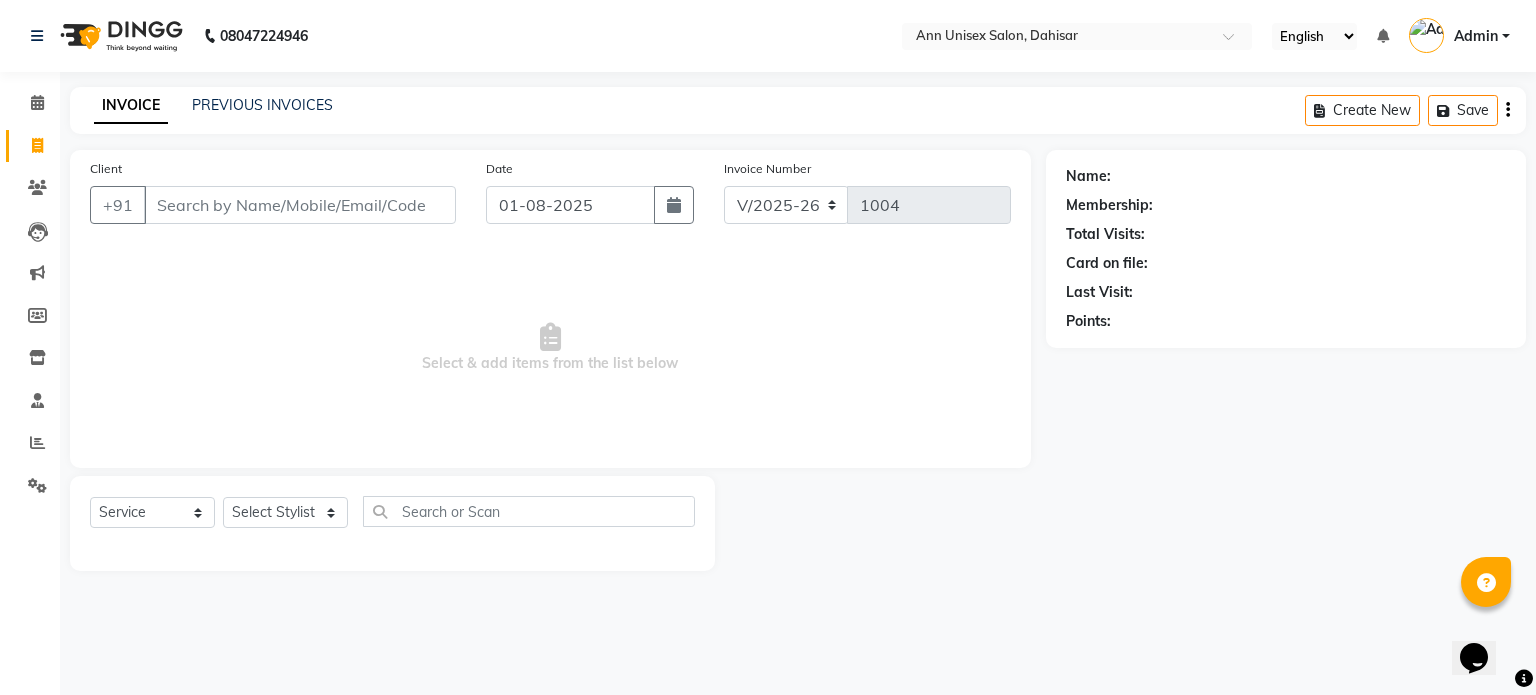 click on "Client" at bounding box center [300, 205] 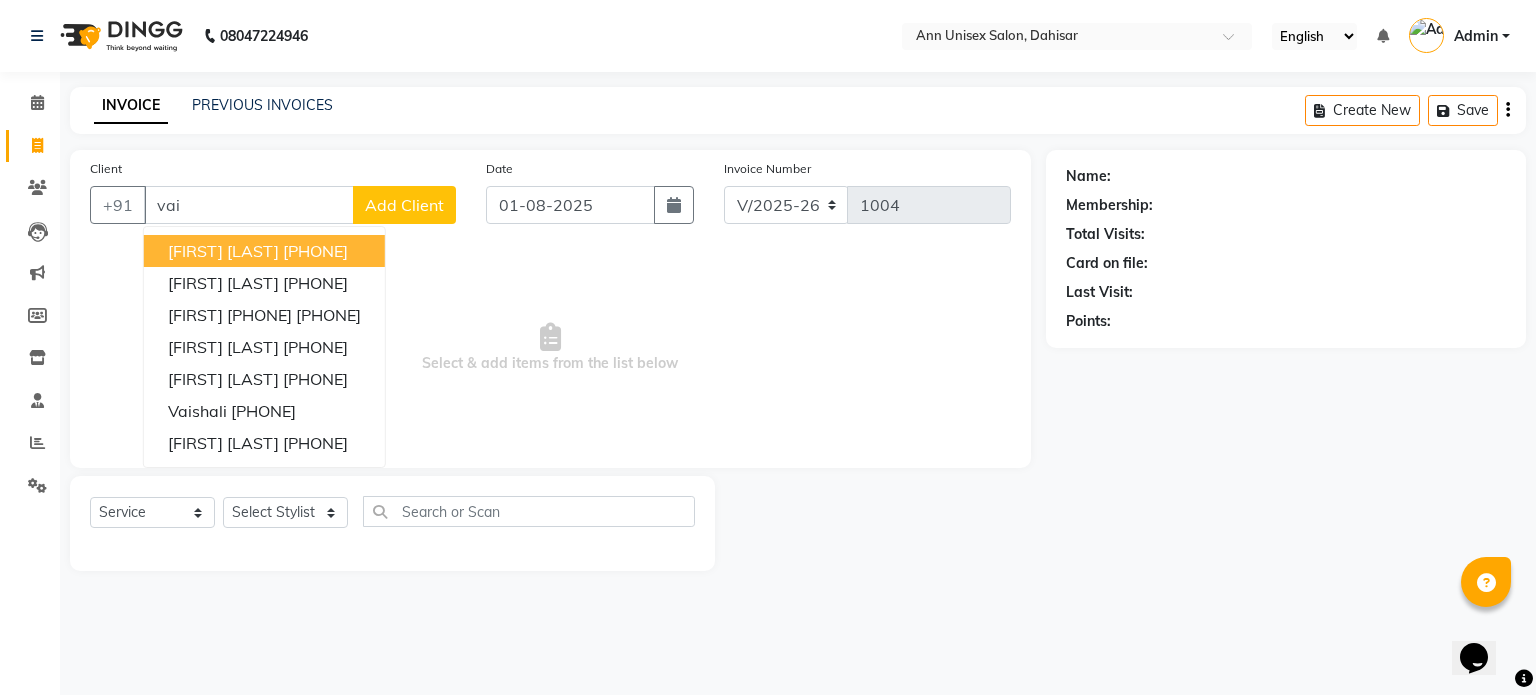 click on "[FIRST] [LAST]" at bounding box center [223, 251] 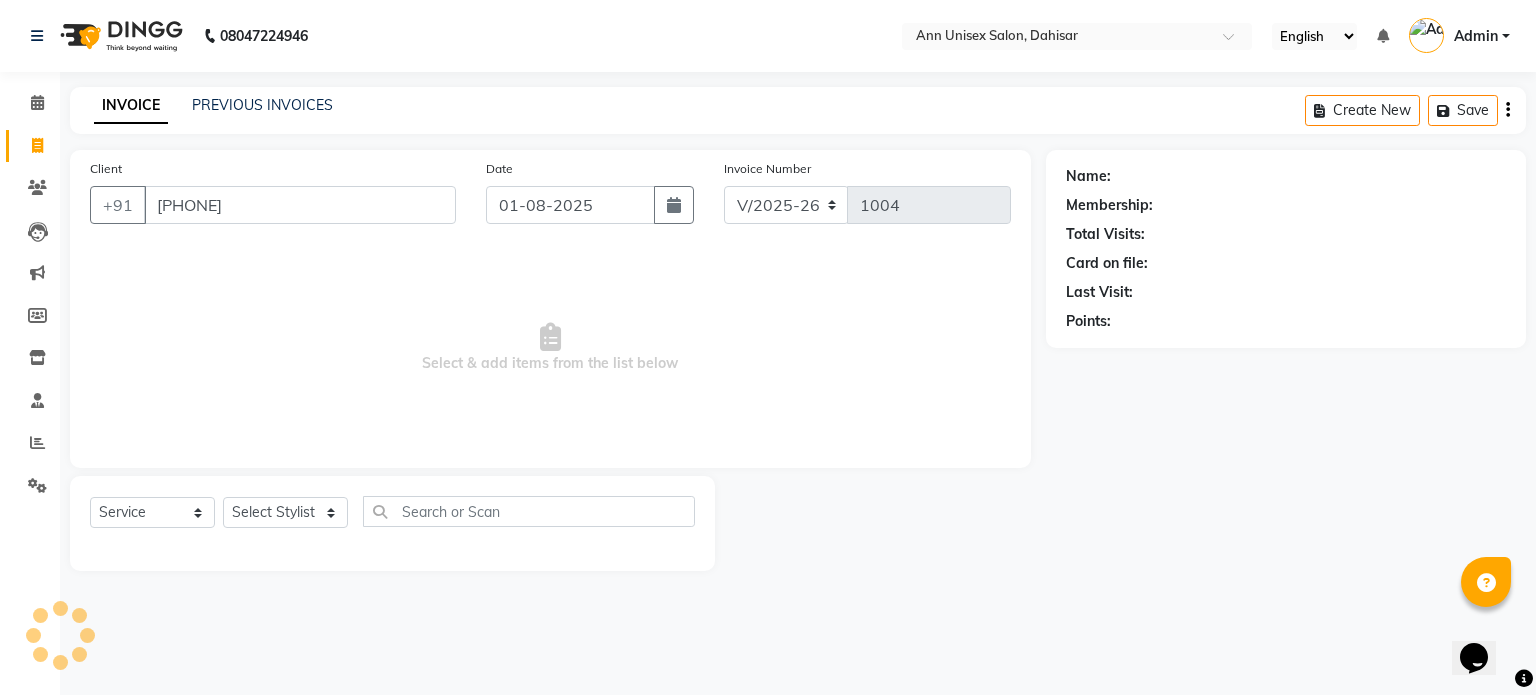 type on "[PHONE]" 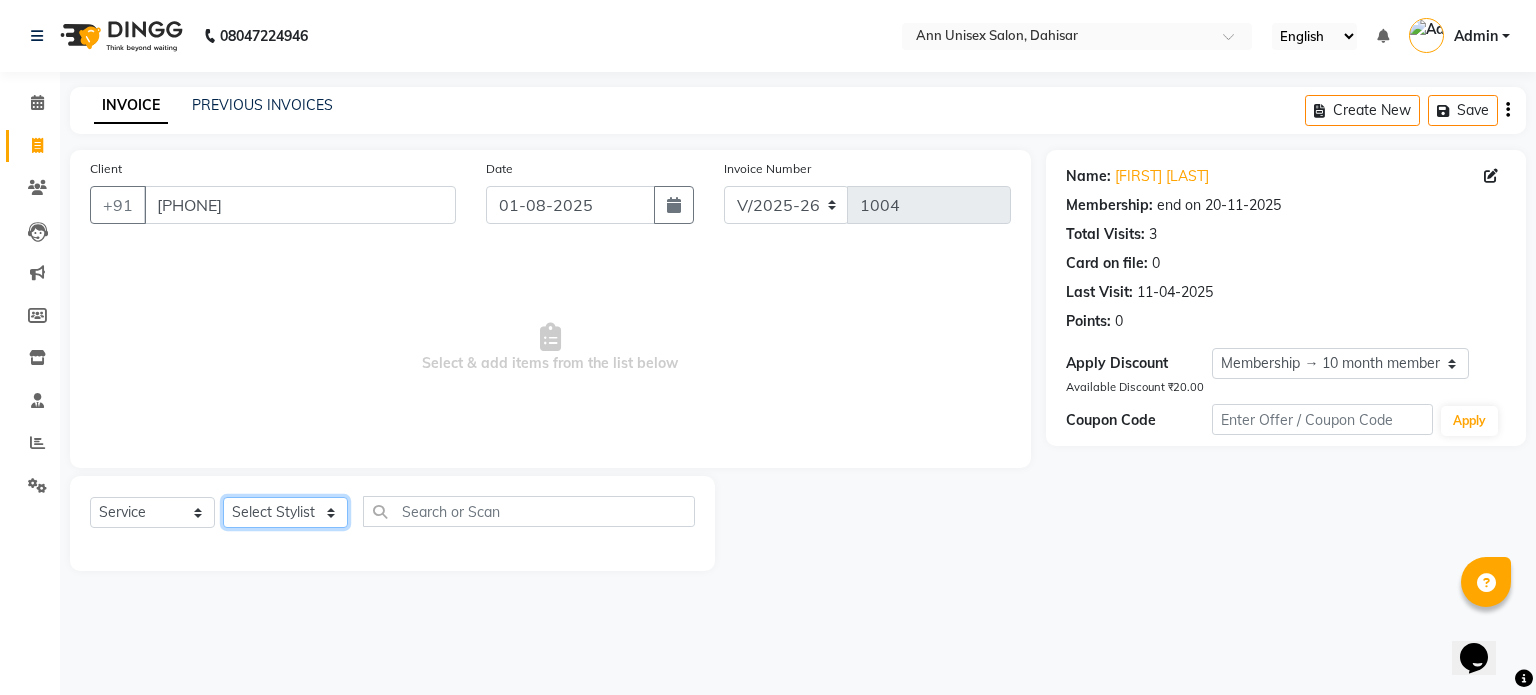 click on "Select Stylist Ankita Bagave Kasim salmani Manisha Doshi Pooja Jha RAHUL AHANKARE Rahul Thakur Sanju Sharma SHARUKH" 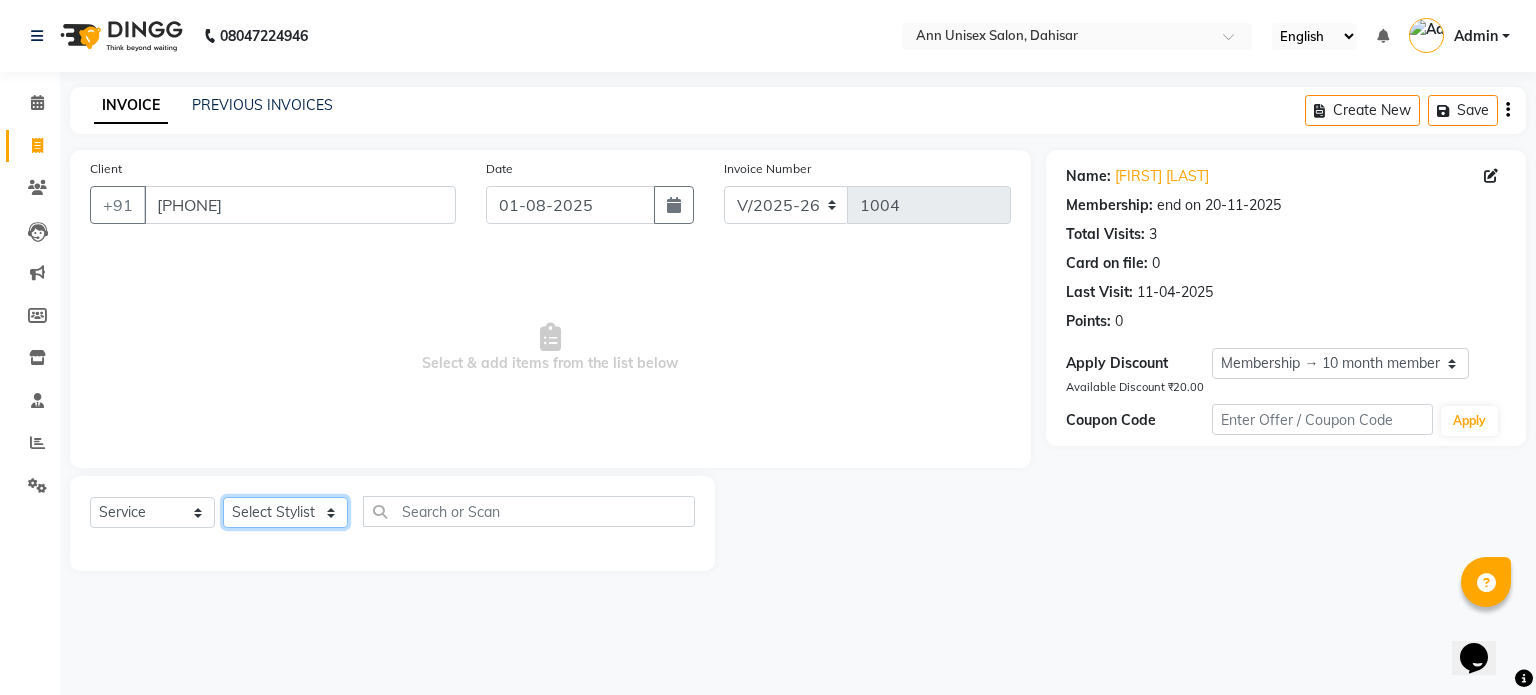 select on "64435" 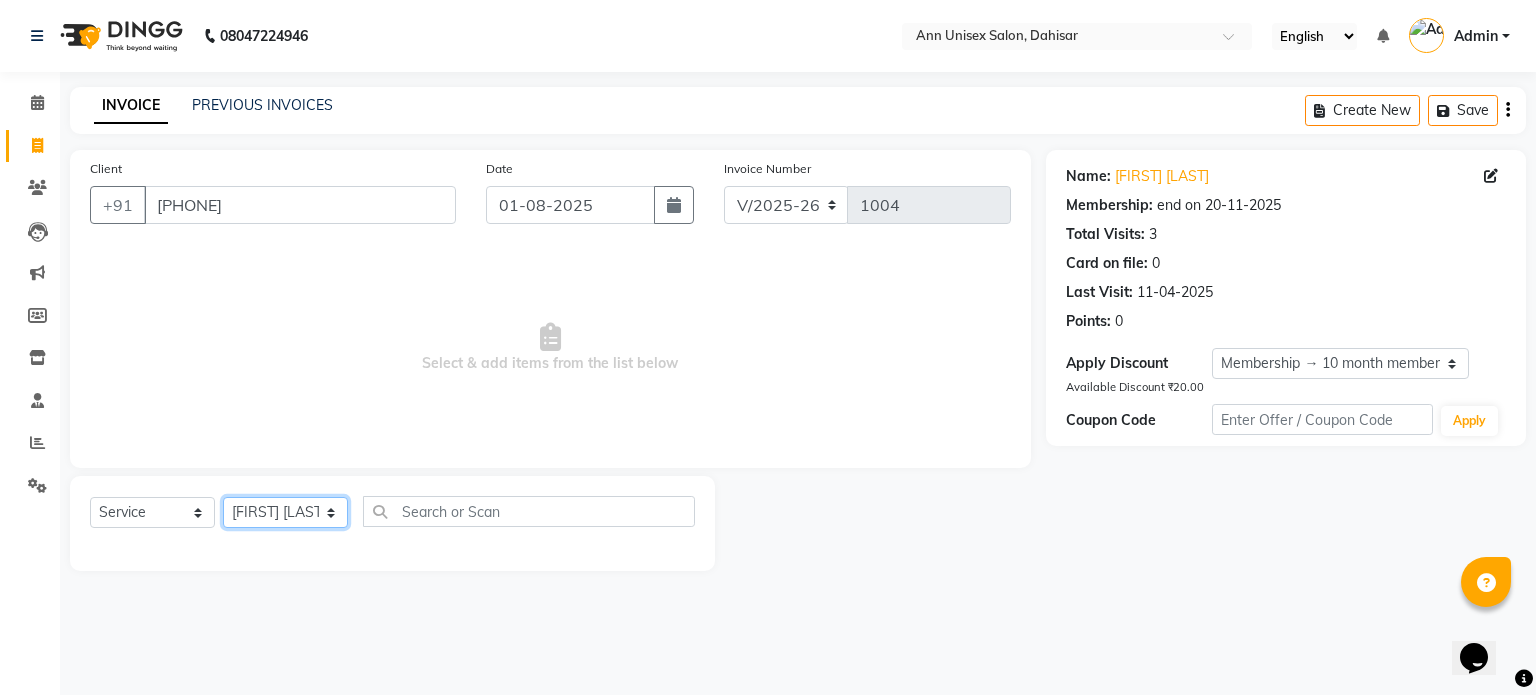 click on "Select Stylist Ankita Bagave Kasim salmani Manisha Doshi Pooja Jha RAHUL AHANKARE Rahul Thakur Sanju Sharma SHARUKH" 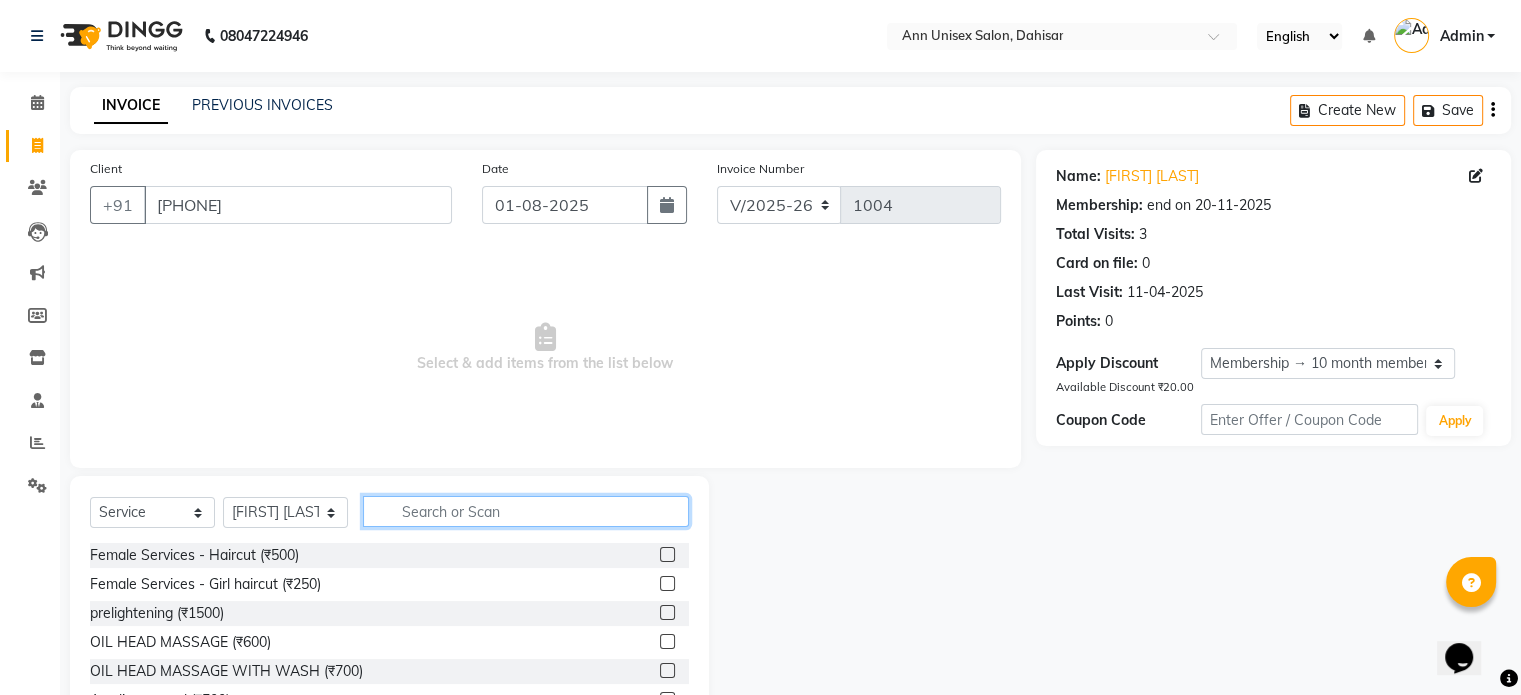 click 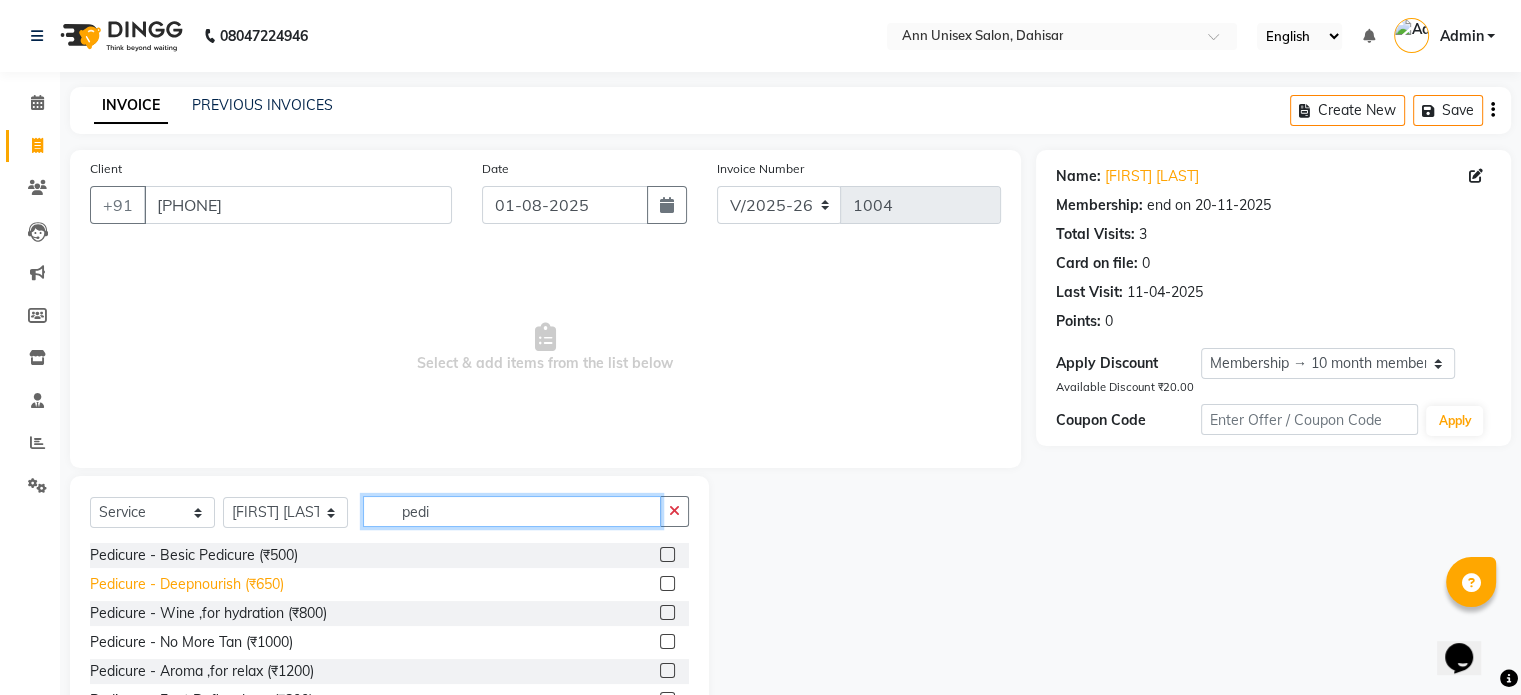 type on "pedi" 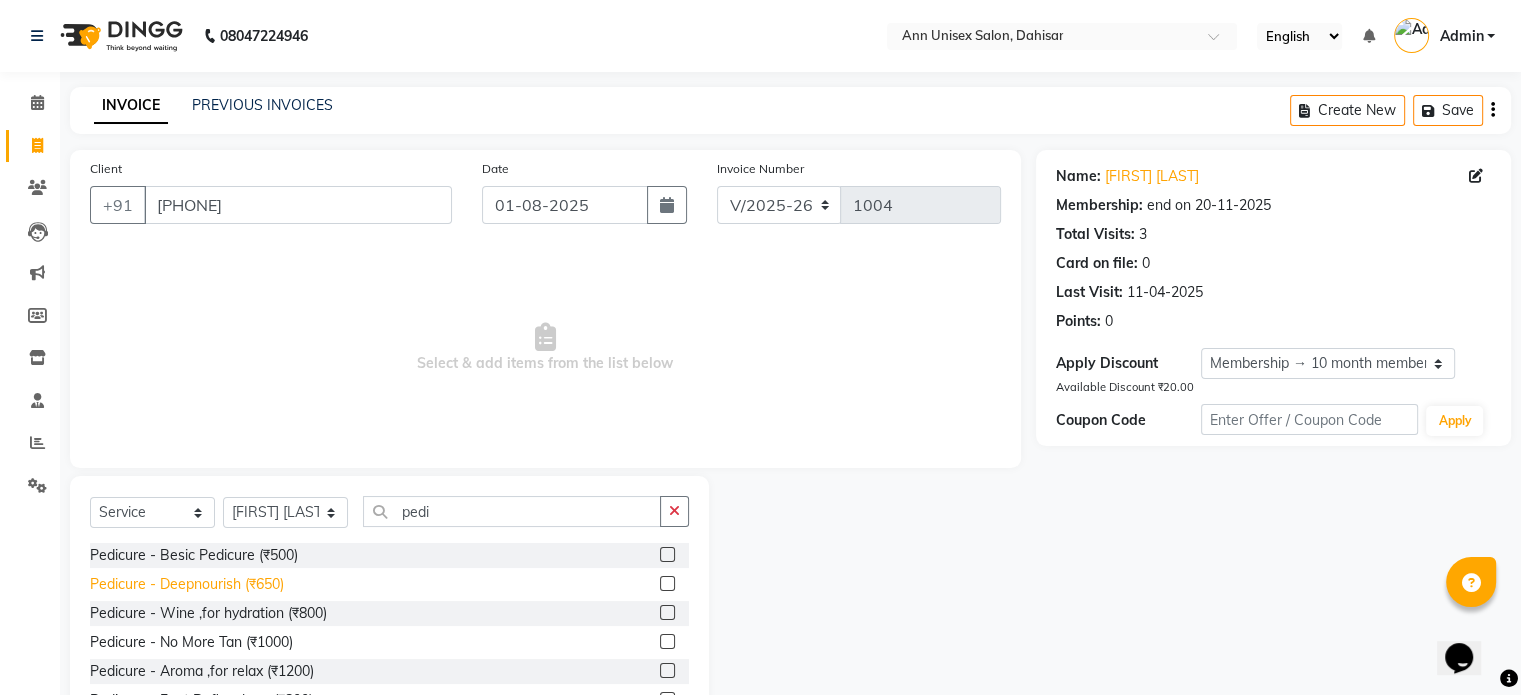 click on "Pedicure - Deepnourish (₹650)" 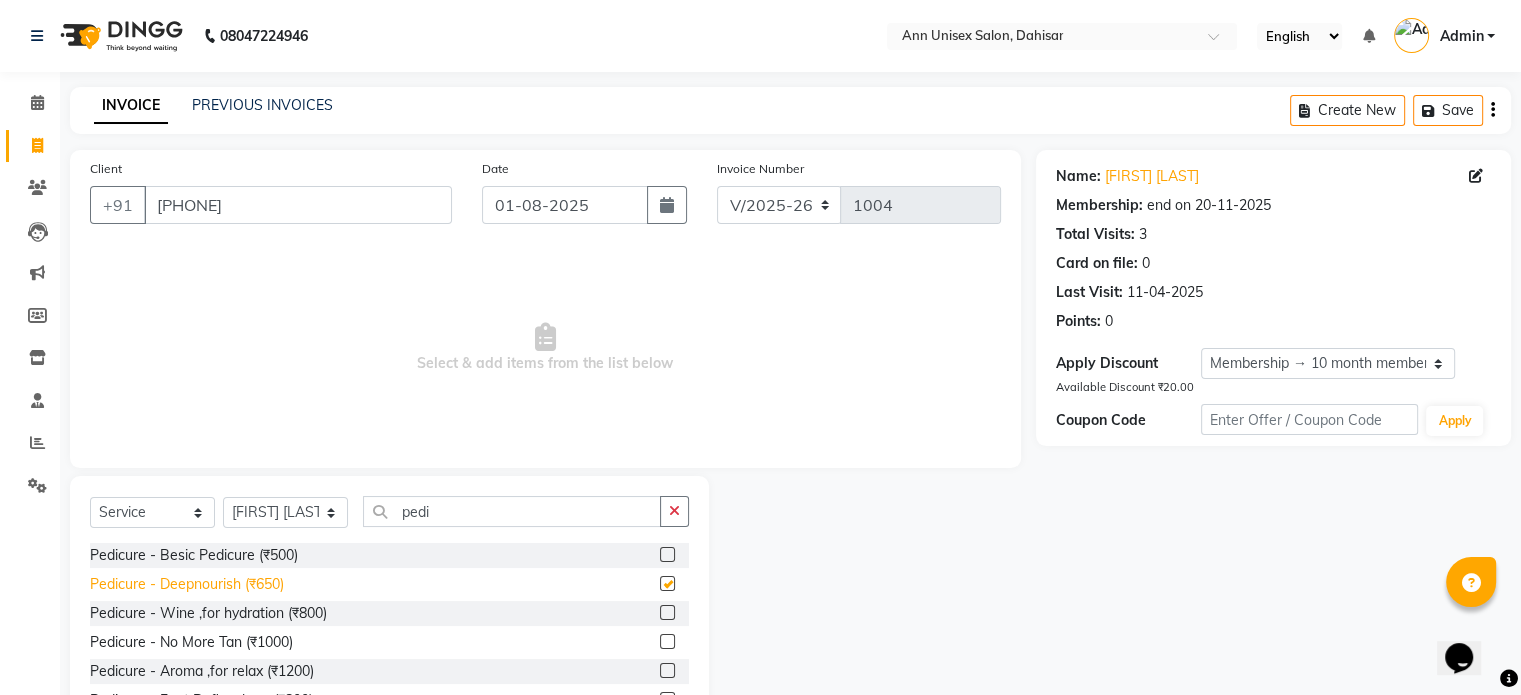 checkbox on "false" 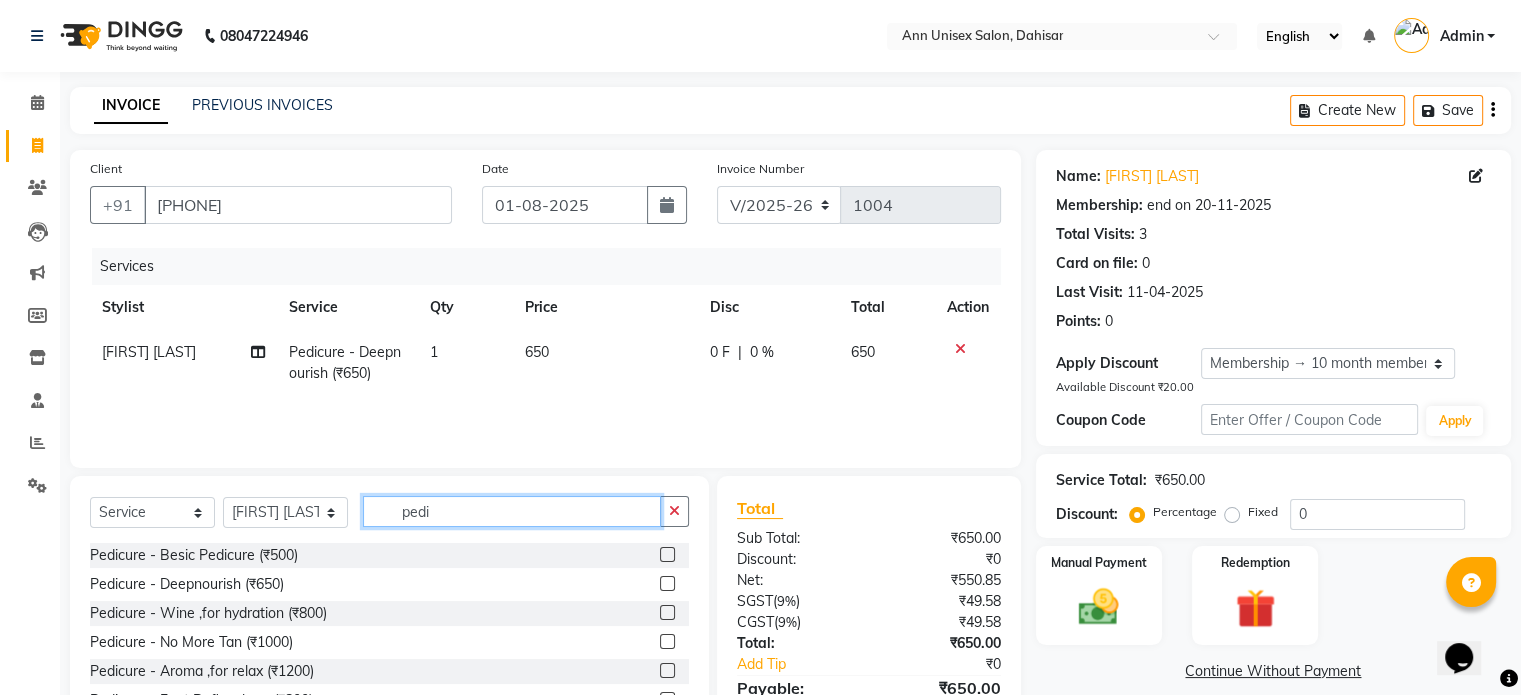 click on "pedi" 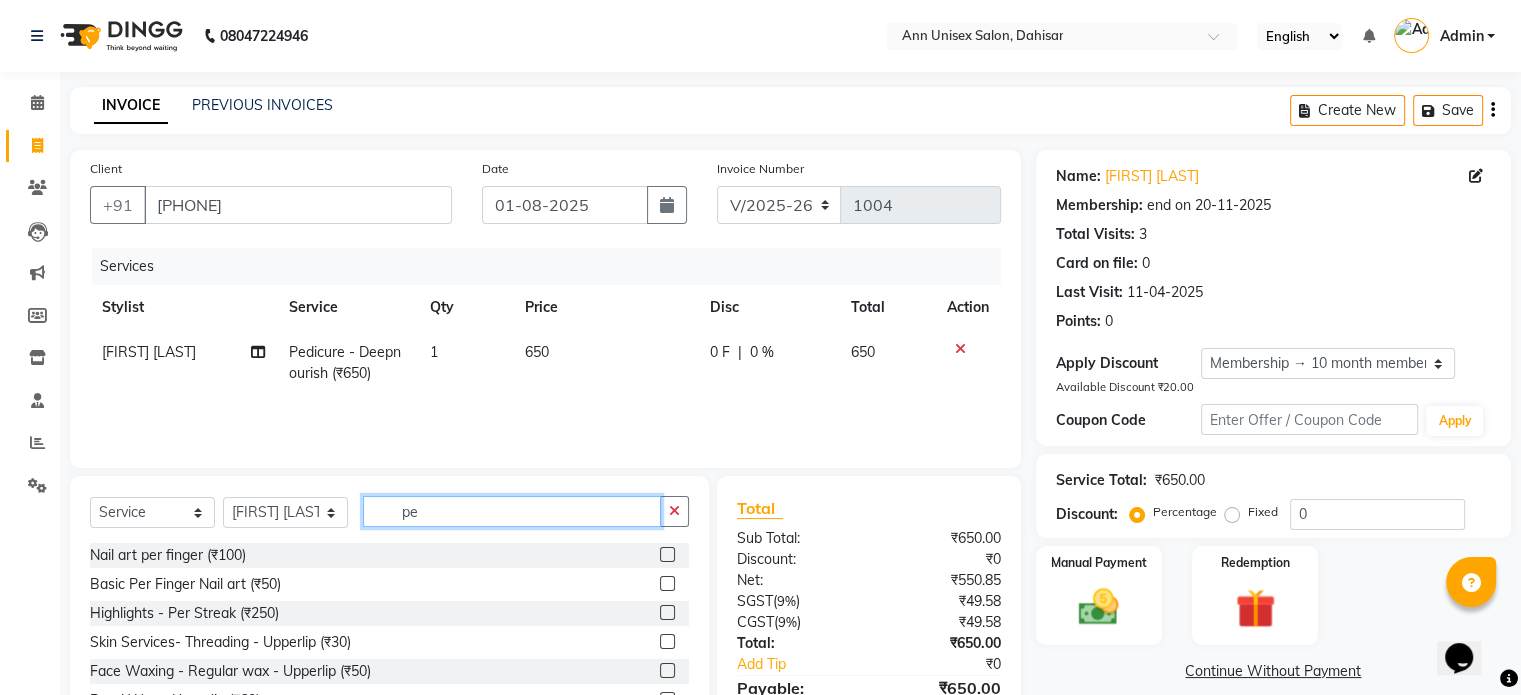 type on "p" 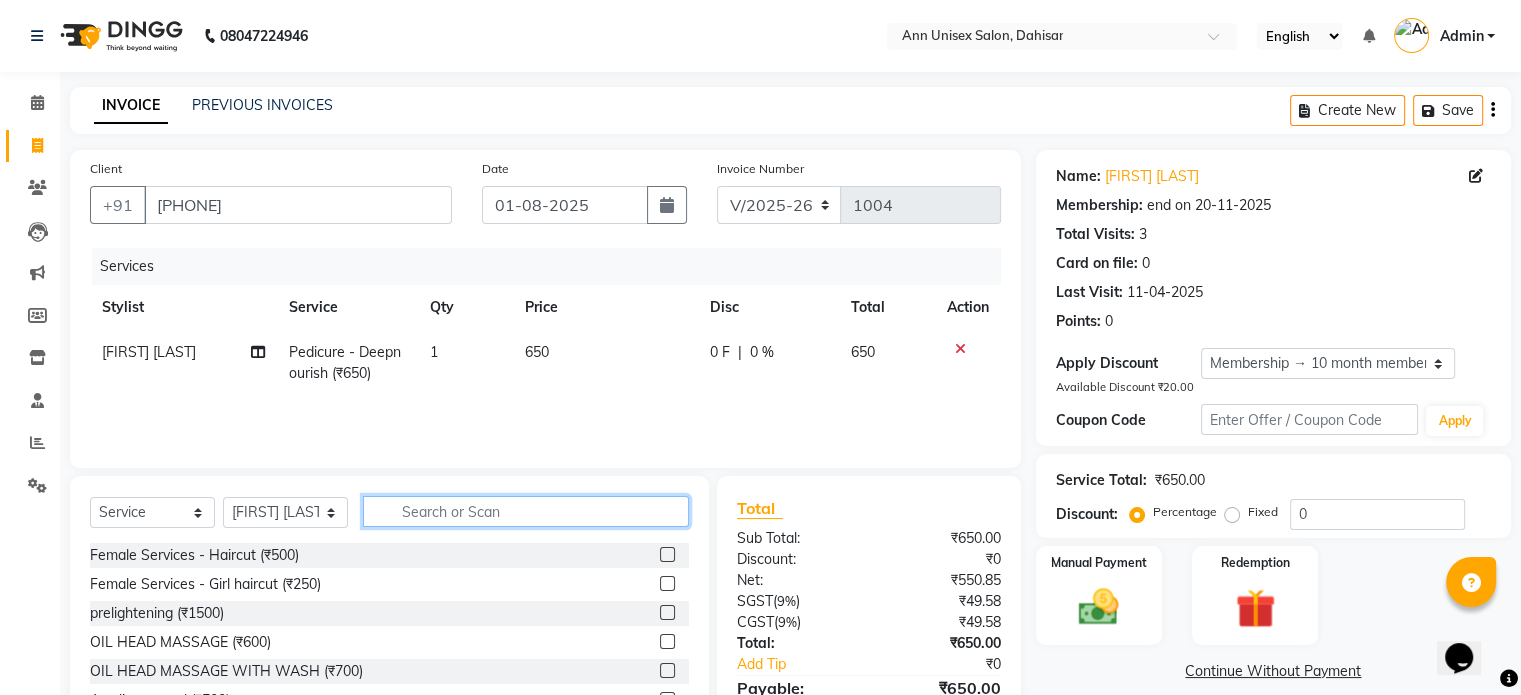 type 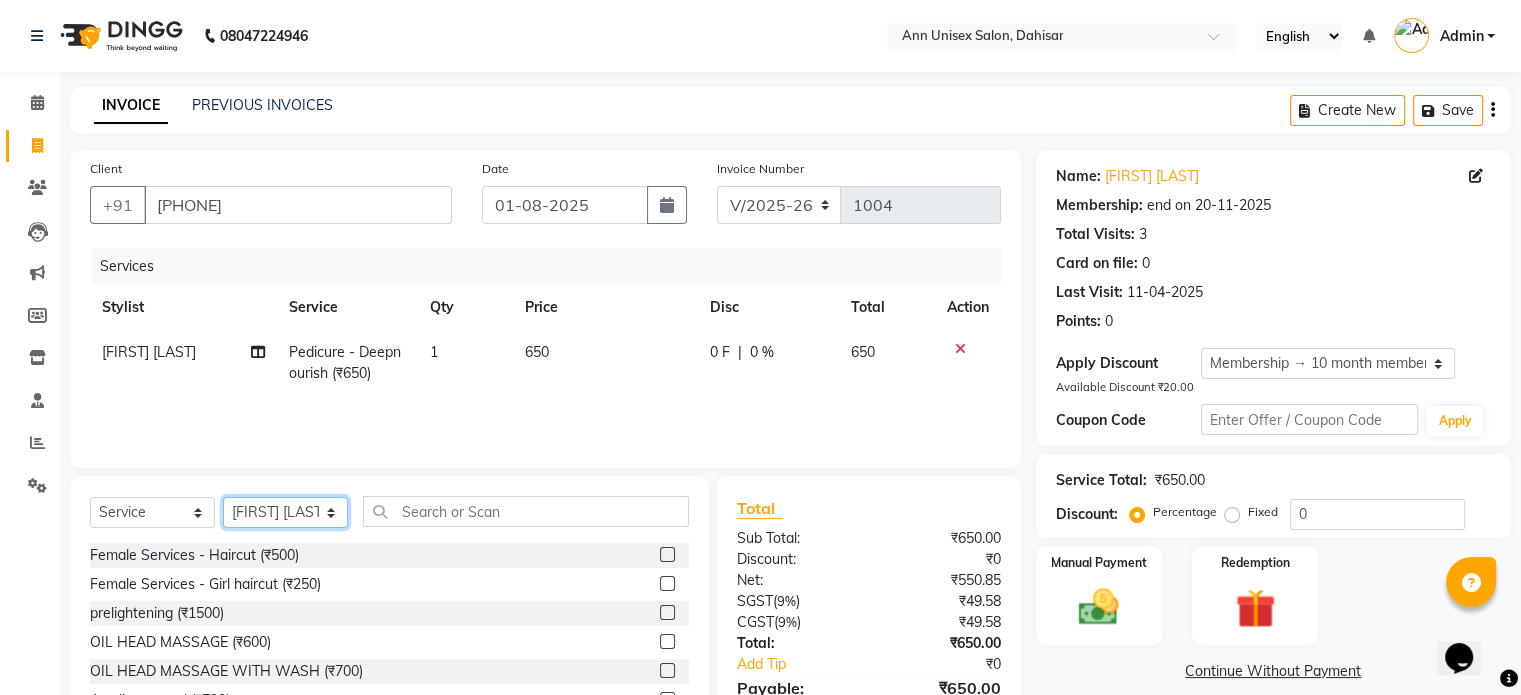 click on "Select Stylist Ankita Bagave Kasim salmani Manisha Doshi Pooja Jha RAHUL AHANKARE Rahul Thakur Sanju Sharma SHARUKH" 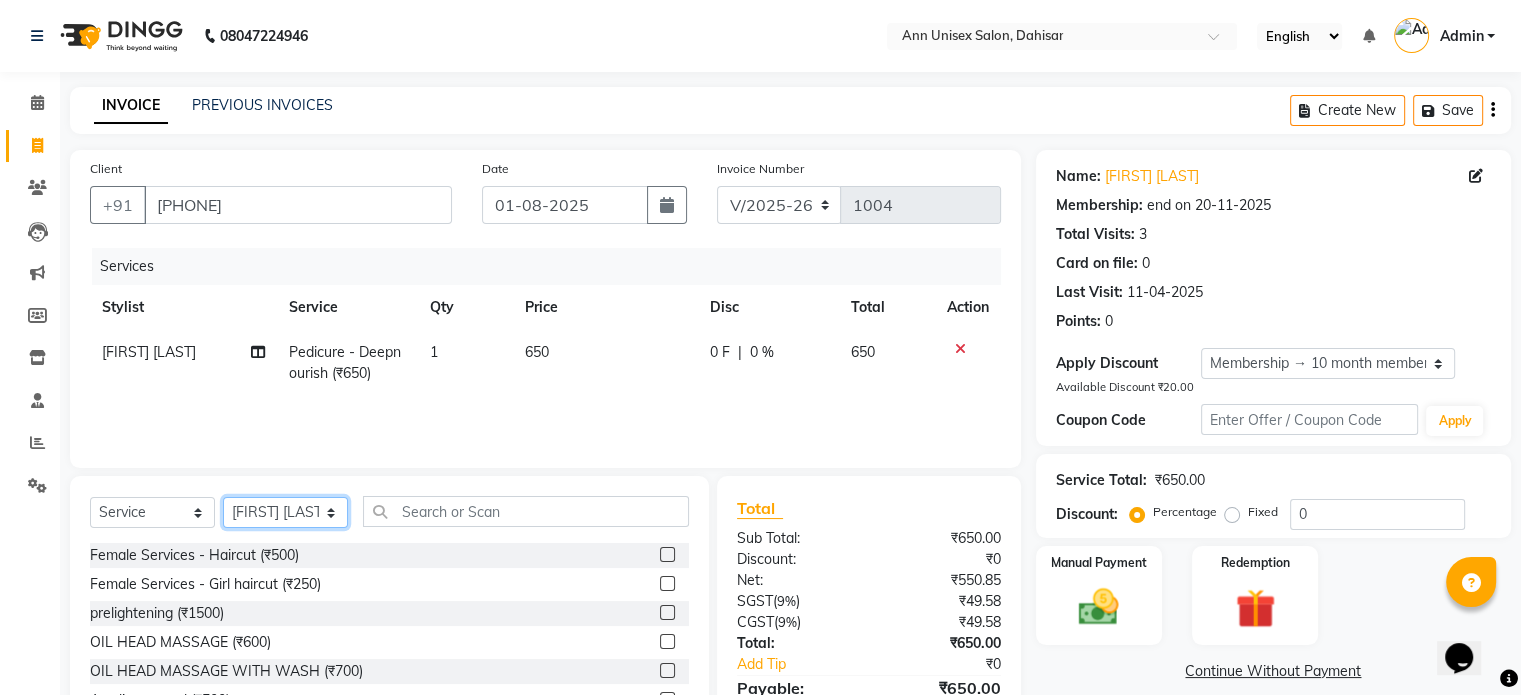 click on "Select Stylist Ankita Bagave Kasim salmani Manisha Doshi Pooja Jha RAHUL AHANKARE Rahul Thakur Sanju Sharma SHARUKH" 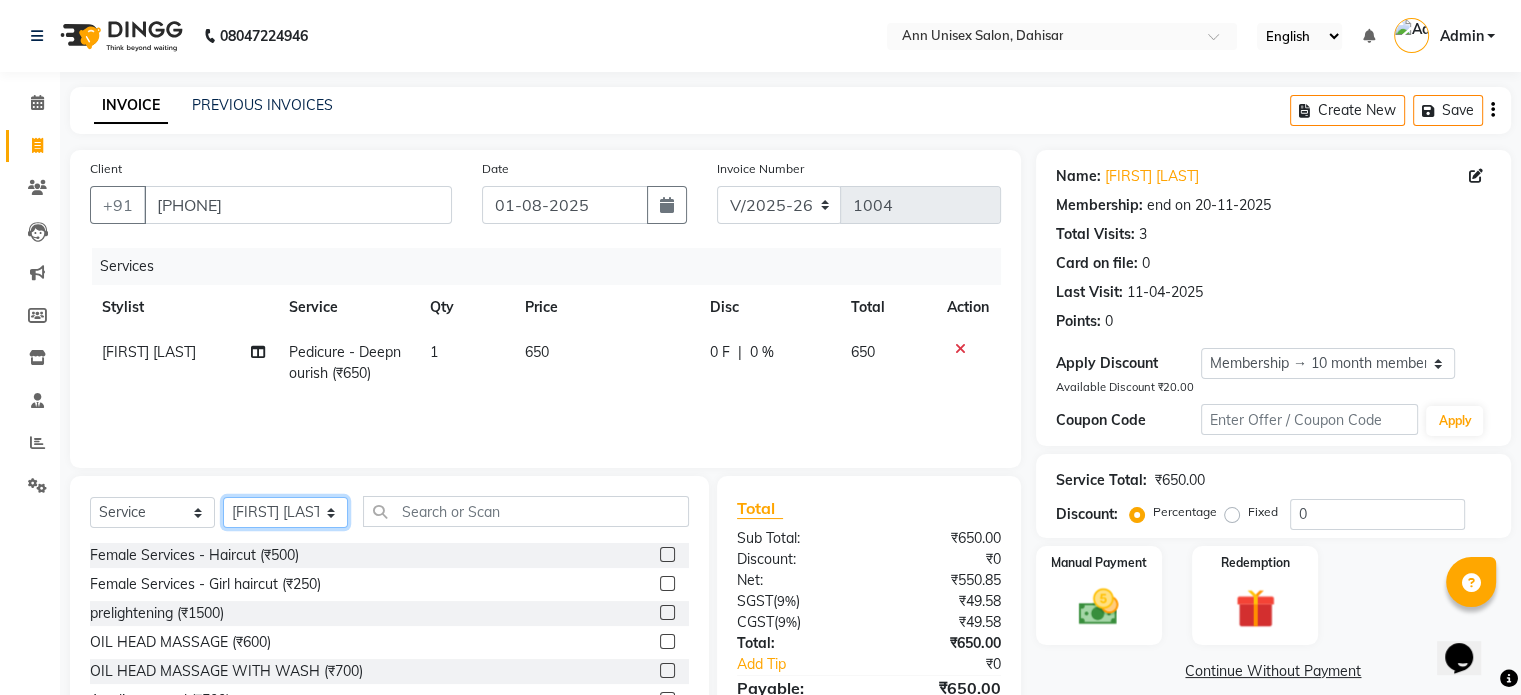 select on "64432" 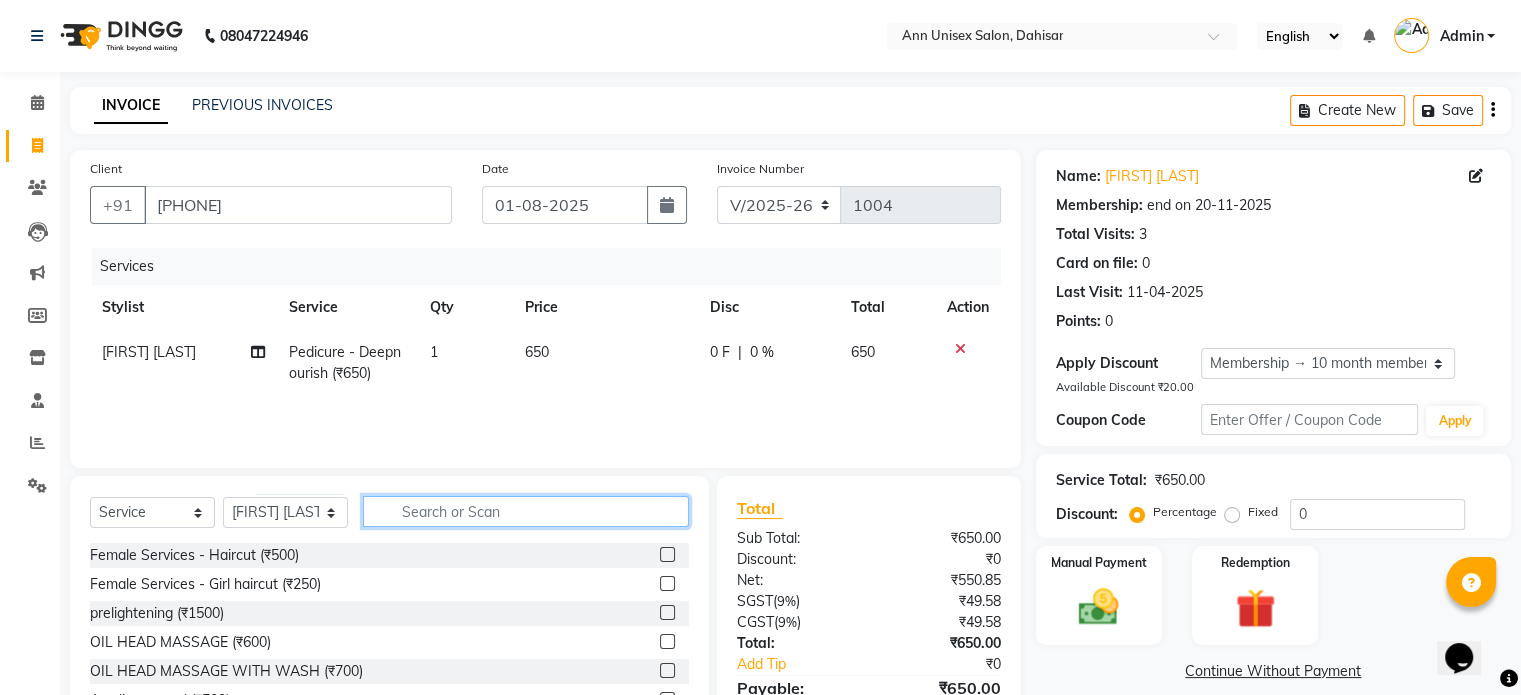 click 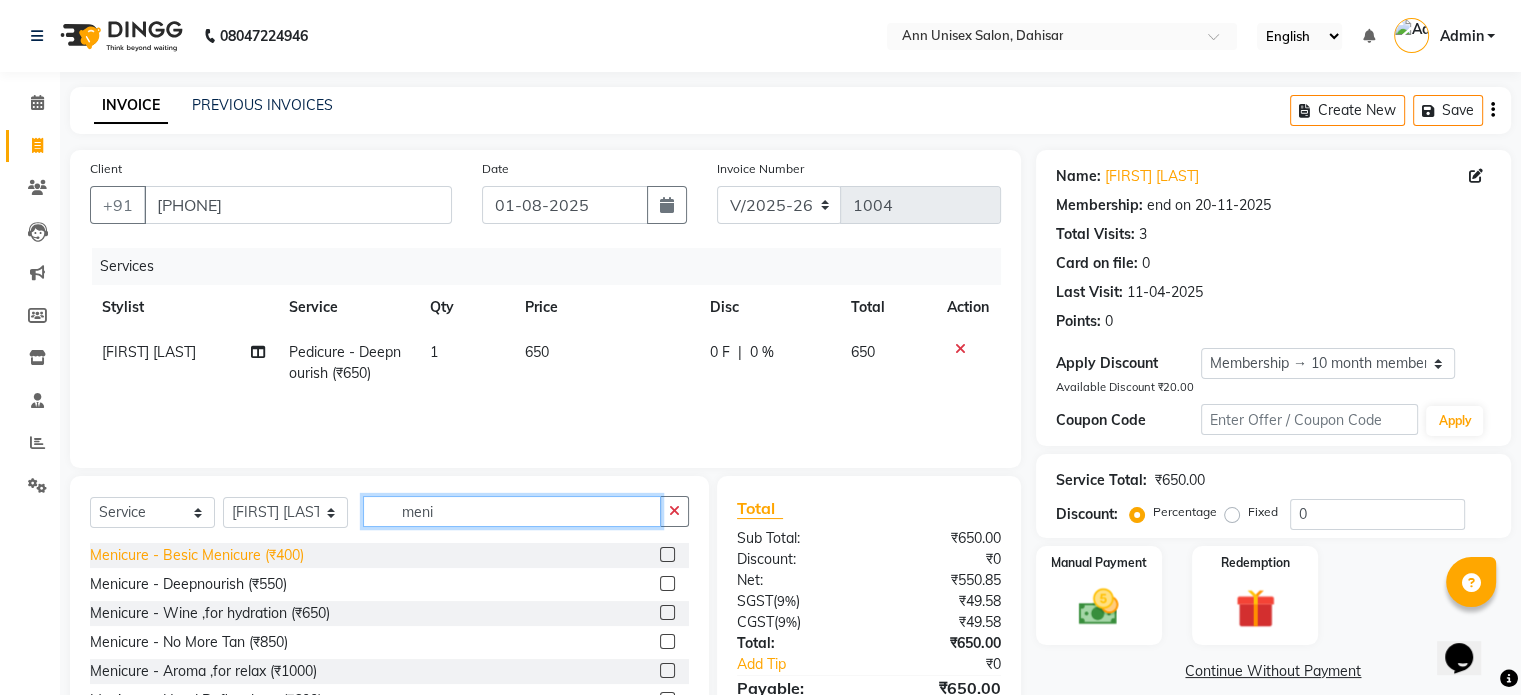 type on "meni" 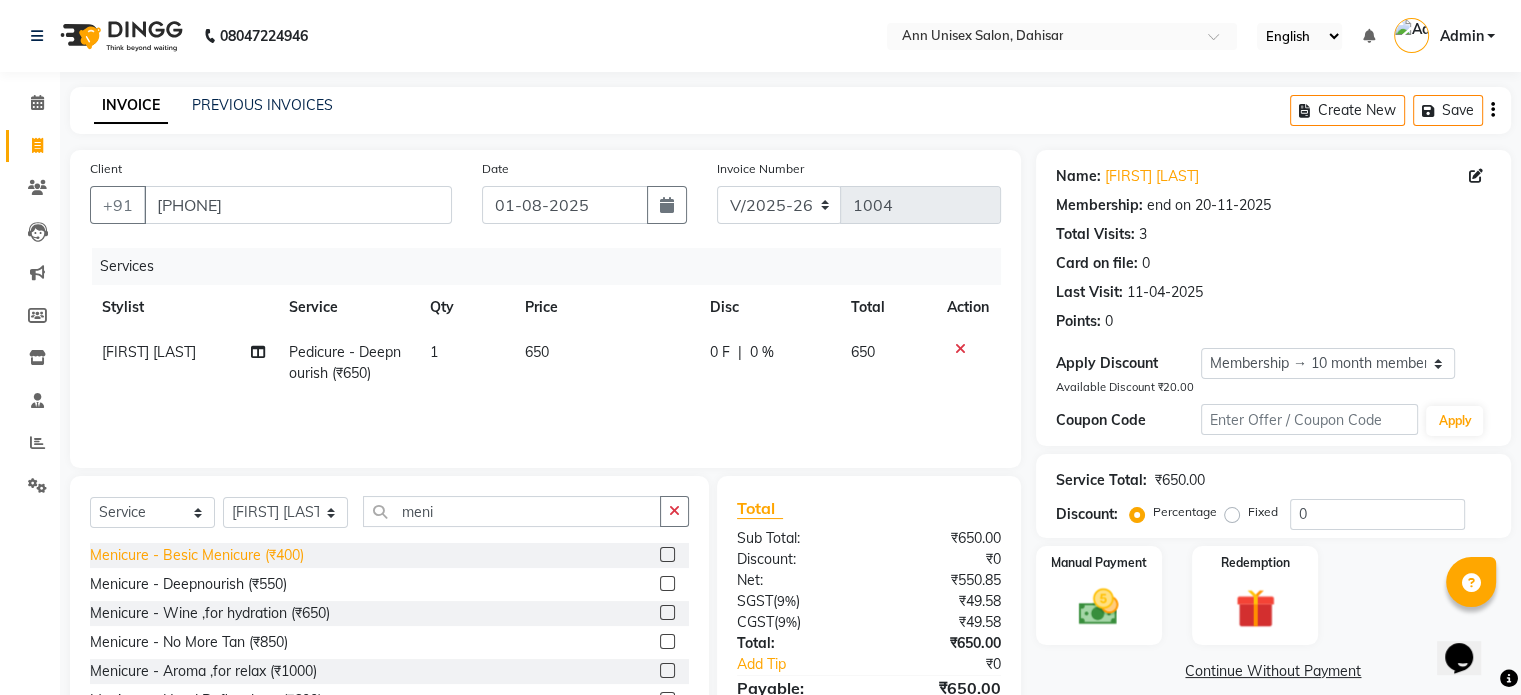 click on "Menicure - Besic Menicure (₹400)" 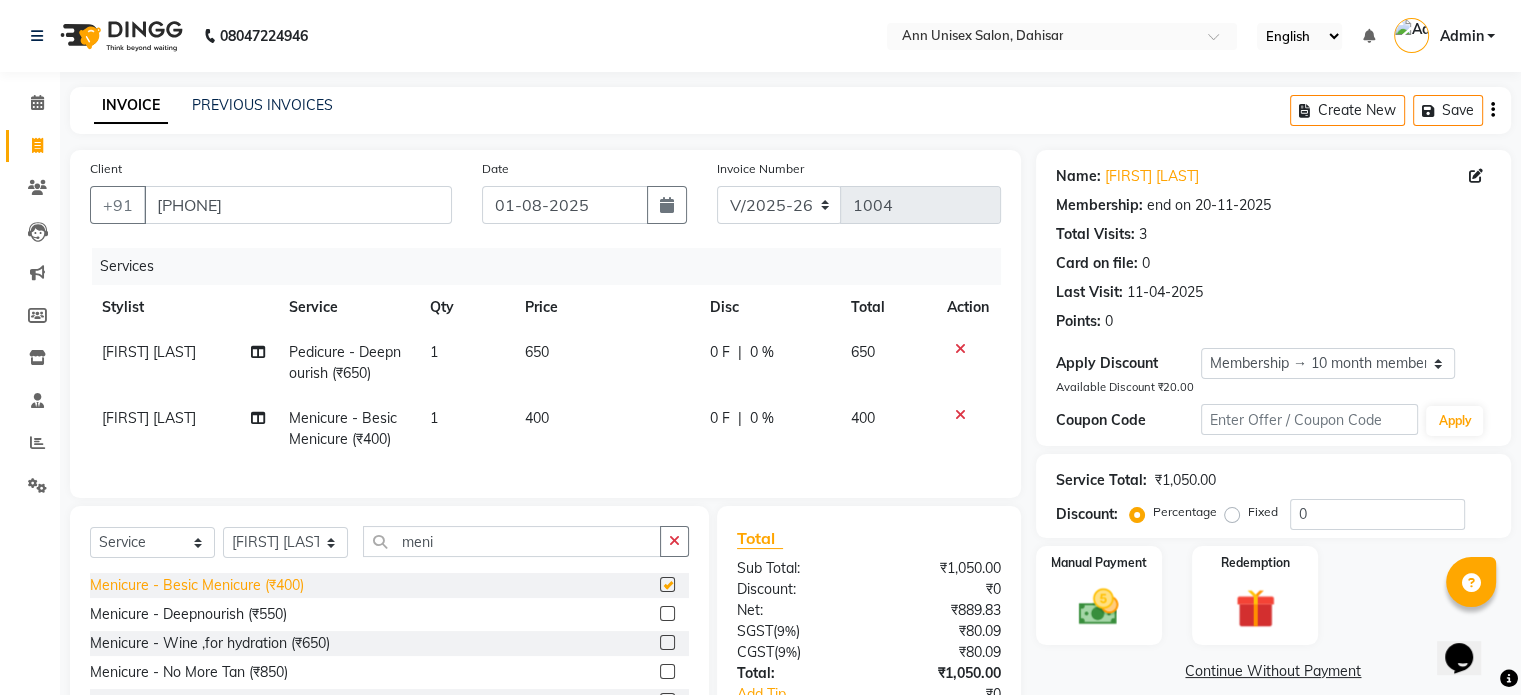 checkbox on "false" 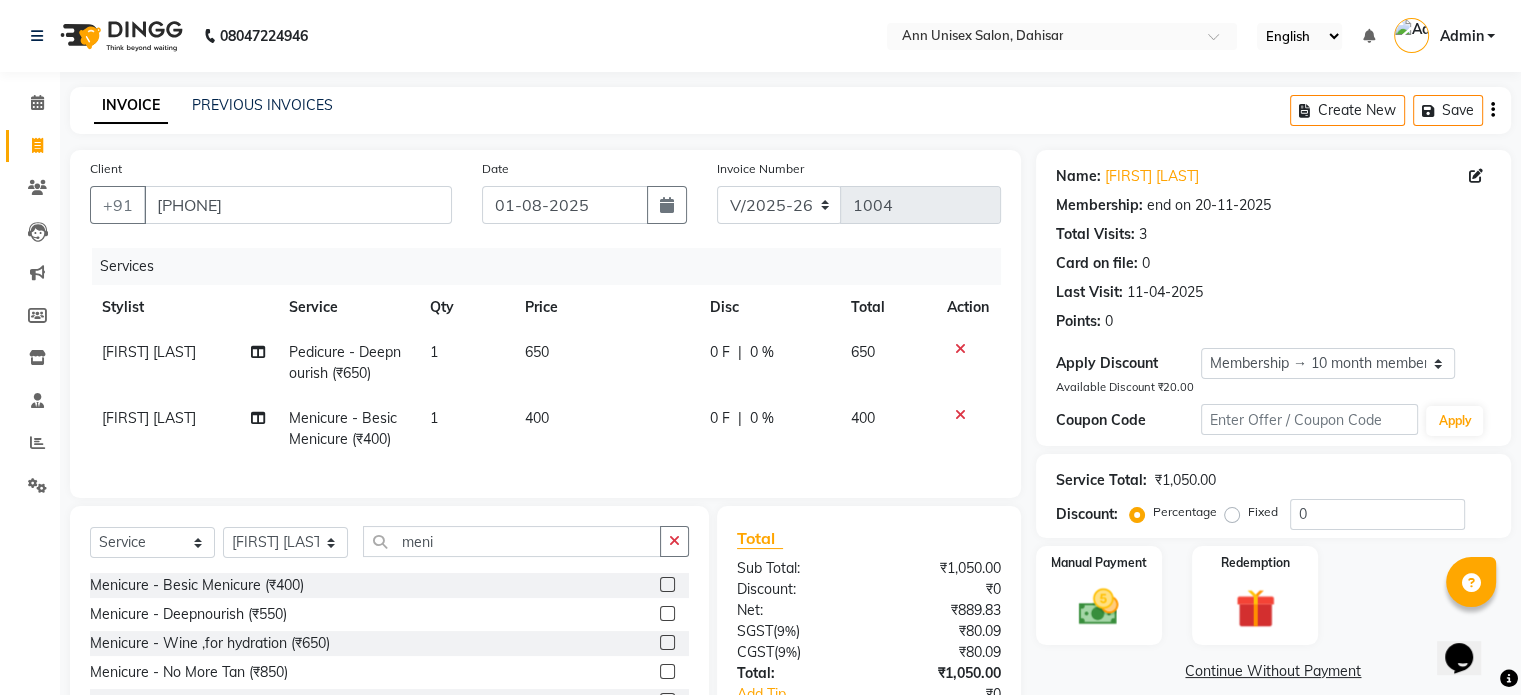 click on "0 %" 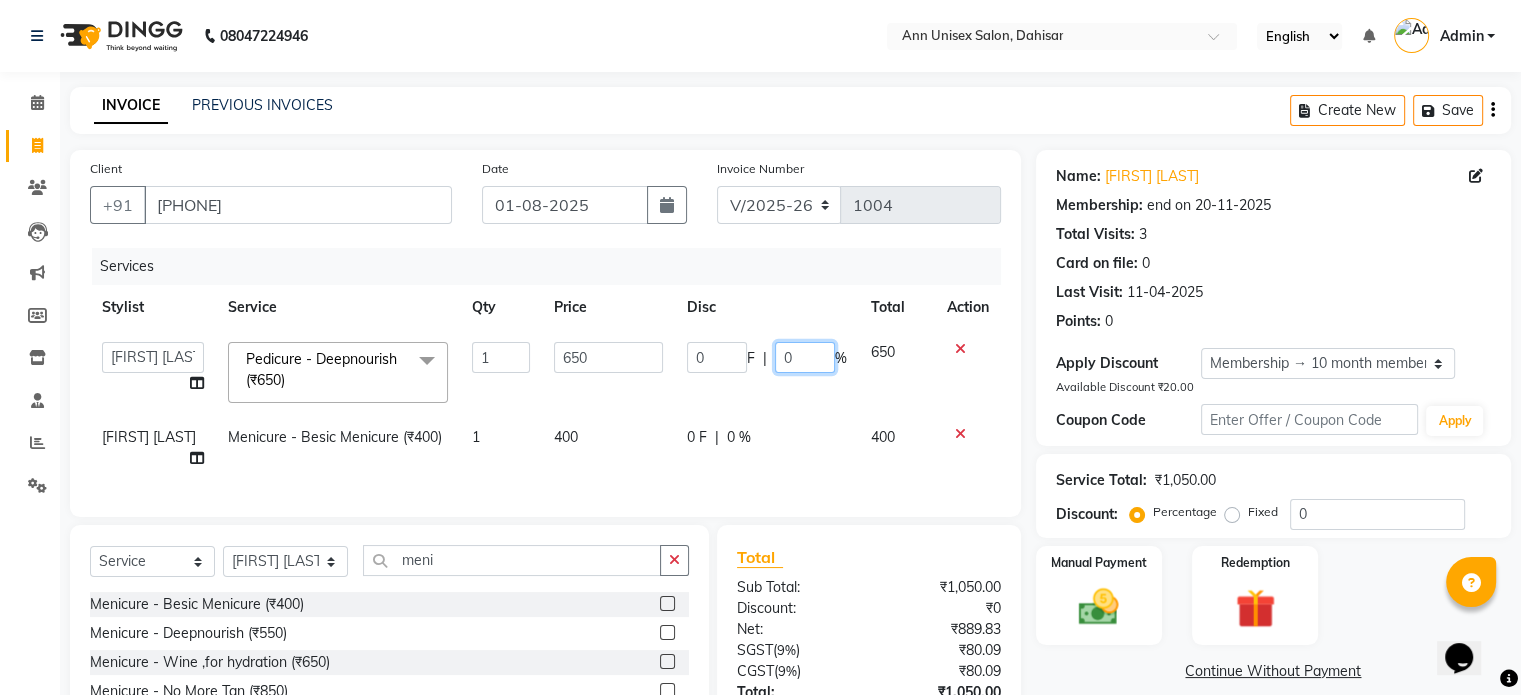 click on "0" 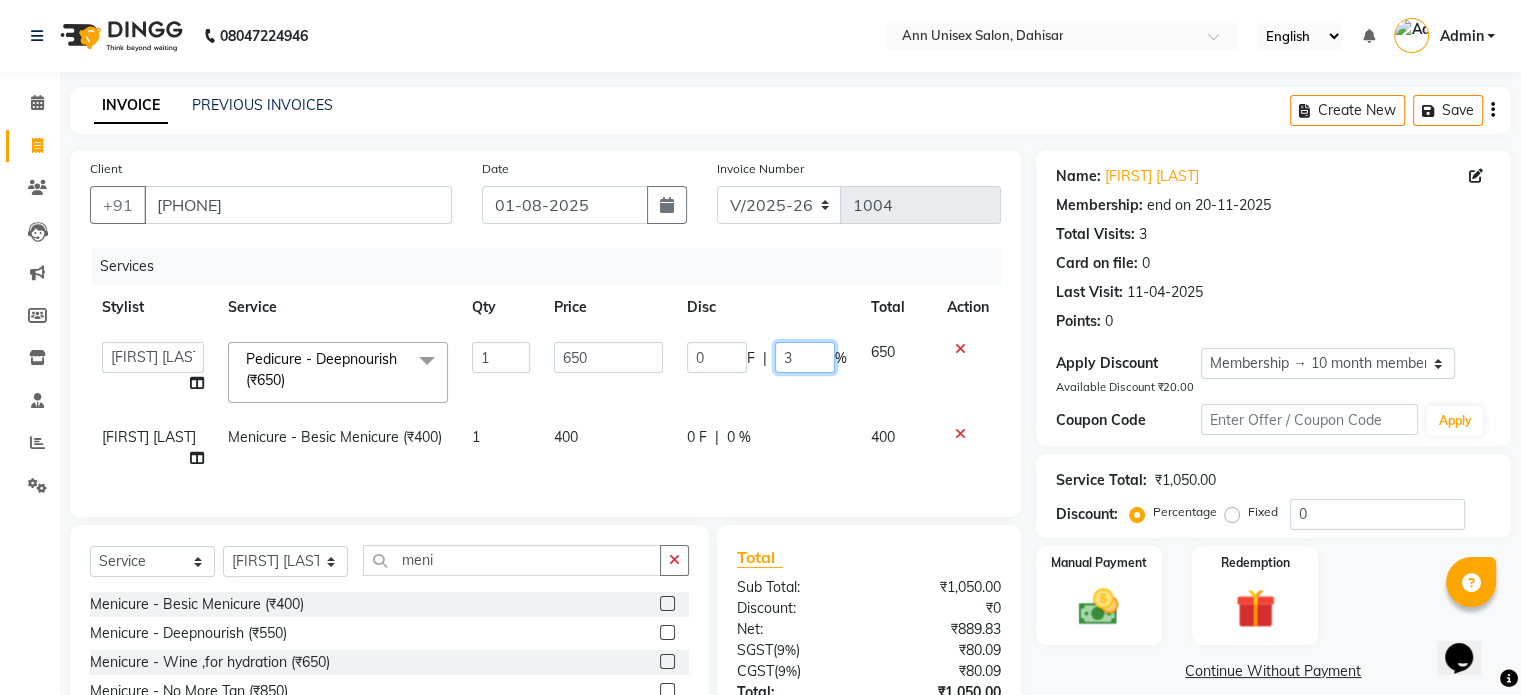 type on "30" 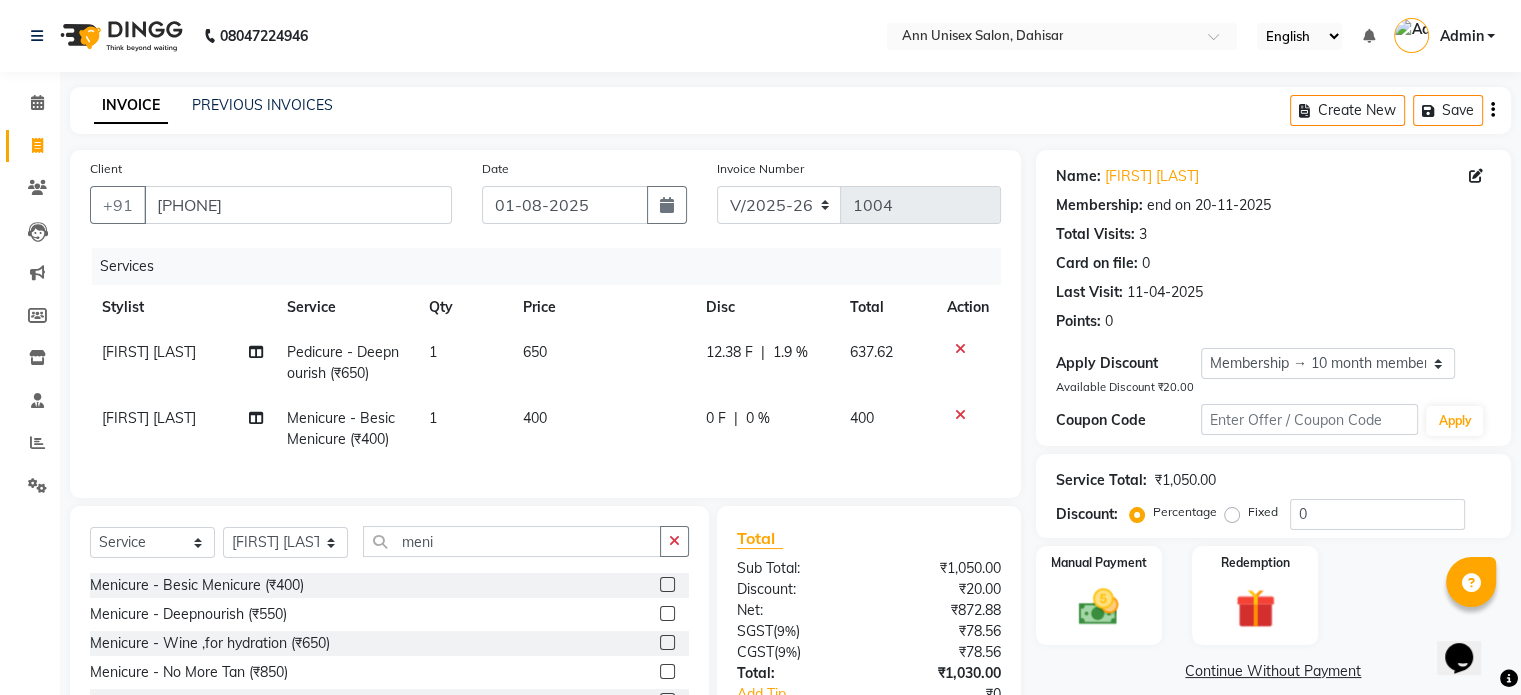 click on "12.38 F | 1.9 %" 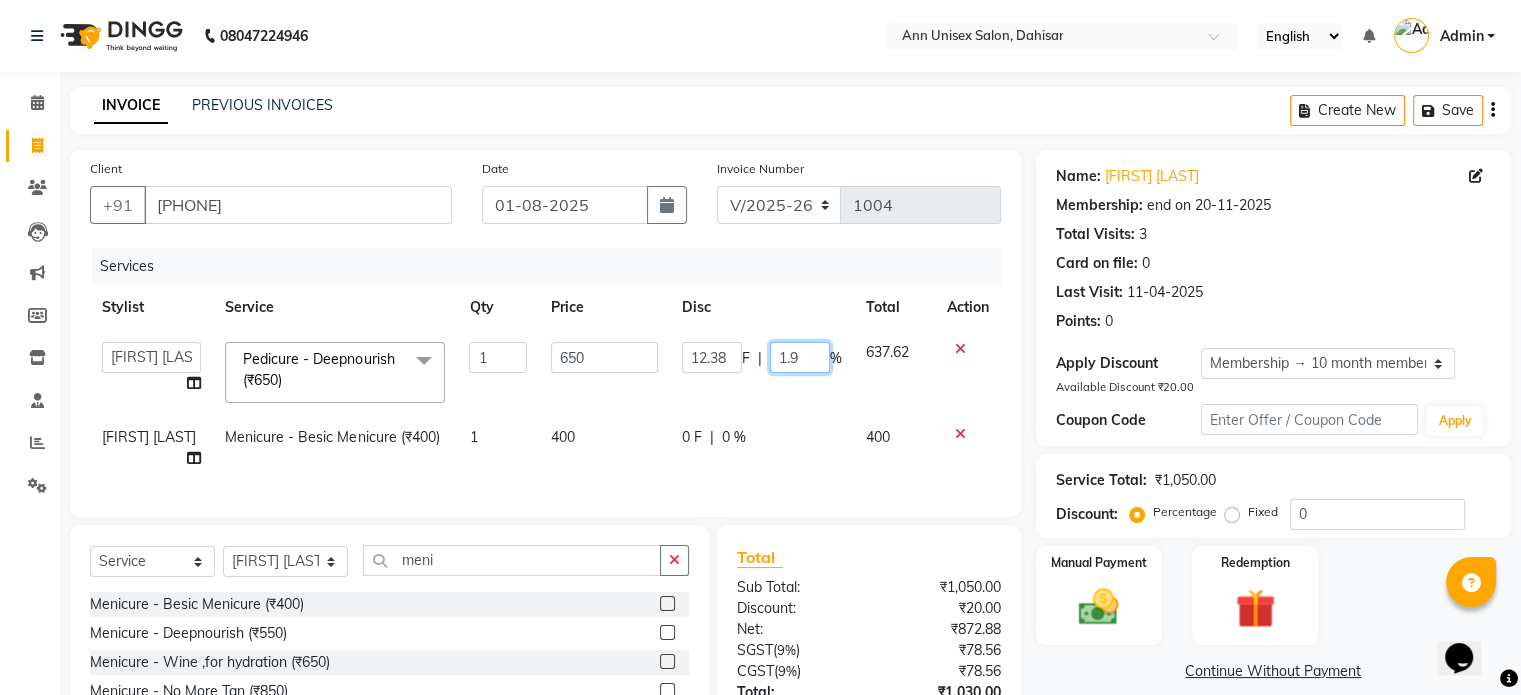 click on "1.9" 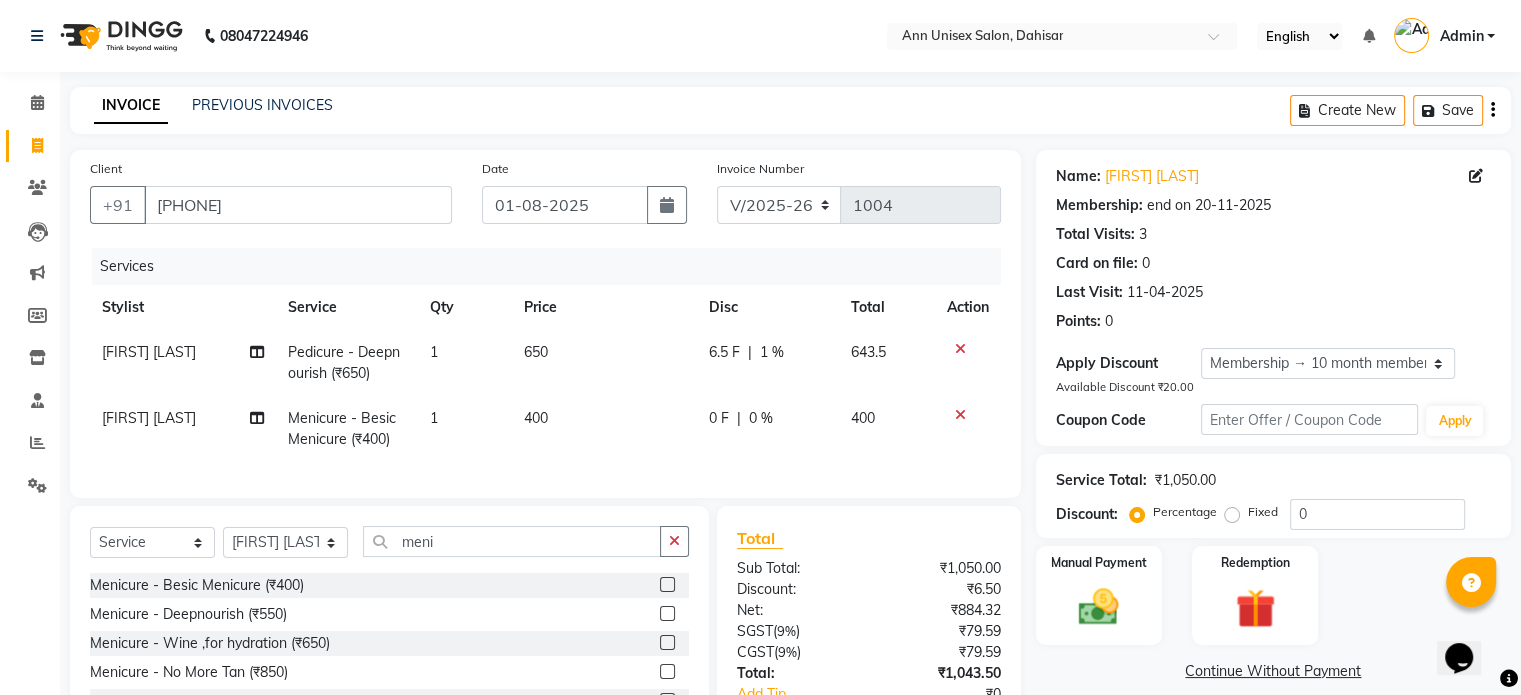 click on "6.5 F" 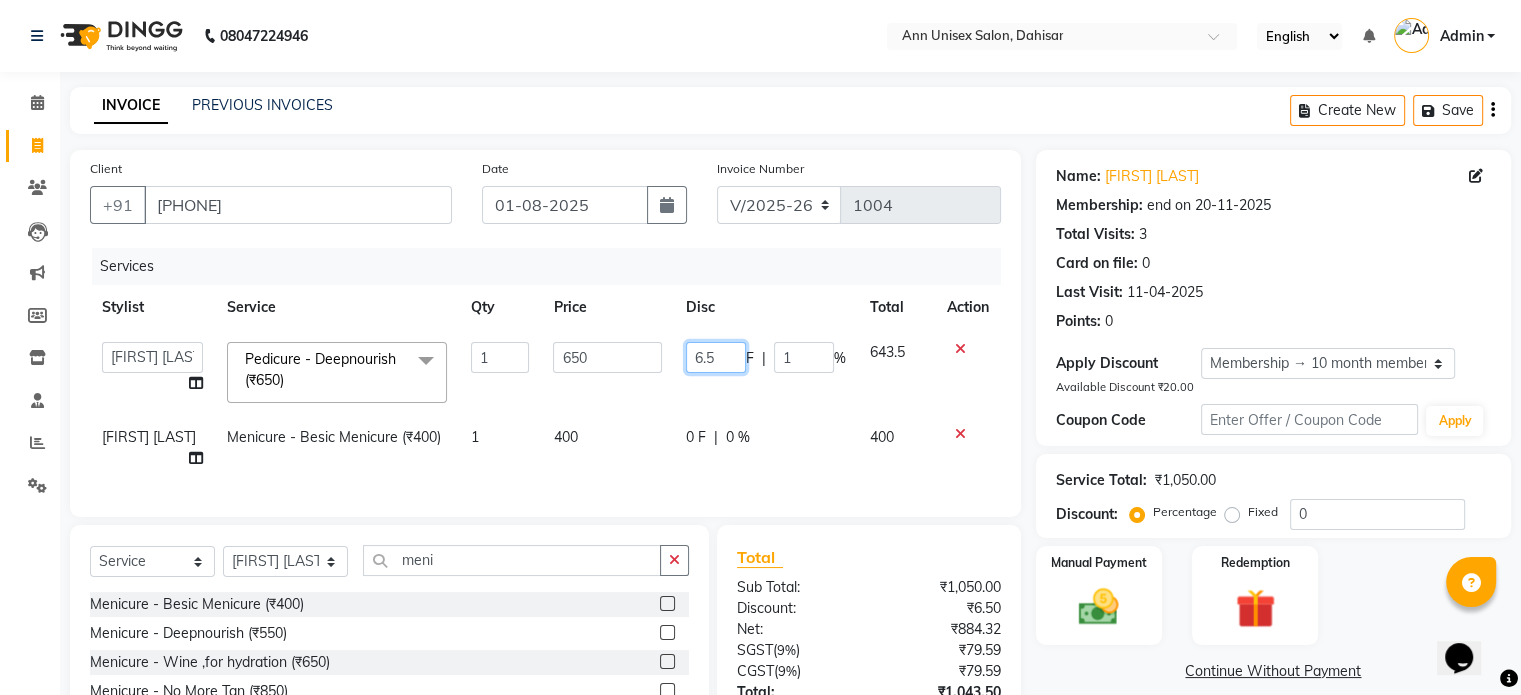 click on "6.5" 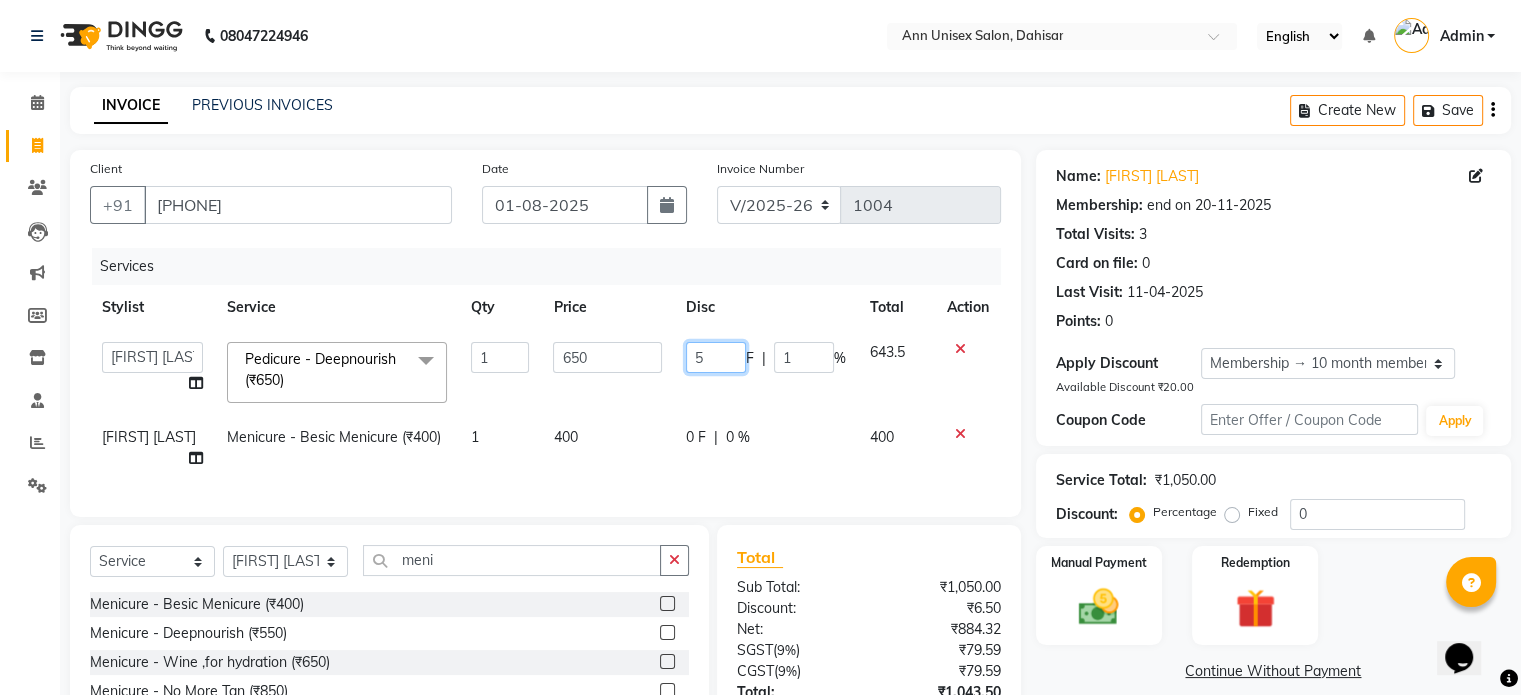 type on "50" 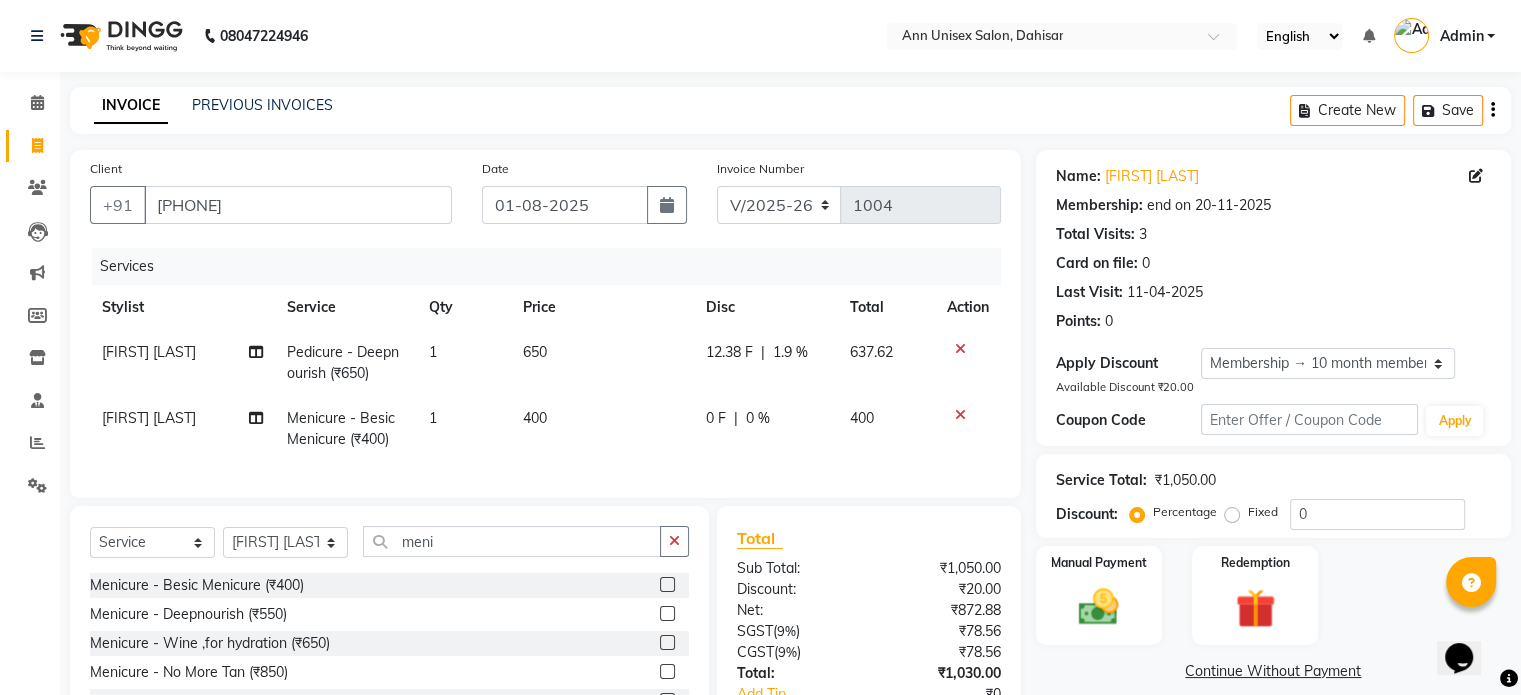 click on "[FIRST] [LAST] Pedicure - Deepnourish (₹650) 1 650 12.38 F | 1.9 % 637.62 [FIRST] [LAST] Menicure - Besic Menicure (₹400) 1 400 0 F | 0 % 400" 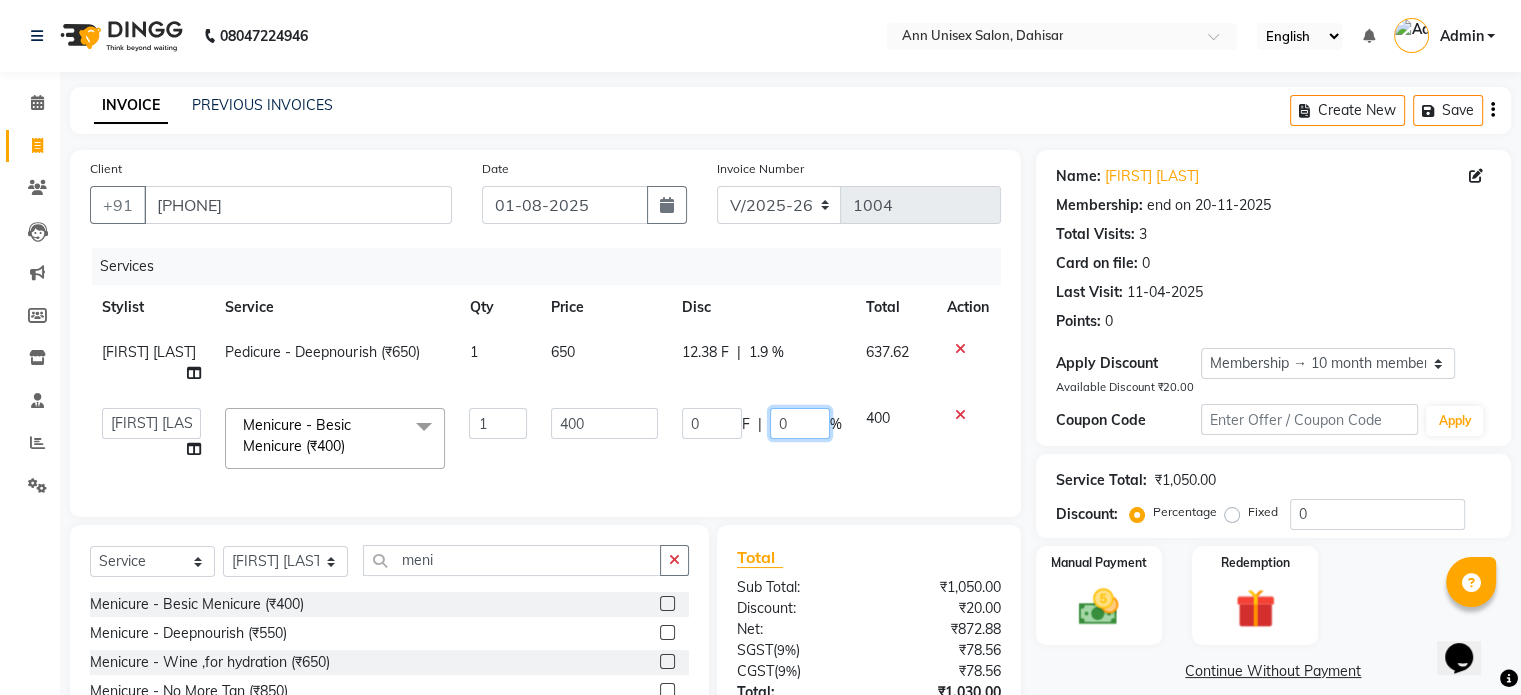 click on "0" 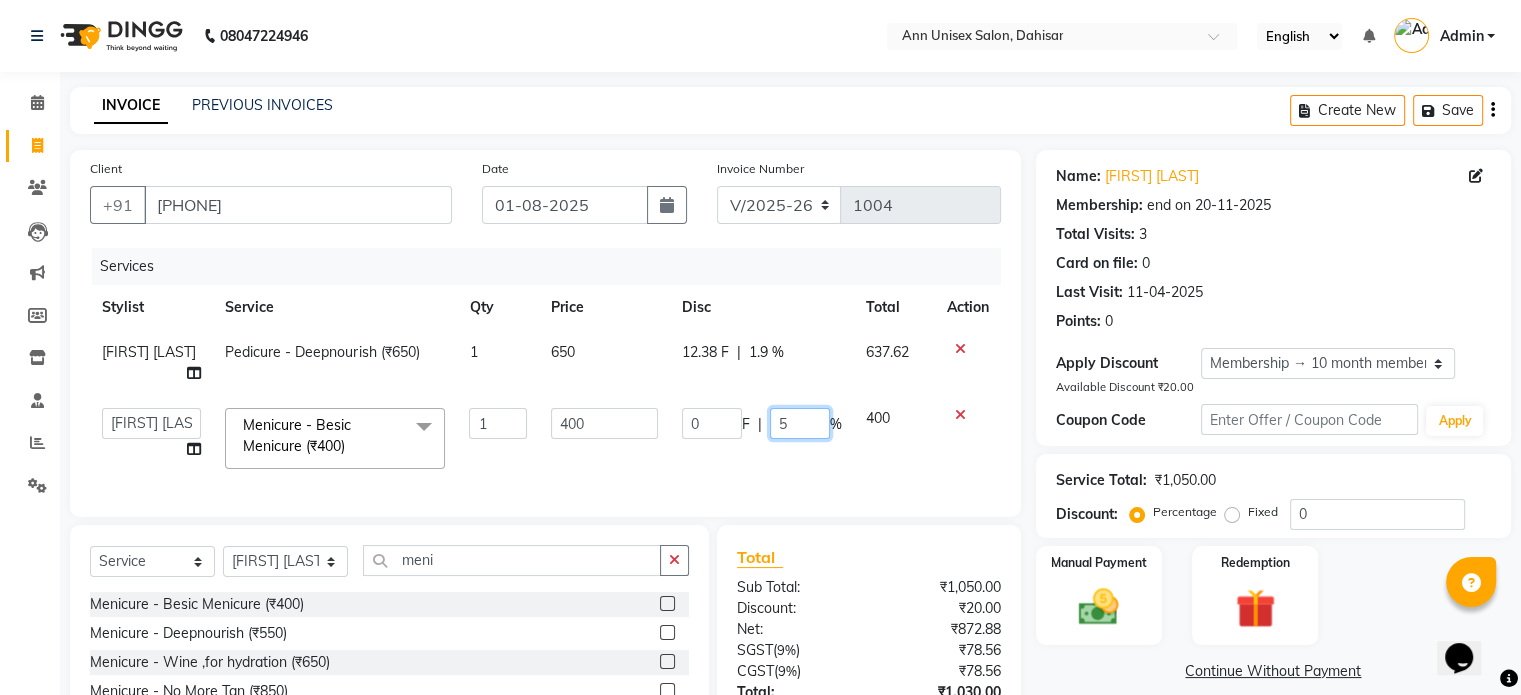 type on "50" 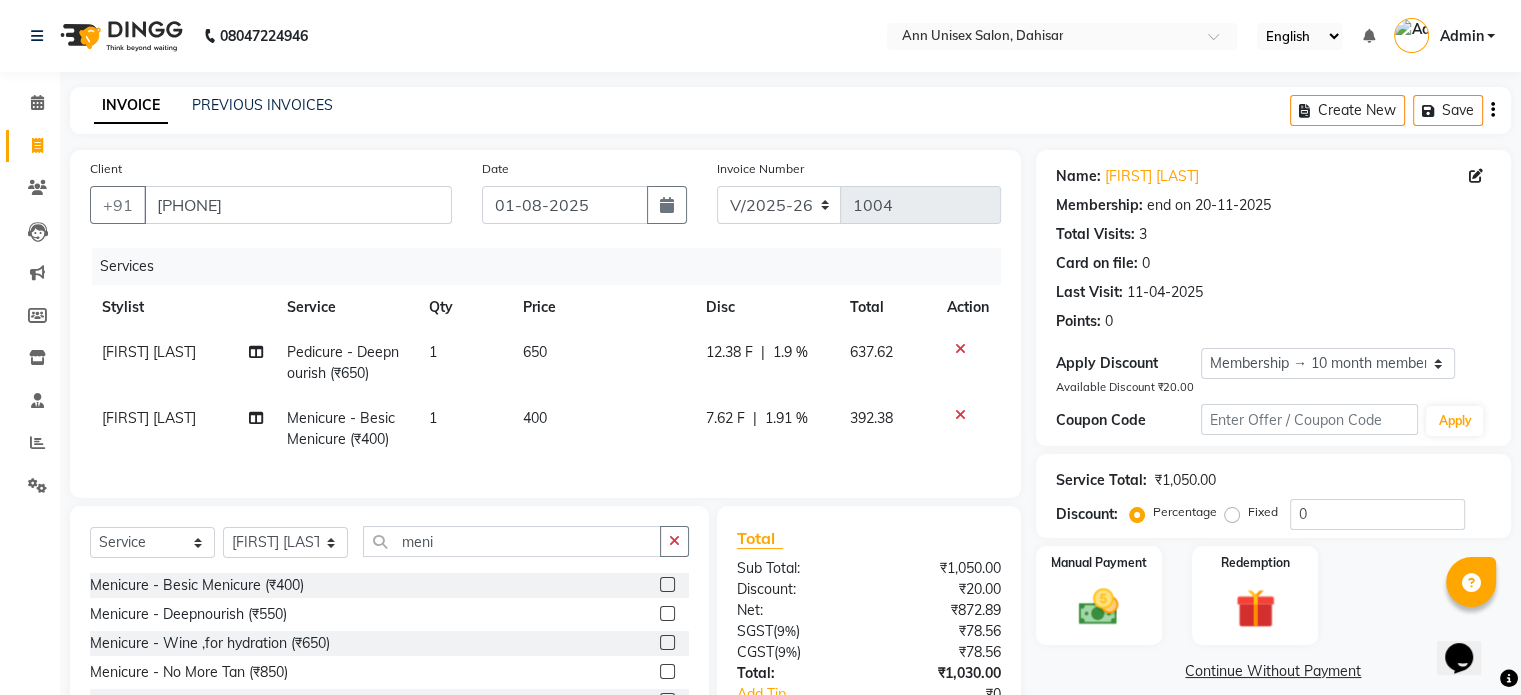 click on "7.62 F | 1.91 %" 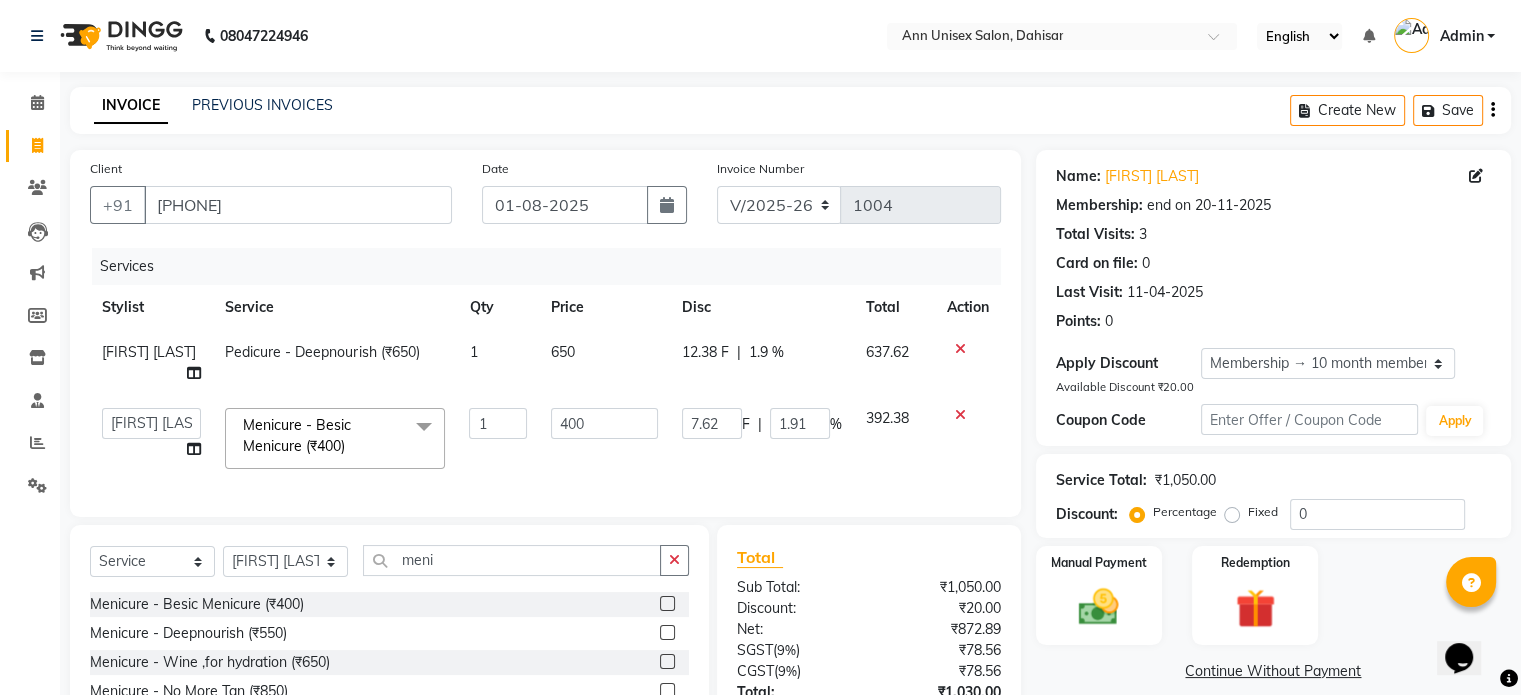 click on "392.38" 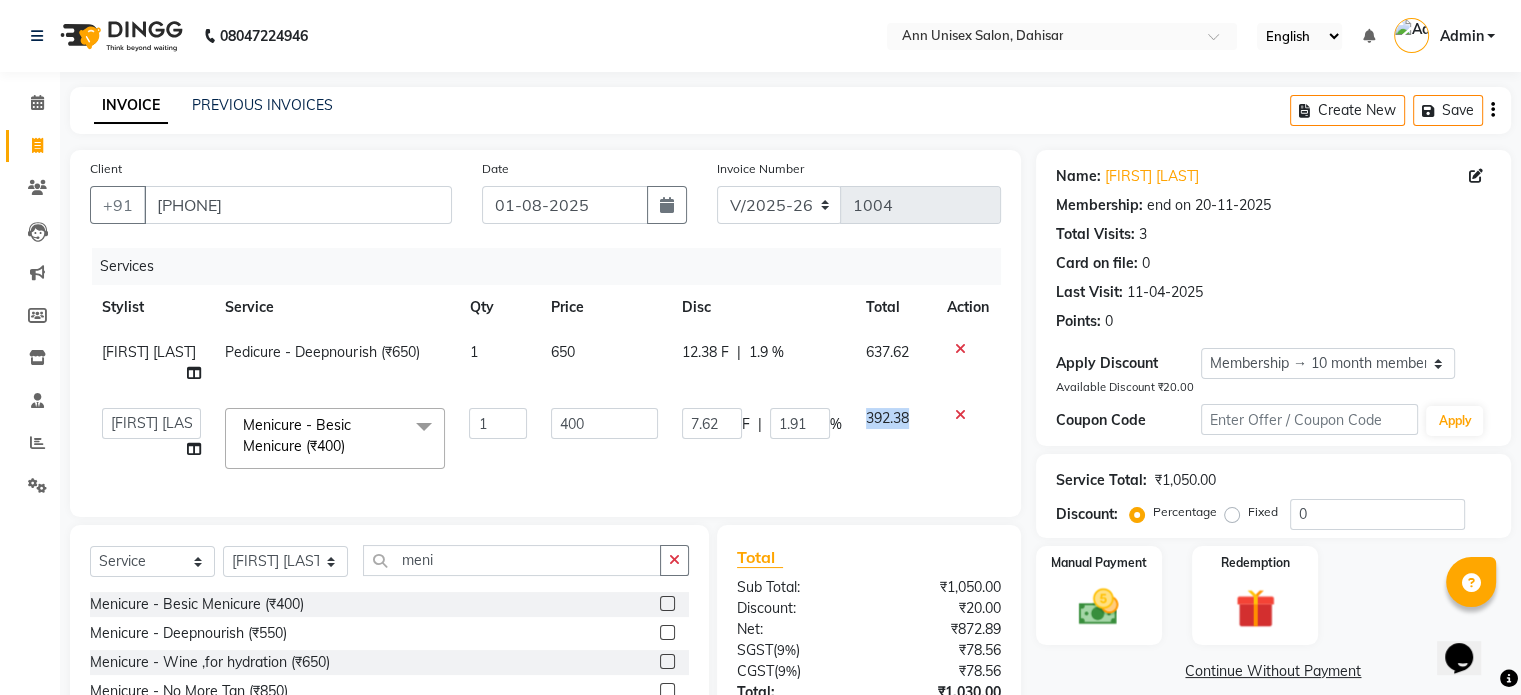 click on "392.38" 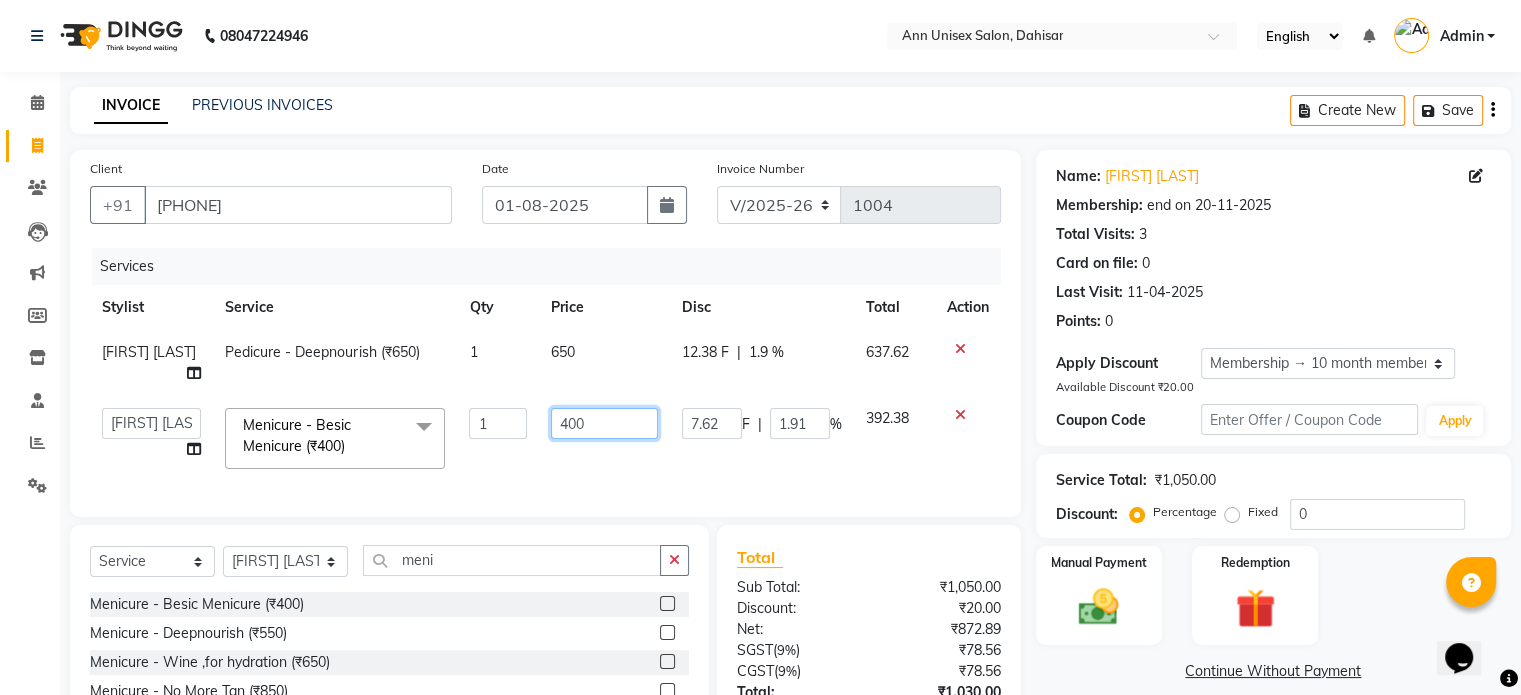 click on "400" 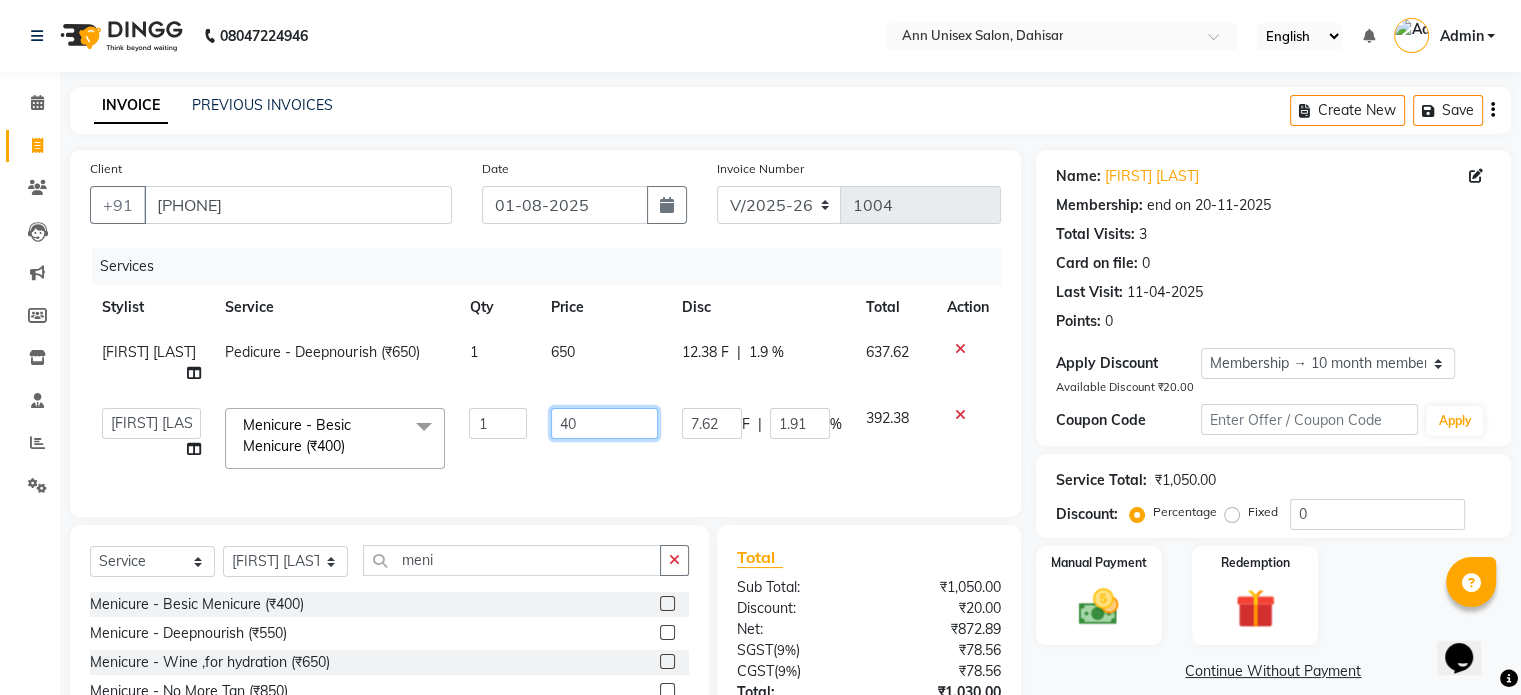 type on "4" 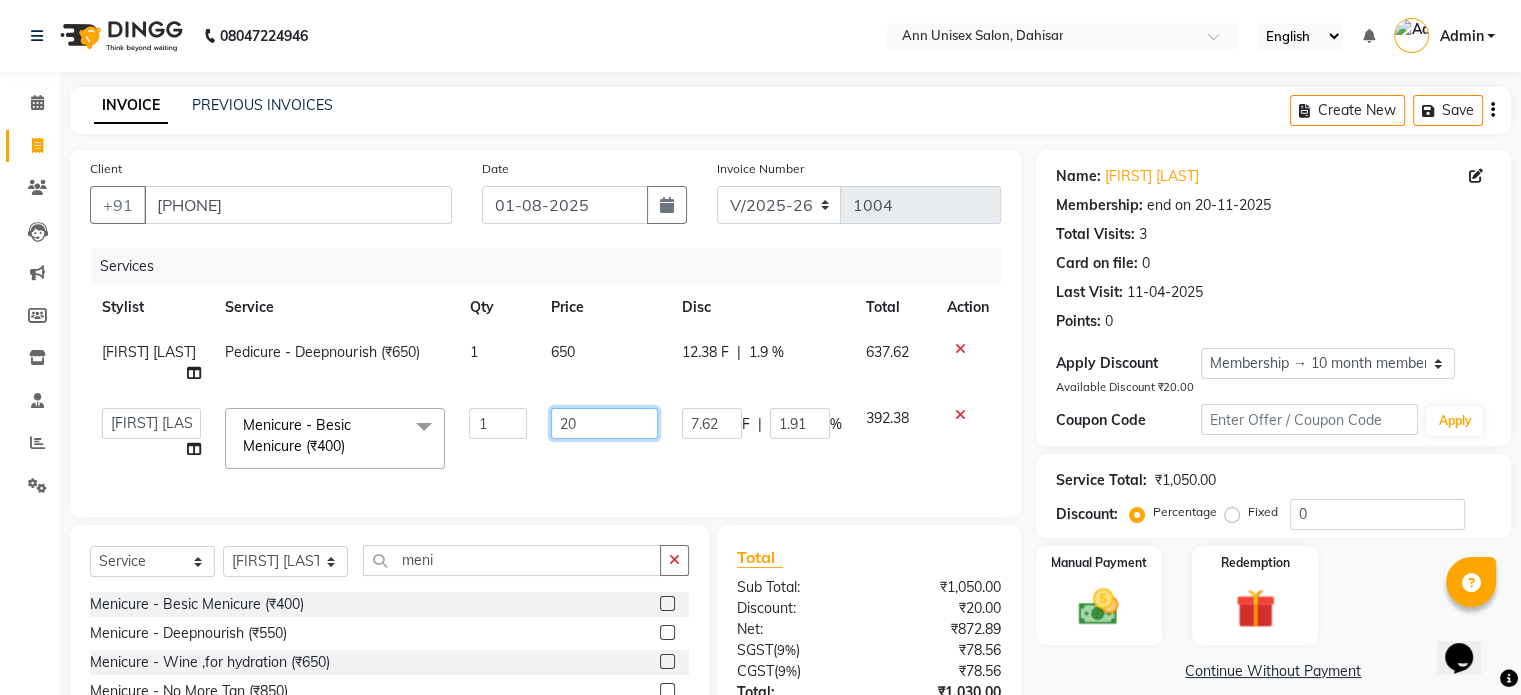 type on "200" 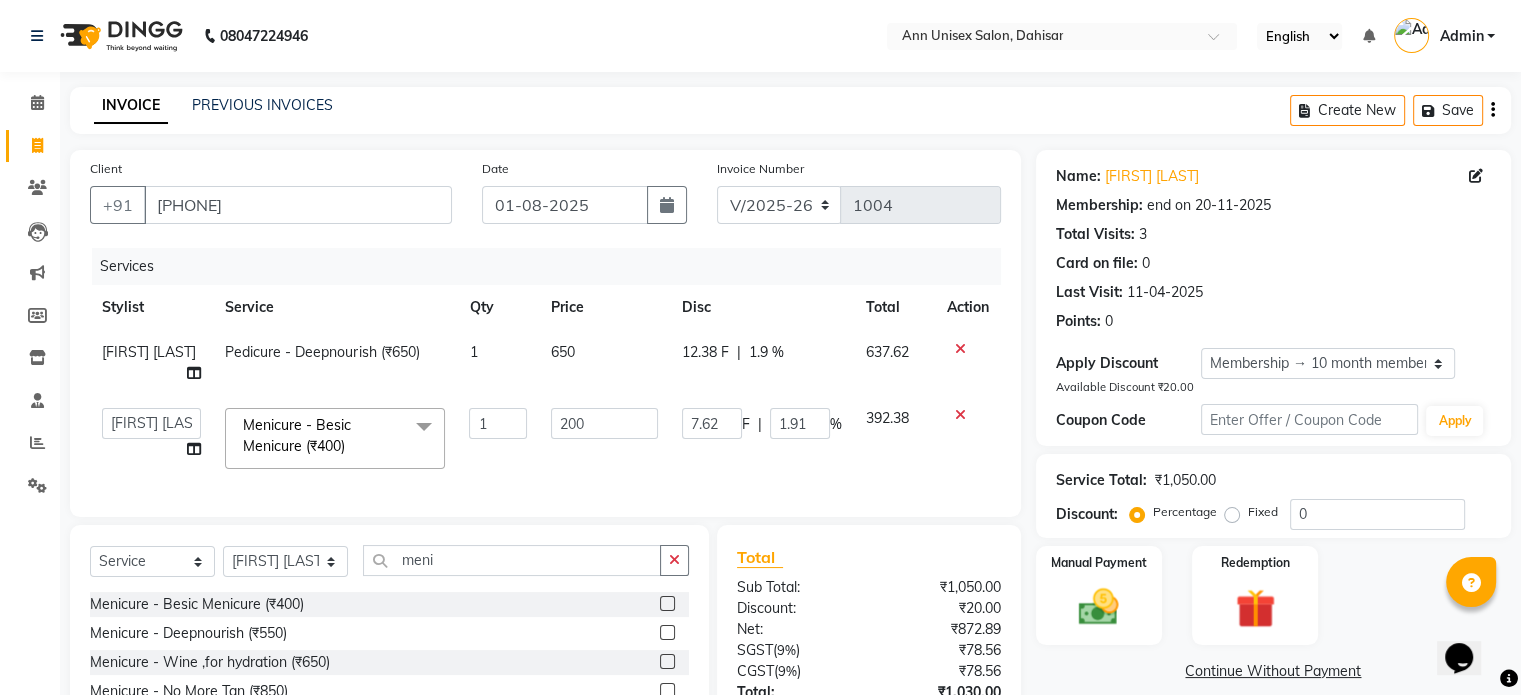 click on "Services Stylist Service Qty Price Disc Total Action [FIRST] [LAST] Pedicure - Deepnourish (₹650) 1 650 12.38 F | 1.9 % 637.62  [FIRST] [LAST]   [LAST]   [FIRST] [LAST]   [FIRST] [LAST]   [FIRST] [LAST]   [FIRST] [LAST]   [FIRST] [LAST]   [FIRST]  Menicure - Besic Menicure (₹400)  x Female Services - Haircut (₹500) Female Services - Girl haircut (₹250) prelightening (₹1500) OIL HEAD MASSAGE (₹600) OIL HEAD MASSAGE WITH WASH (₹700) Acrylic removel (₹500) Stickons Removel (₹300) Gel Polish Removel (₹200) Offer Gel Polish (₹299) Gel Polish (₹500) Offer Stickons With Gel Polish (₹499) Stickons (₹500) French Gel Polish (₹700) Offer French Polish (₹499) Nail art per finger (₹100) Basic Per Finger Nail art (₹50) Acrylic Extension (₹1200) Offer Acrylic Extension  (₹899) Below Waist Global Colour (₹5500) TONG UPTO SOULDER (₹800) Tong Below Shoulder (₹1000) Tong Uptowaist (₹1200) Tong Blow waist (₹1500) TOUT - ULTIMAT HYDRATION (₹1300) TOUT ULTIMATE REVIVAL  (₹1100) 1 F" 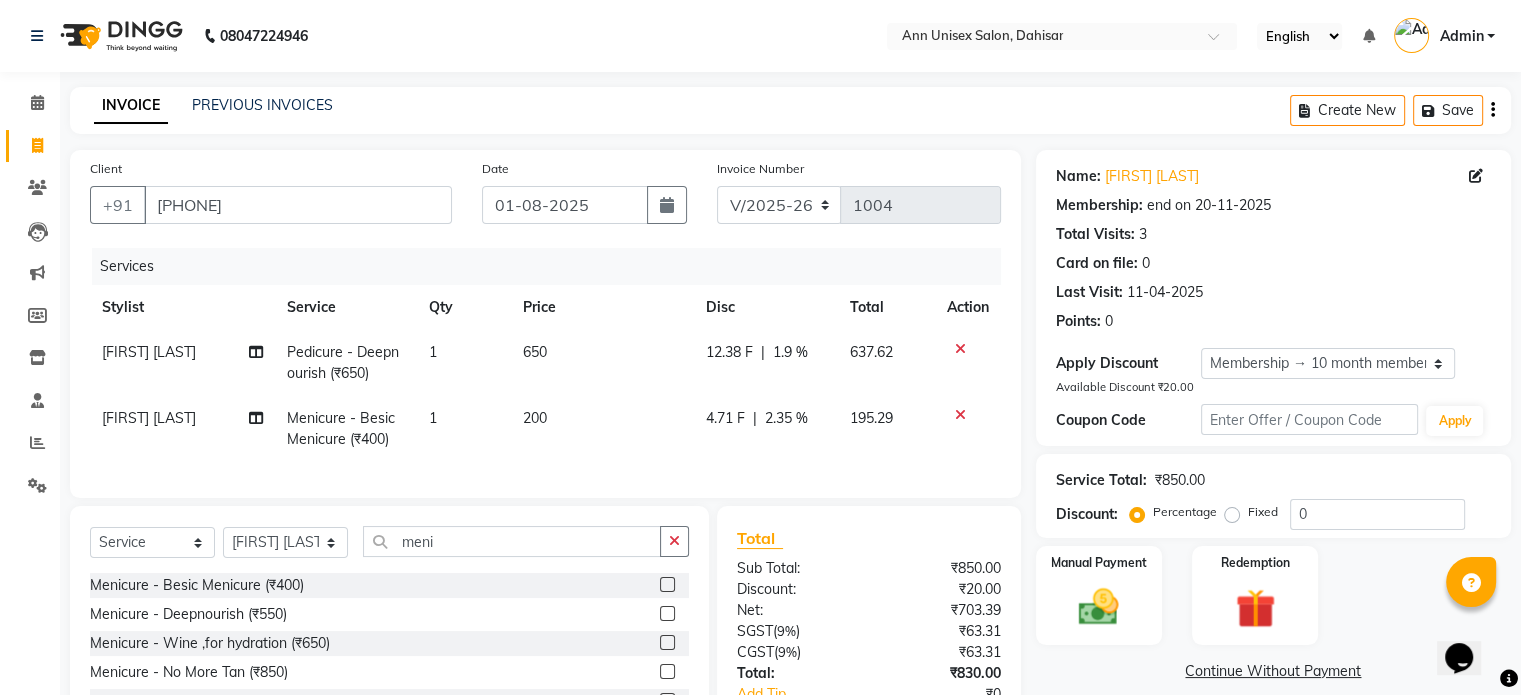 click on "650" 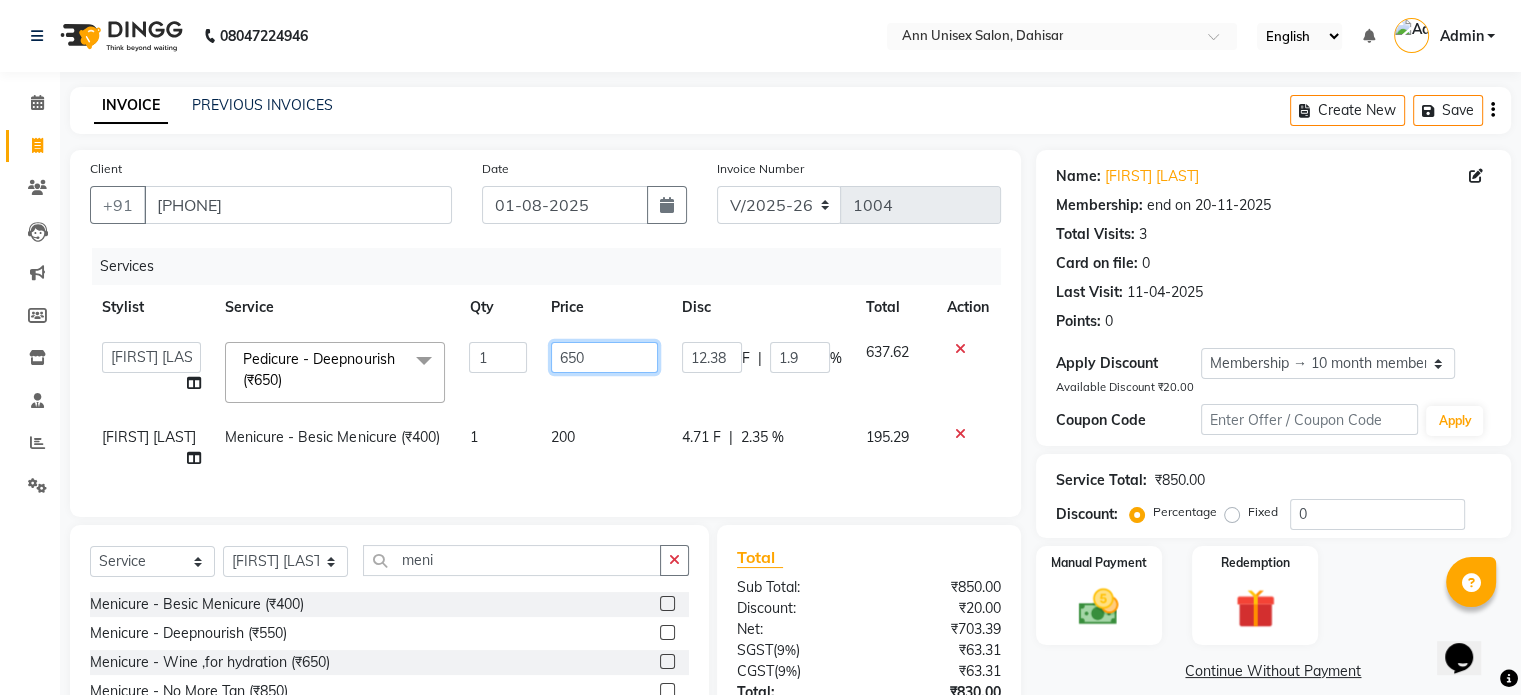 click on "650" 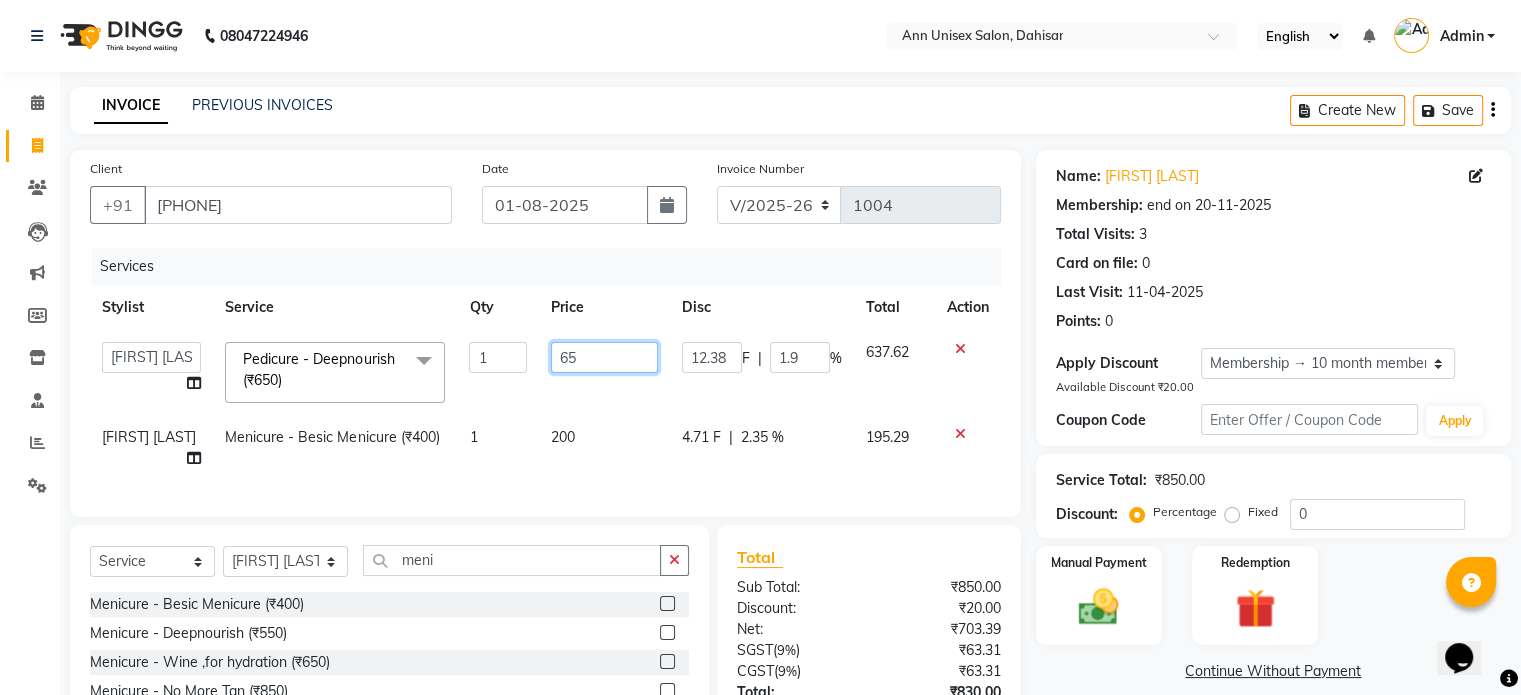 type on "6" 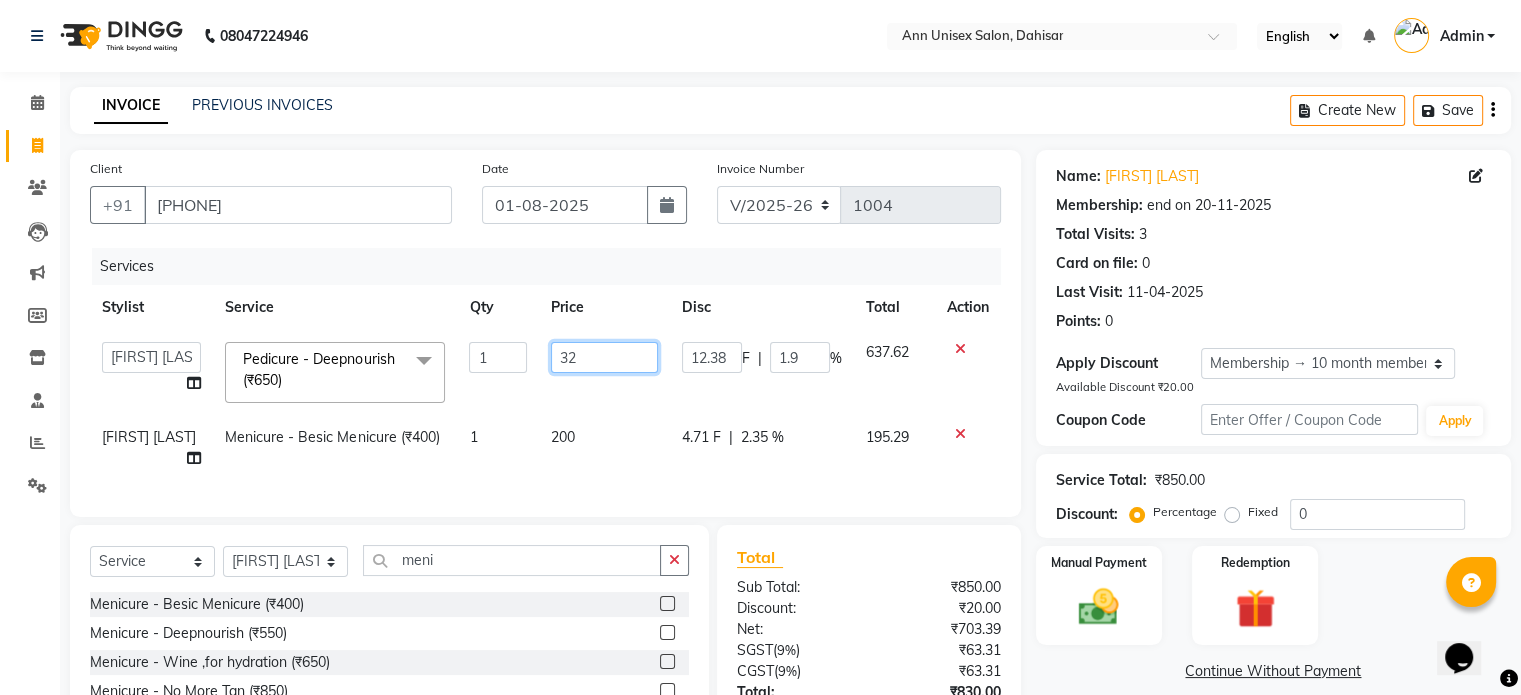 type on "325" 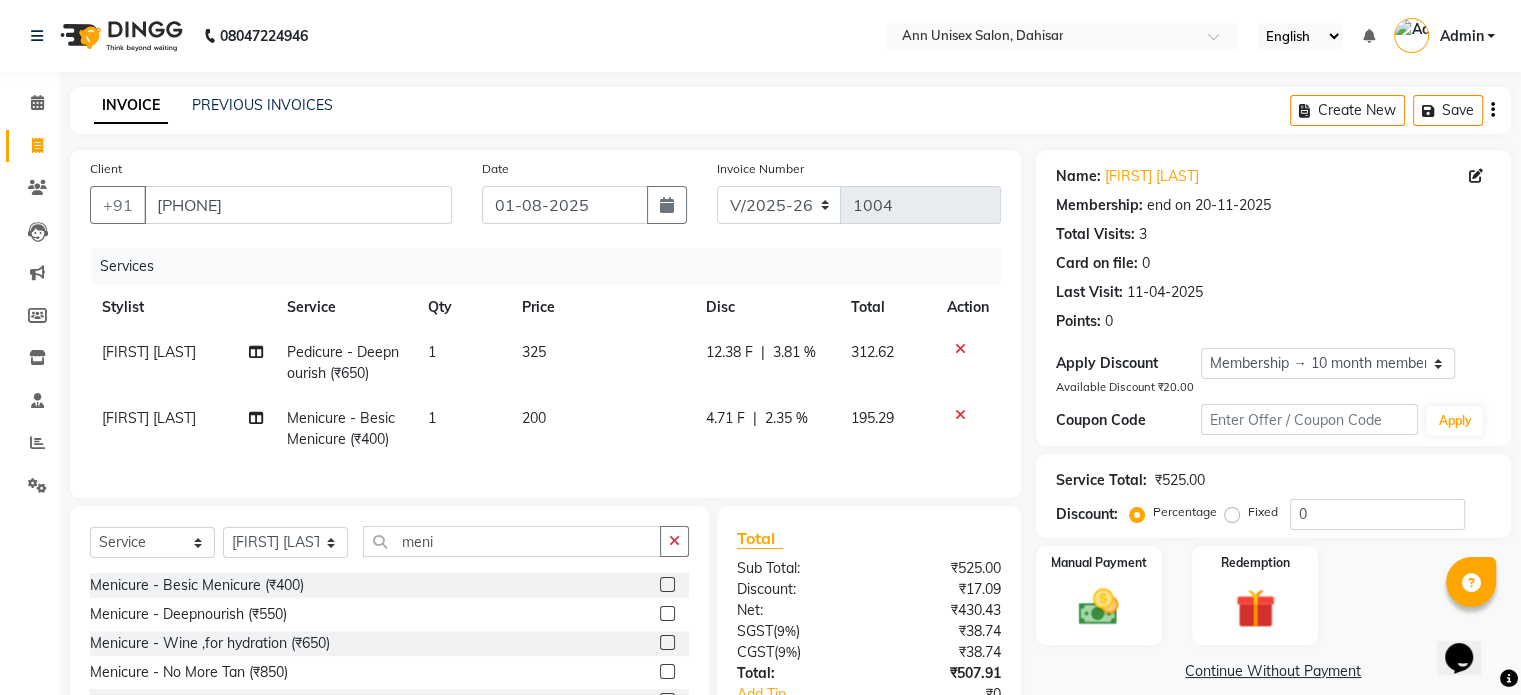 click on "325" 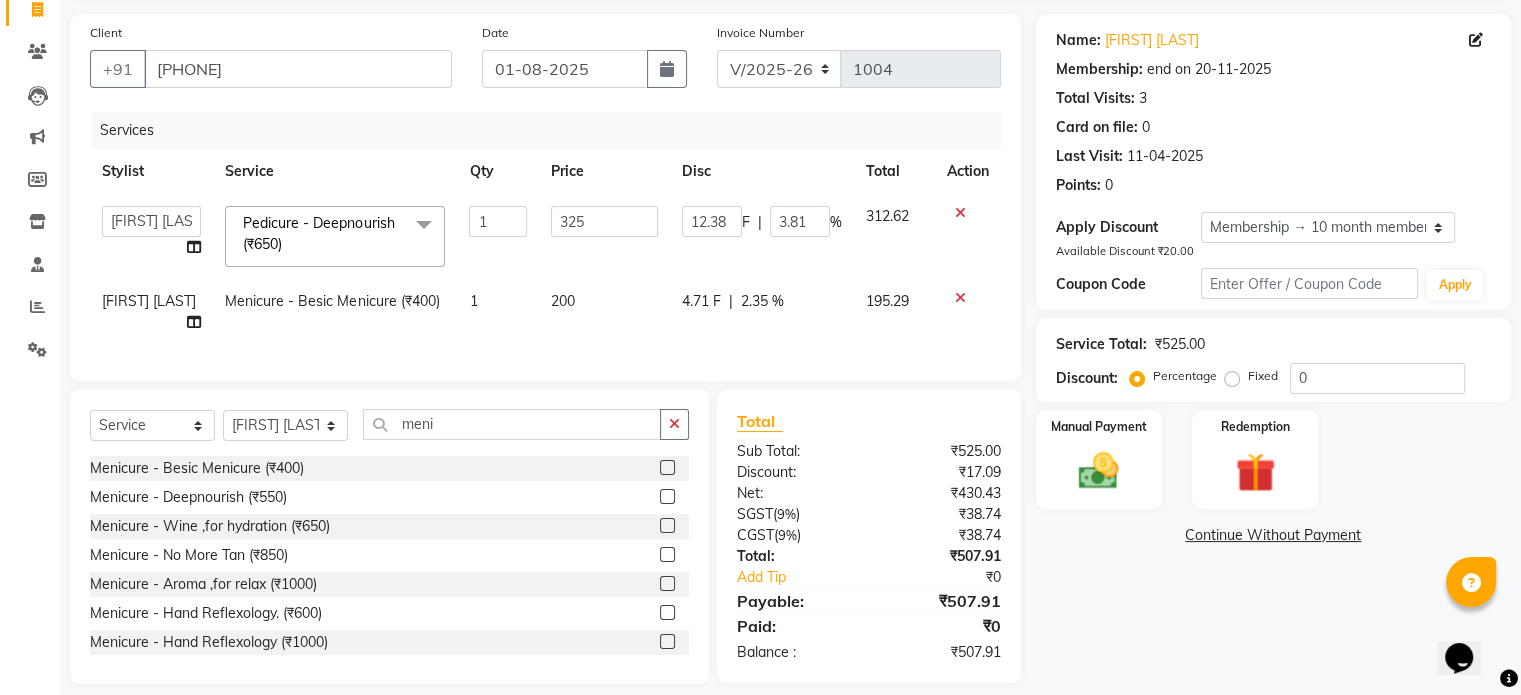 scroll, scrollTop: 138, scrollLeft: 0, axis: vertical 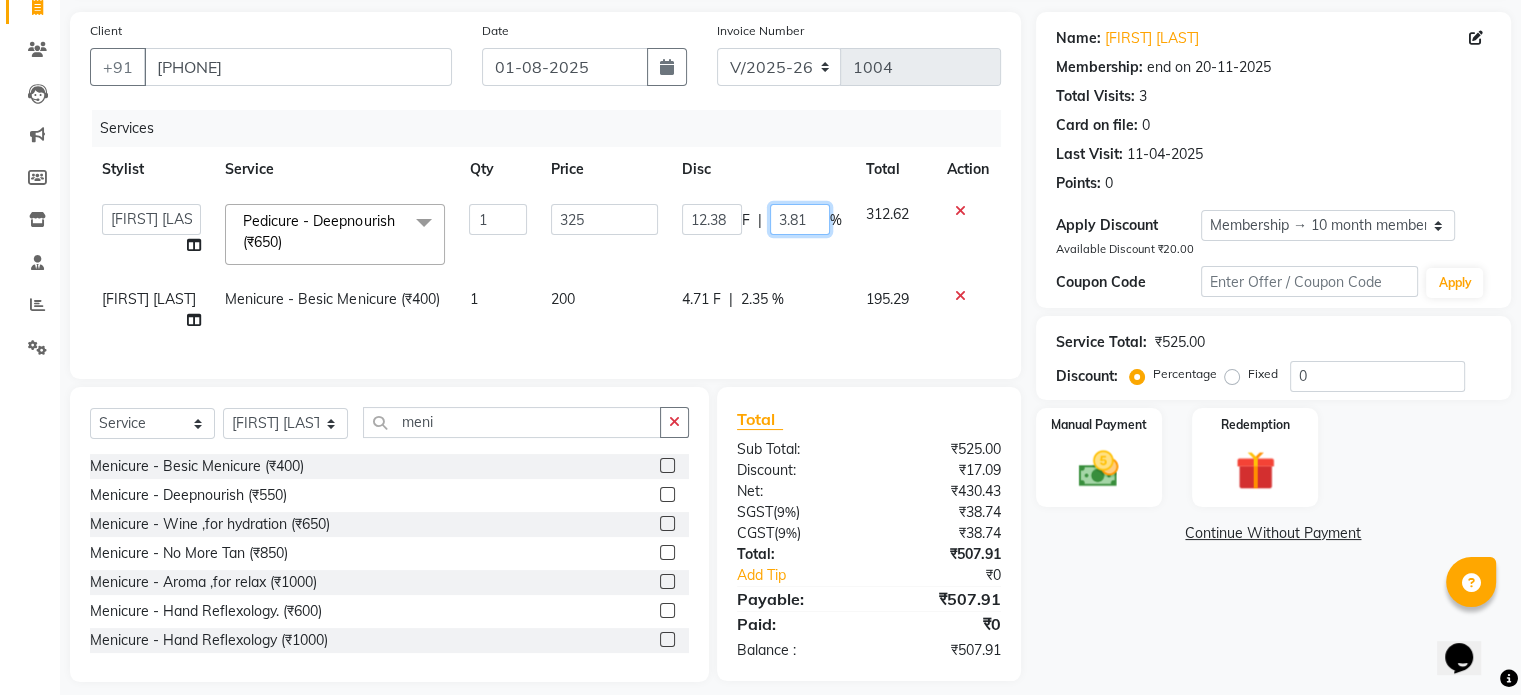 click on "3.81" 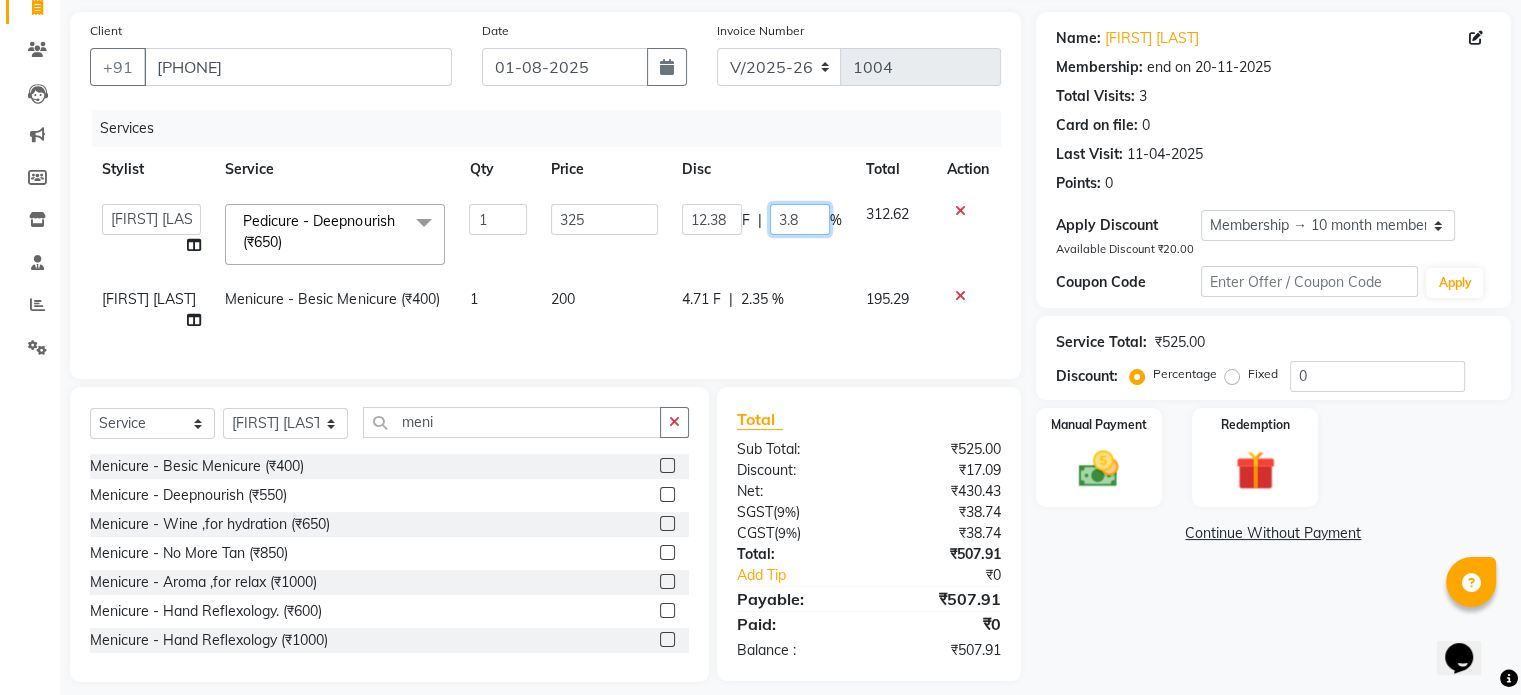 type on "3" 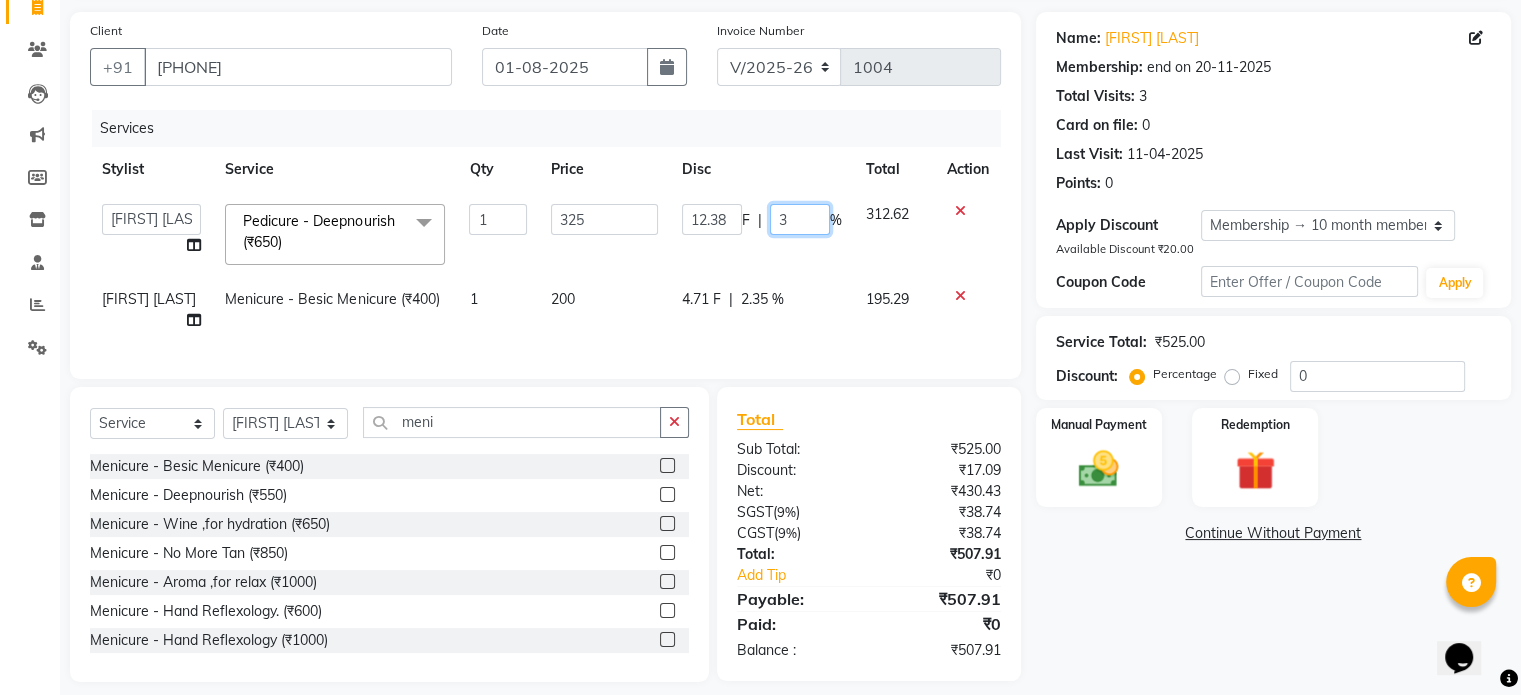 type 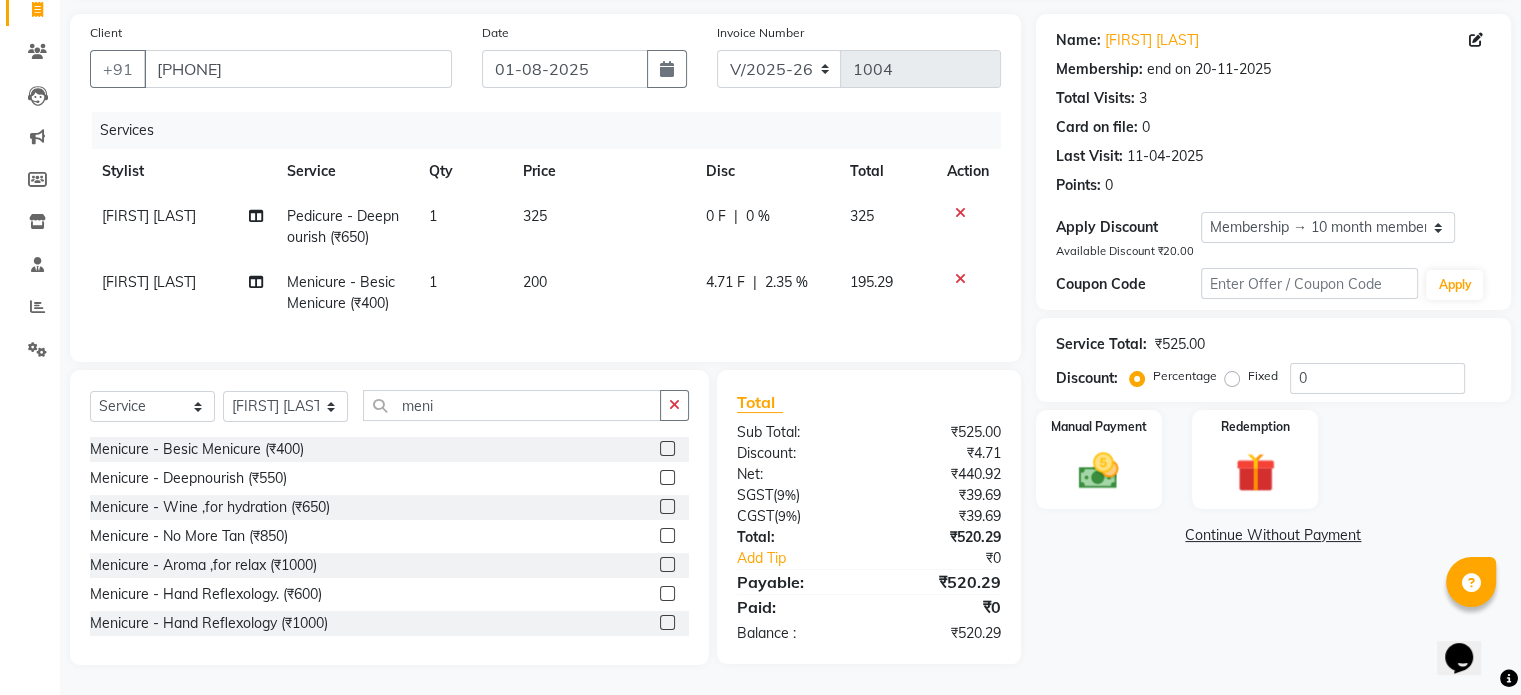 click on "[FIRST] [LAST] Pedicure - Deepnourish (₹650) 1 325 0 F | 0 % 325 [FIRST] [LAST] Menicure - Besic Menicure (₹400) 1 200 4.71 F | 2.35 % 195.29" 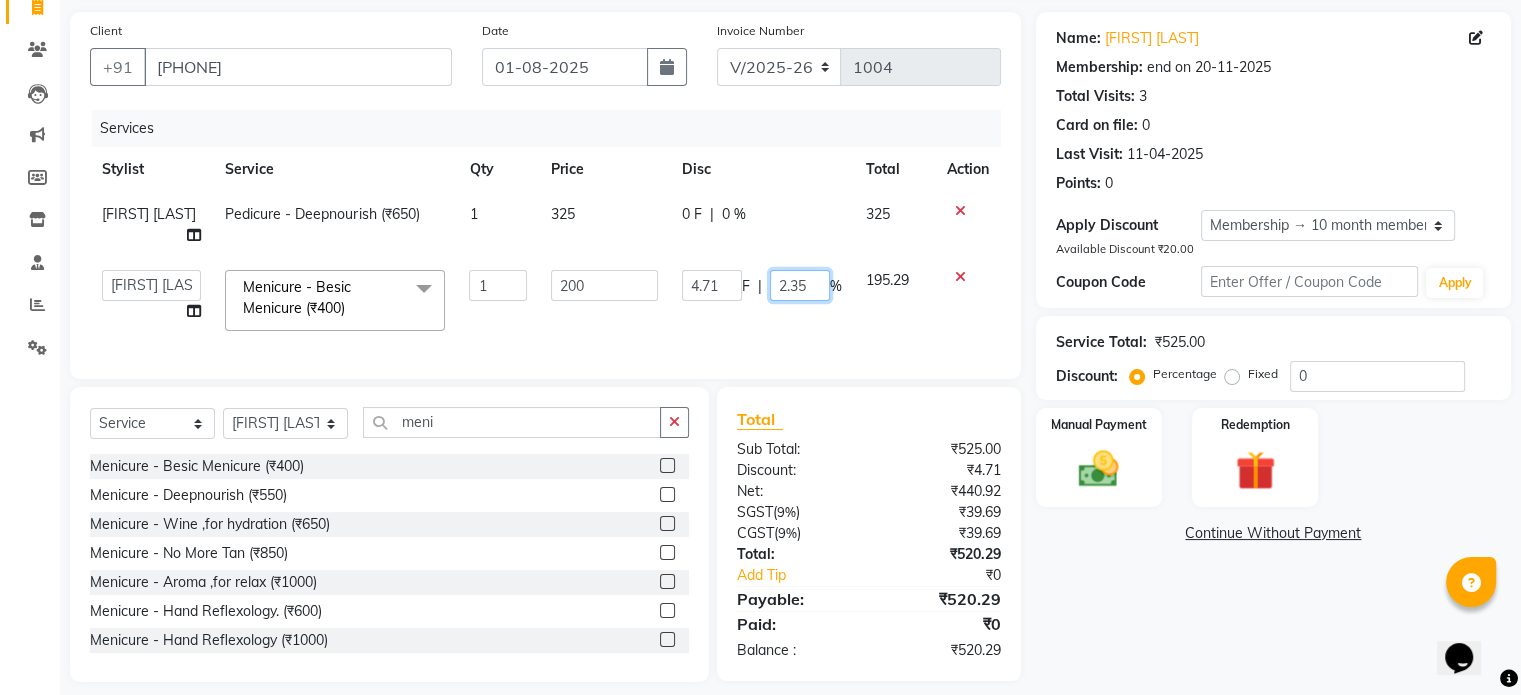 click on "2.35" 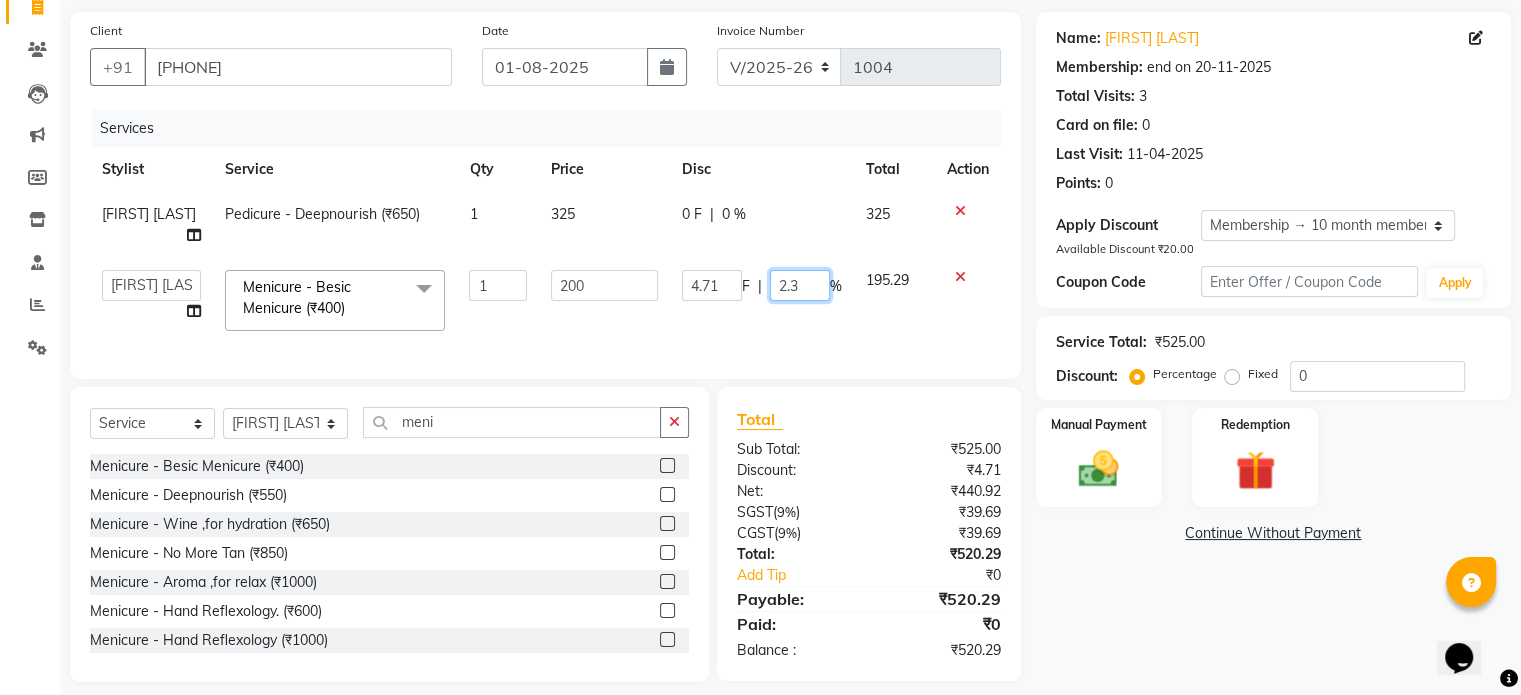 type on "2" 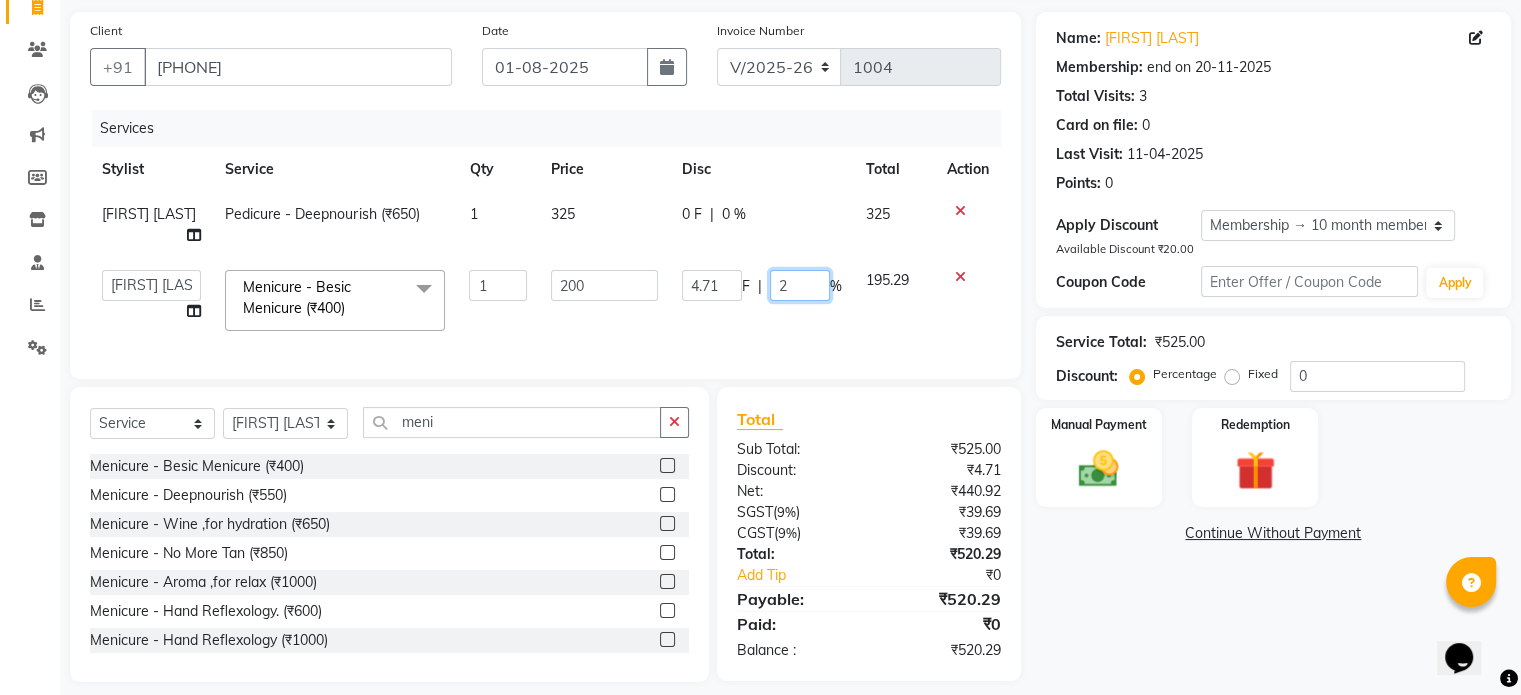 type 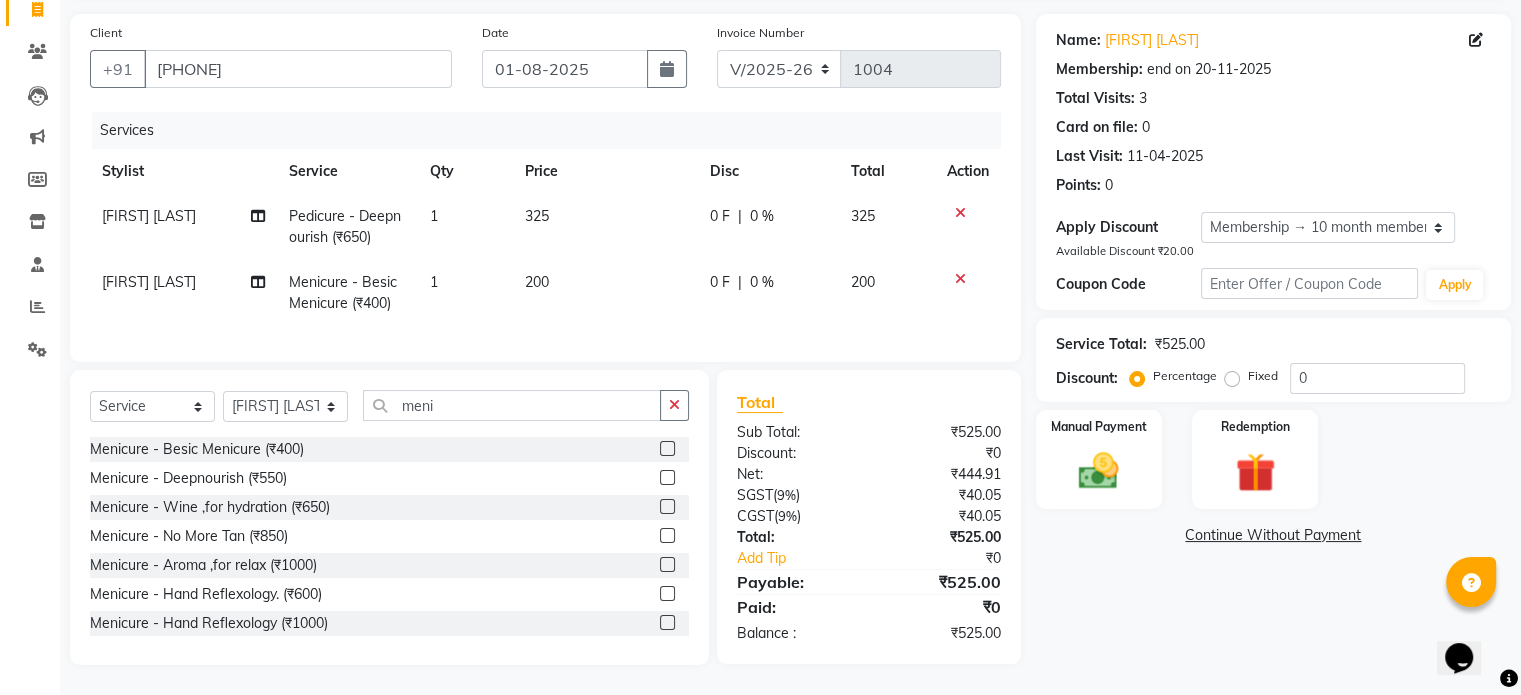 click on "Services Stylist Service Qty Price Disc Total Action [FIRST] [LAST] Pedicure - Deepnourish (₹650) 1 325 0 F | 0 % 325 [FIRST] [LAST] Menicure - Besic Menicure (₹400) 1 200 0 F | 0 % 200" 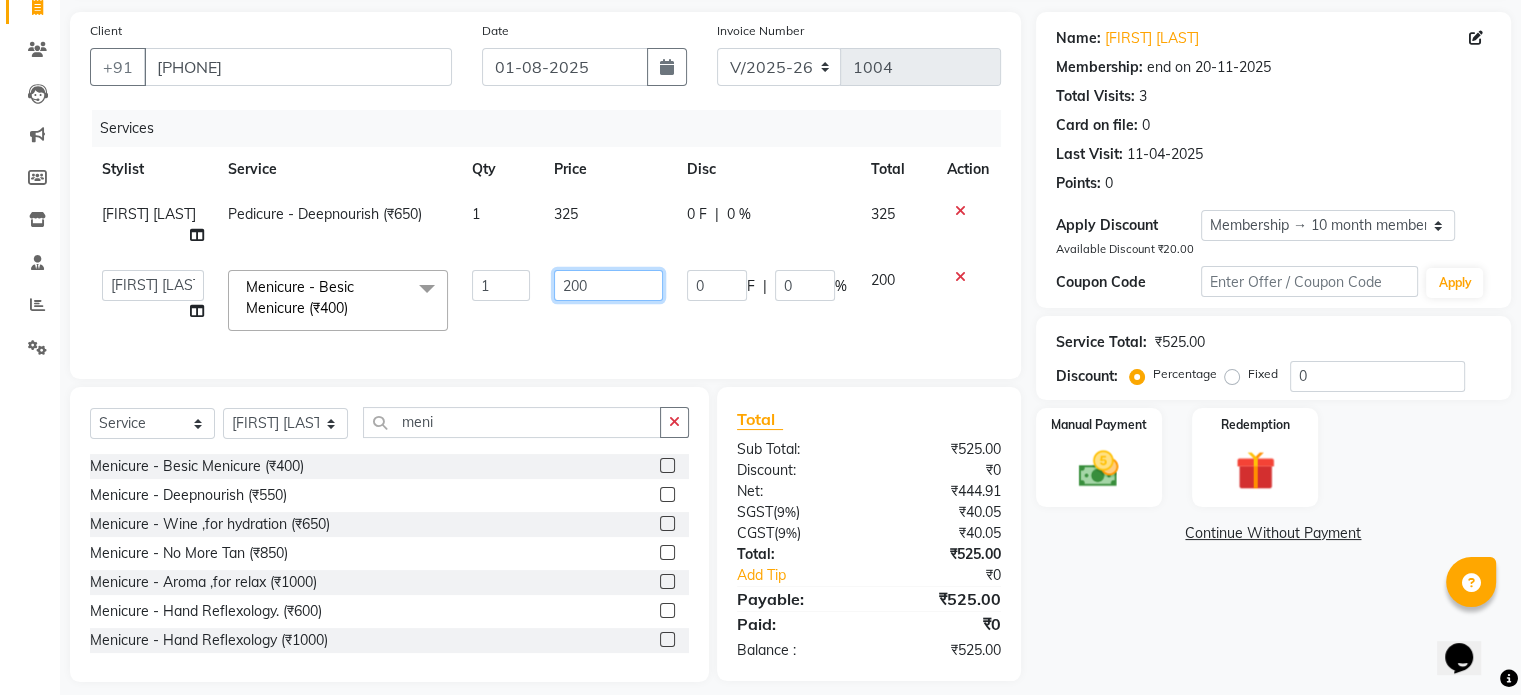 click on "200" 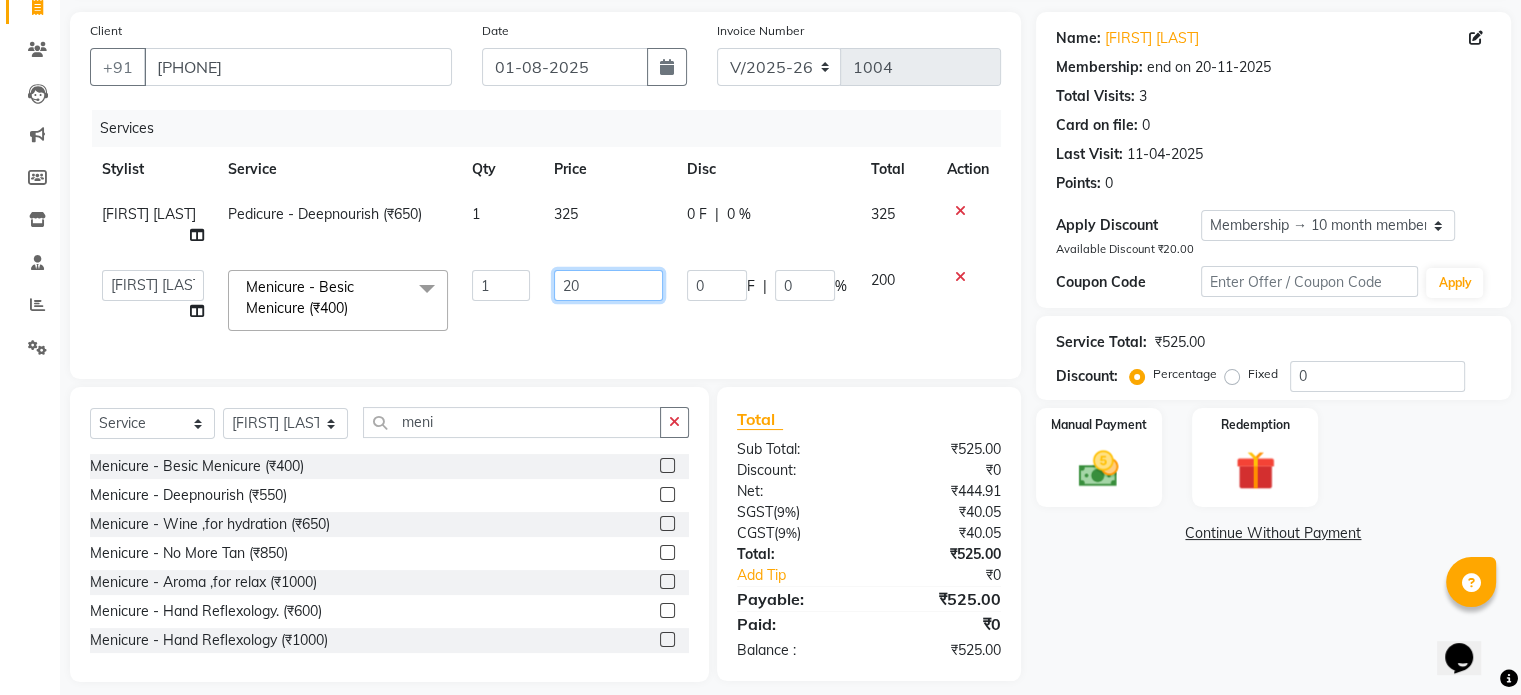 type on "2" 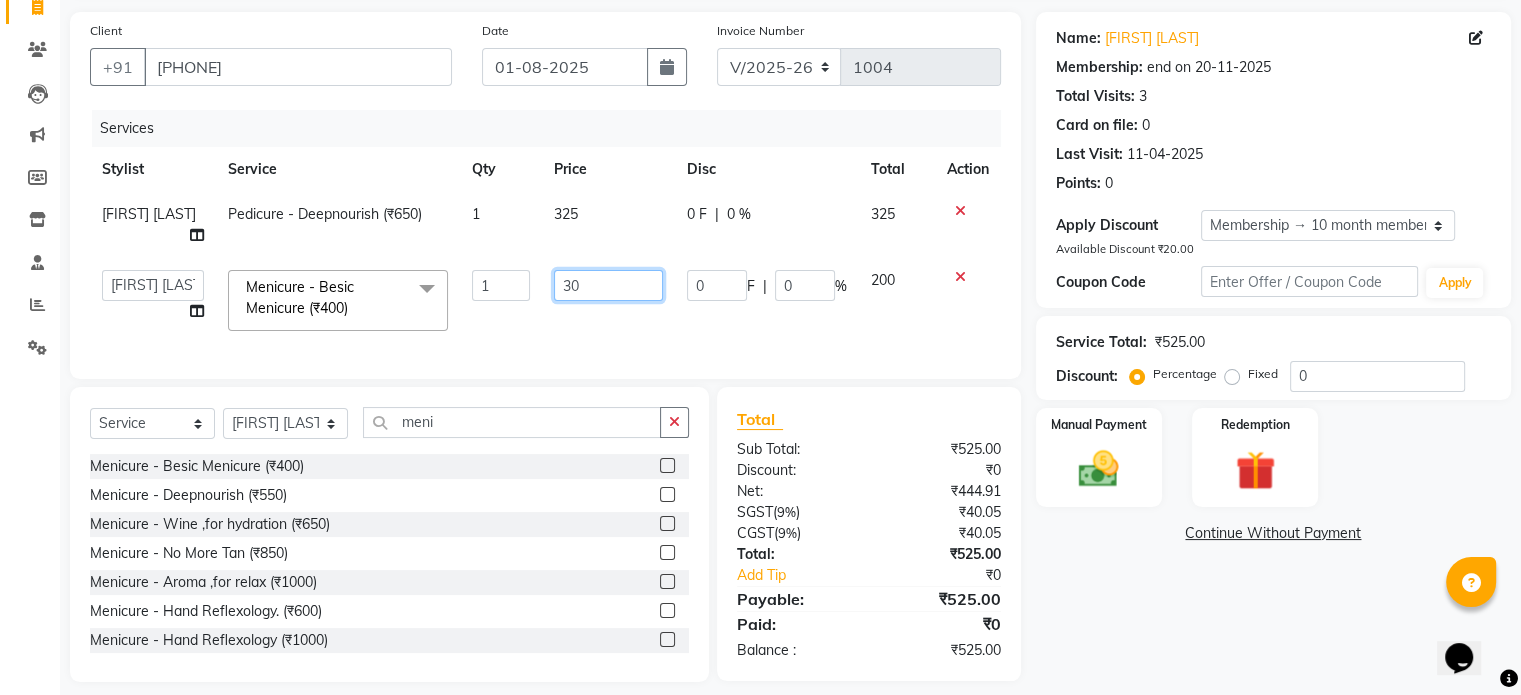 type on "300" 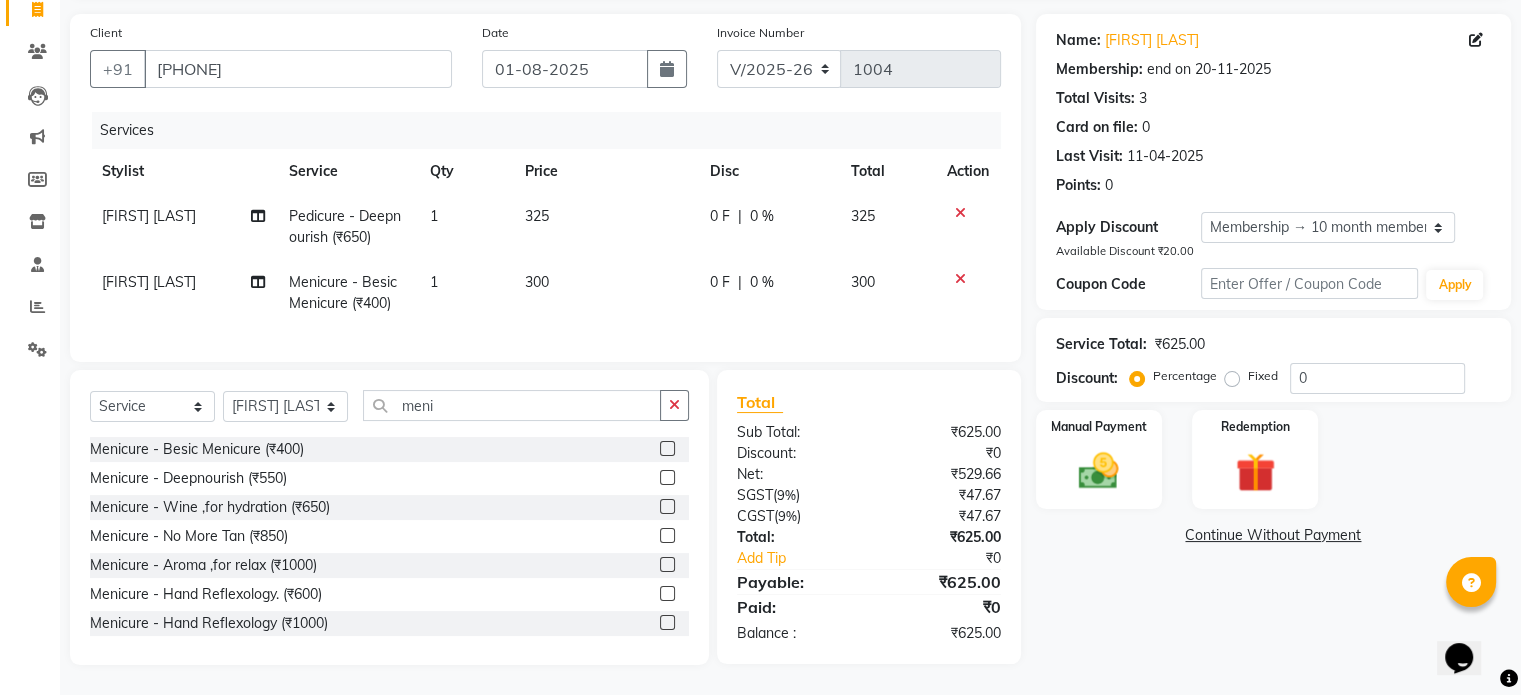 click on "325" 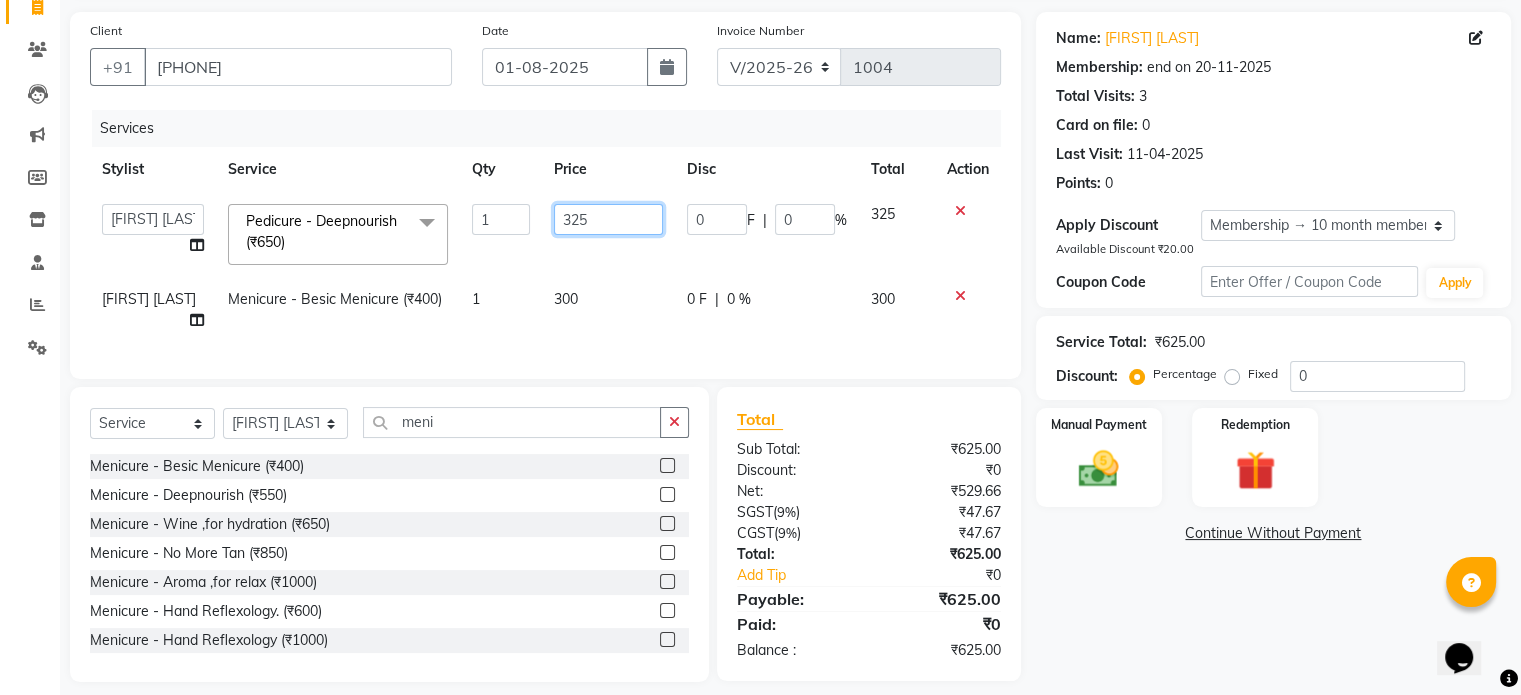click on "325" 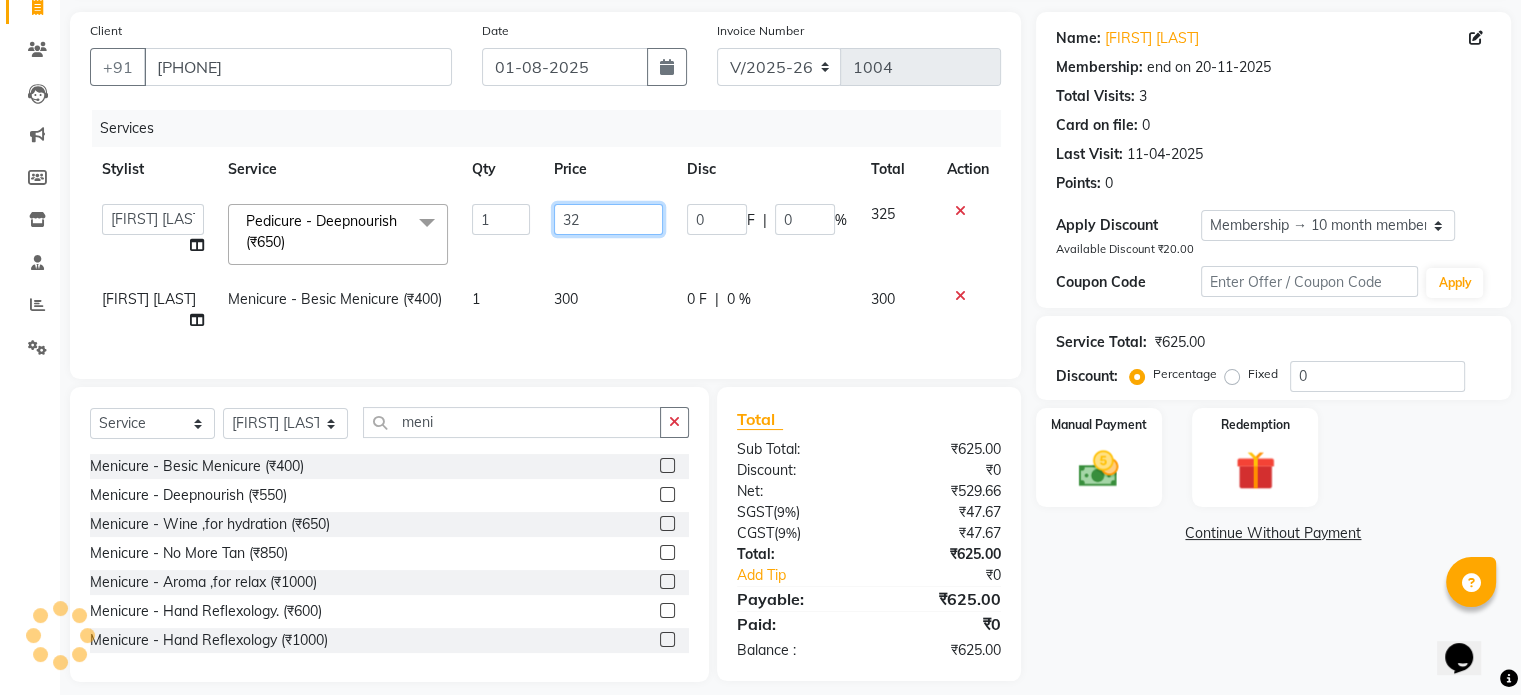 type on "3" 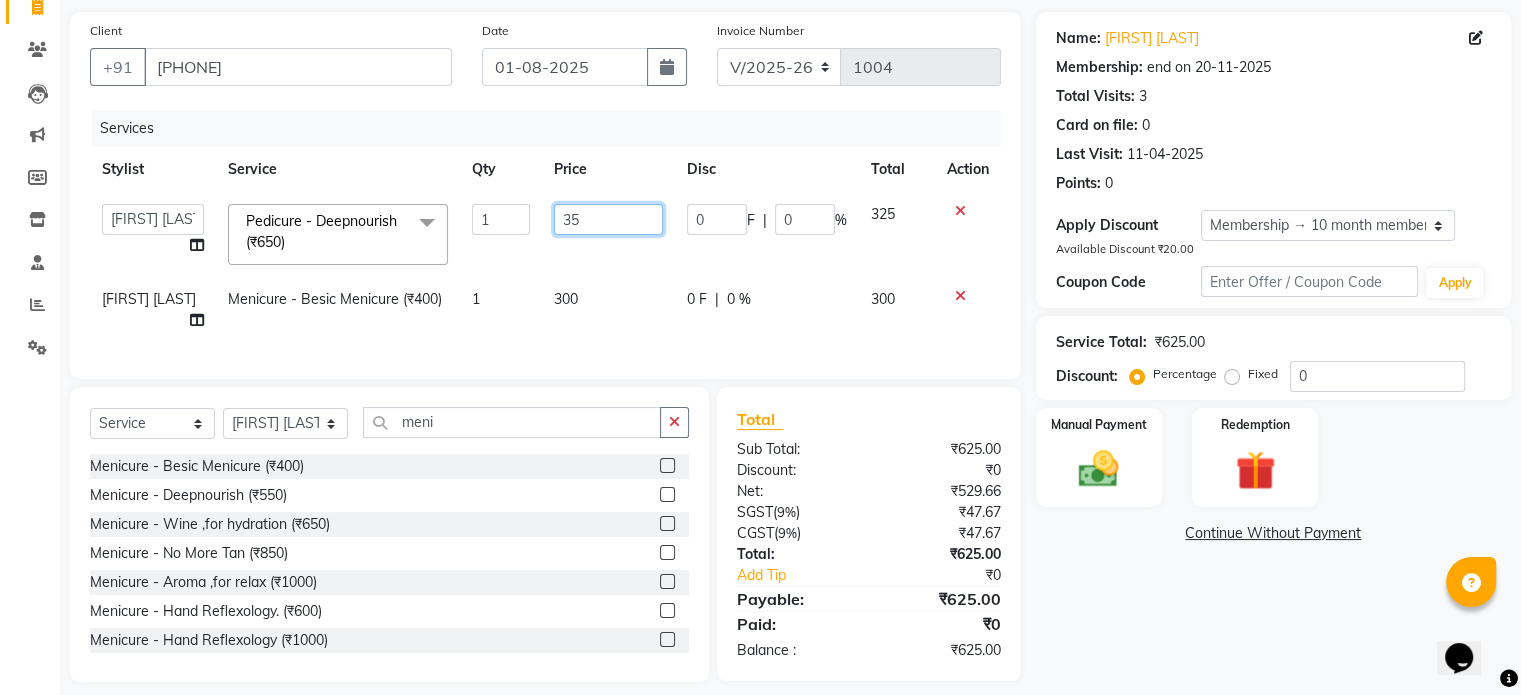 type on "350" 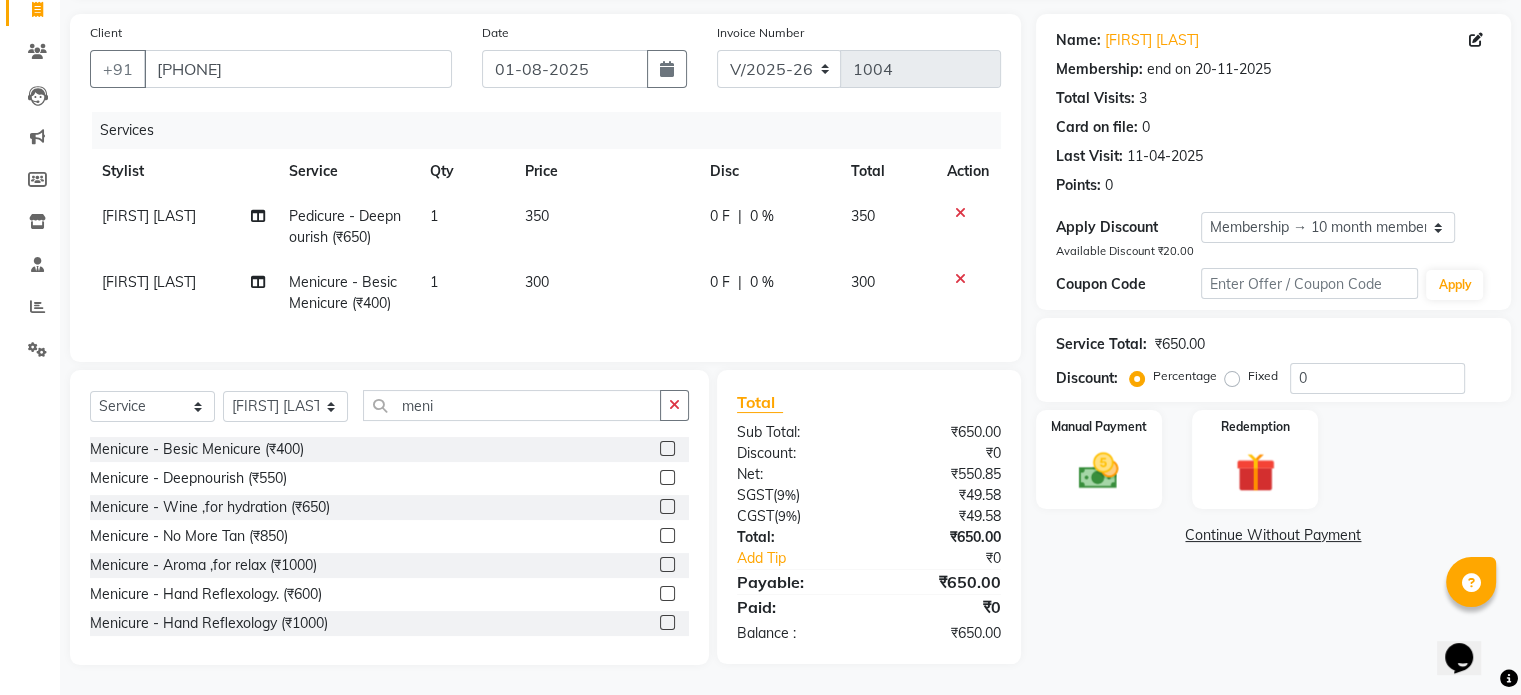 click on "[FIRST] [LAST] Pedicure - Deepnourish (₹650) 1 350 0 F | 0 % 350 [FIRST] [LAST] Menicure - Besic Menicure (₹400) 1 300 0 F | 0 % 300" 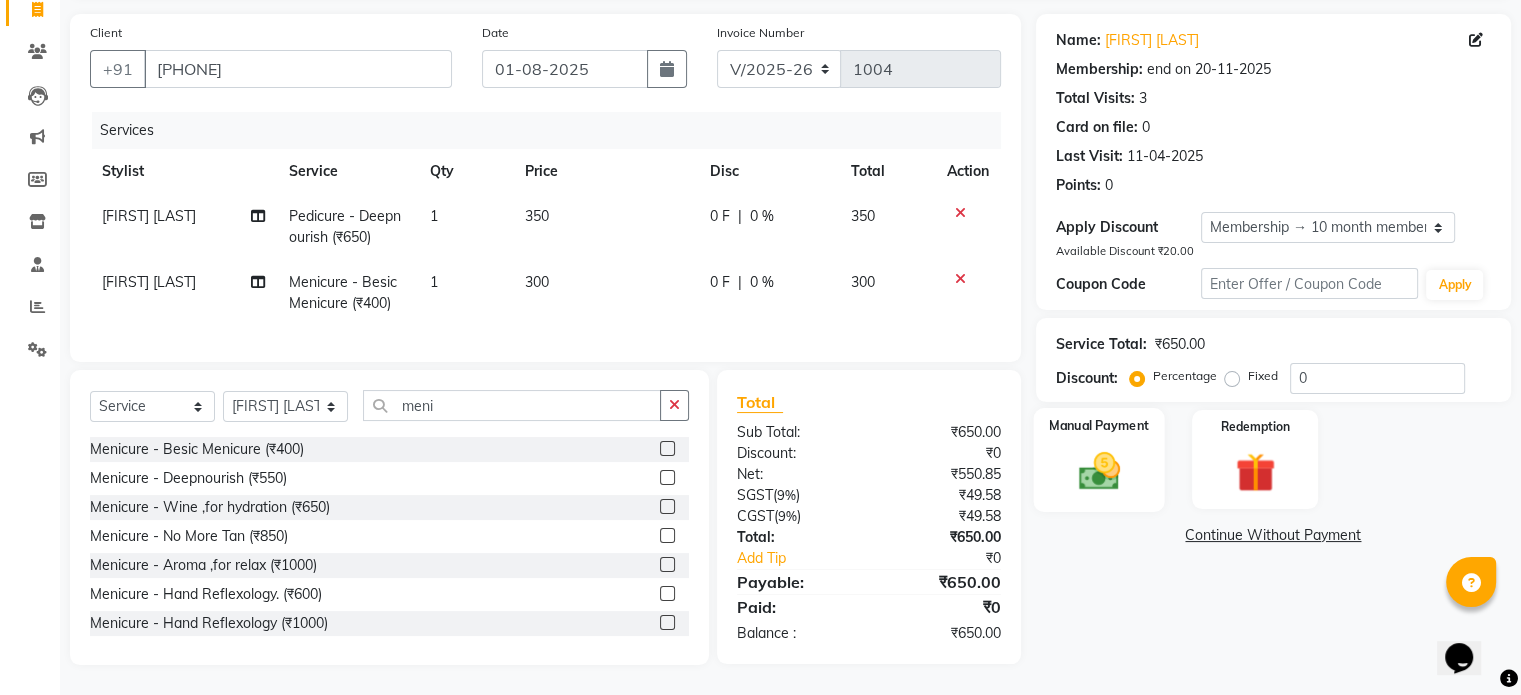 click 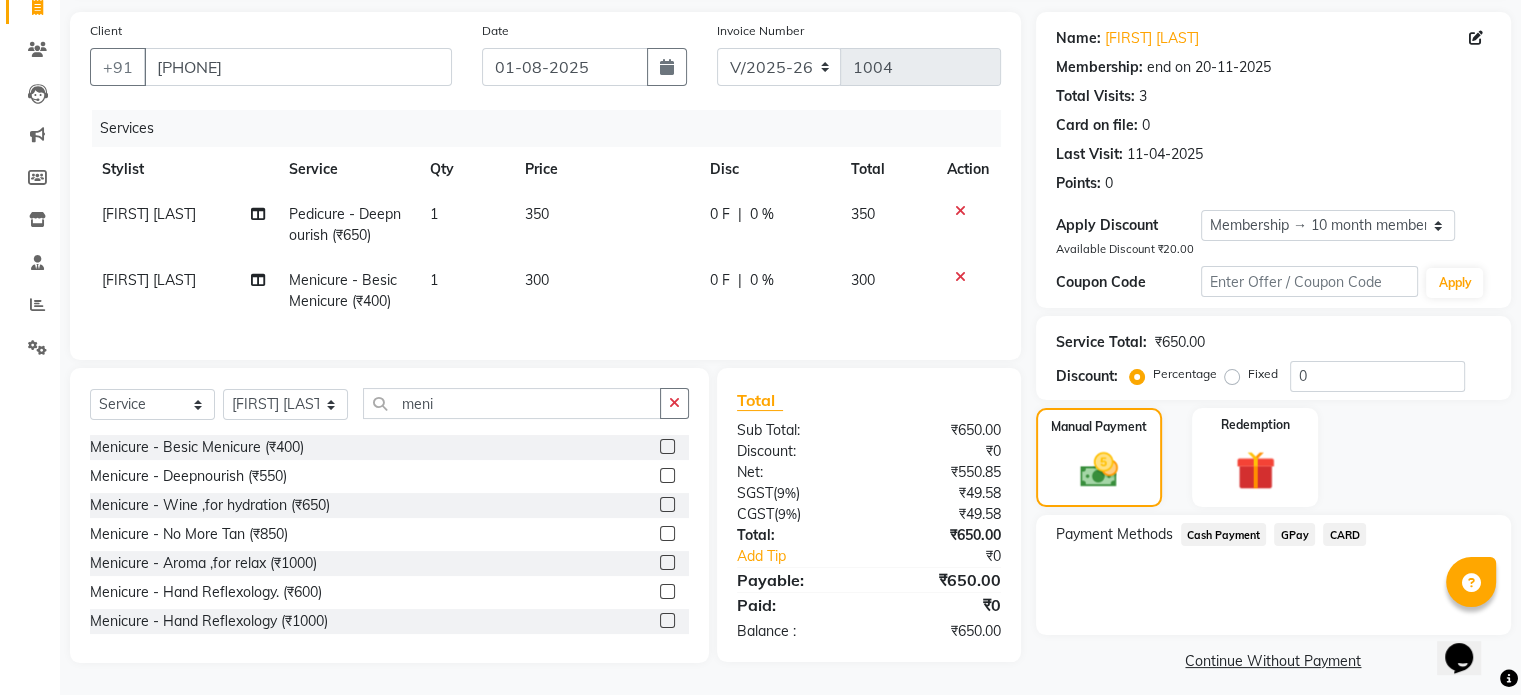 click on "Cash Payment" 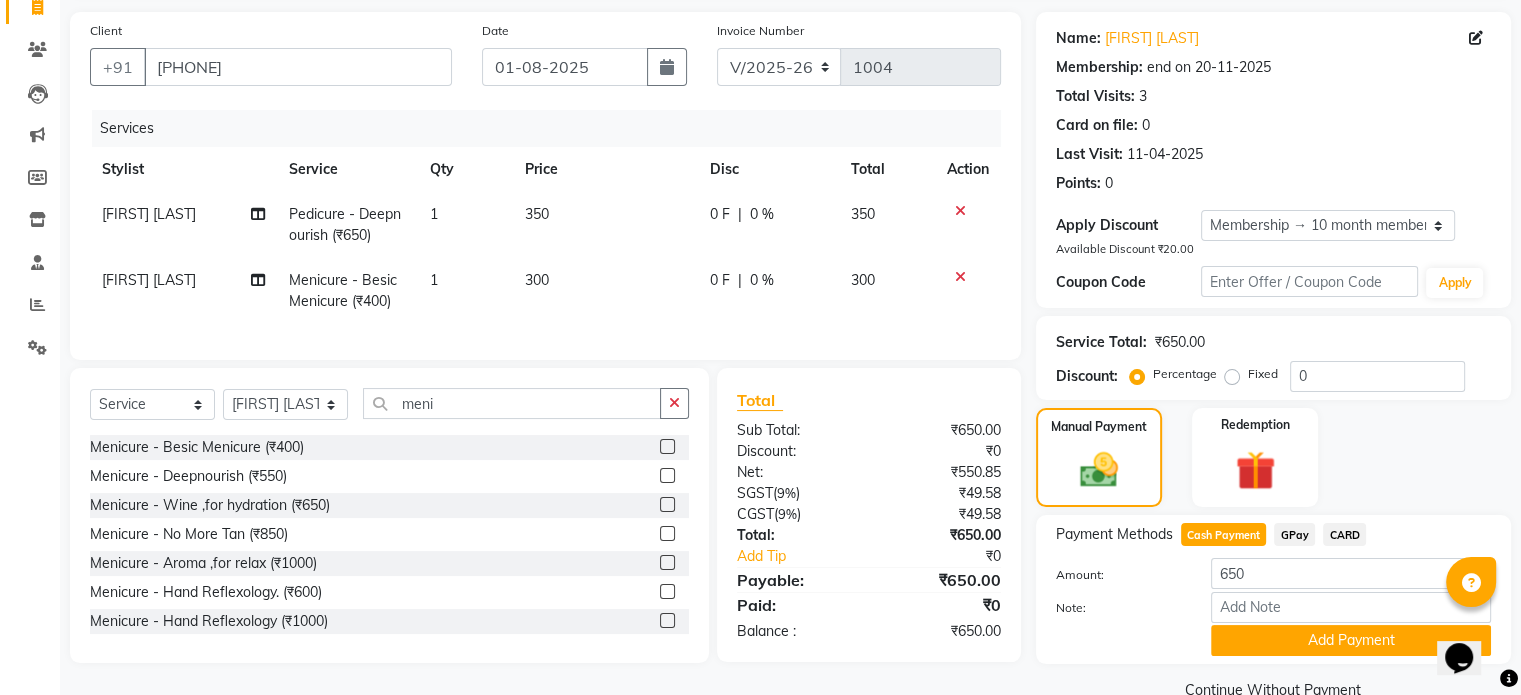 scroll, scrollTop: 180, scrollLeft: 0, axis: vertical 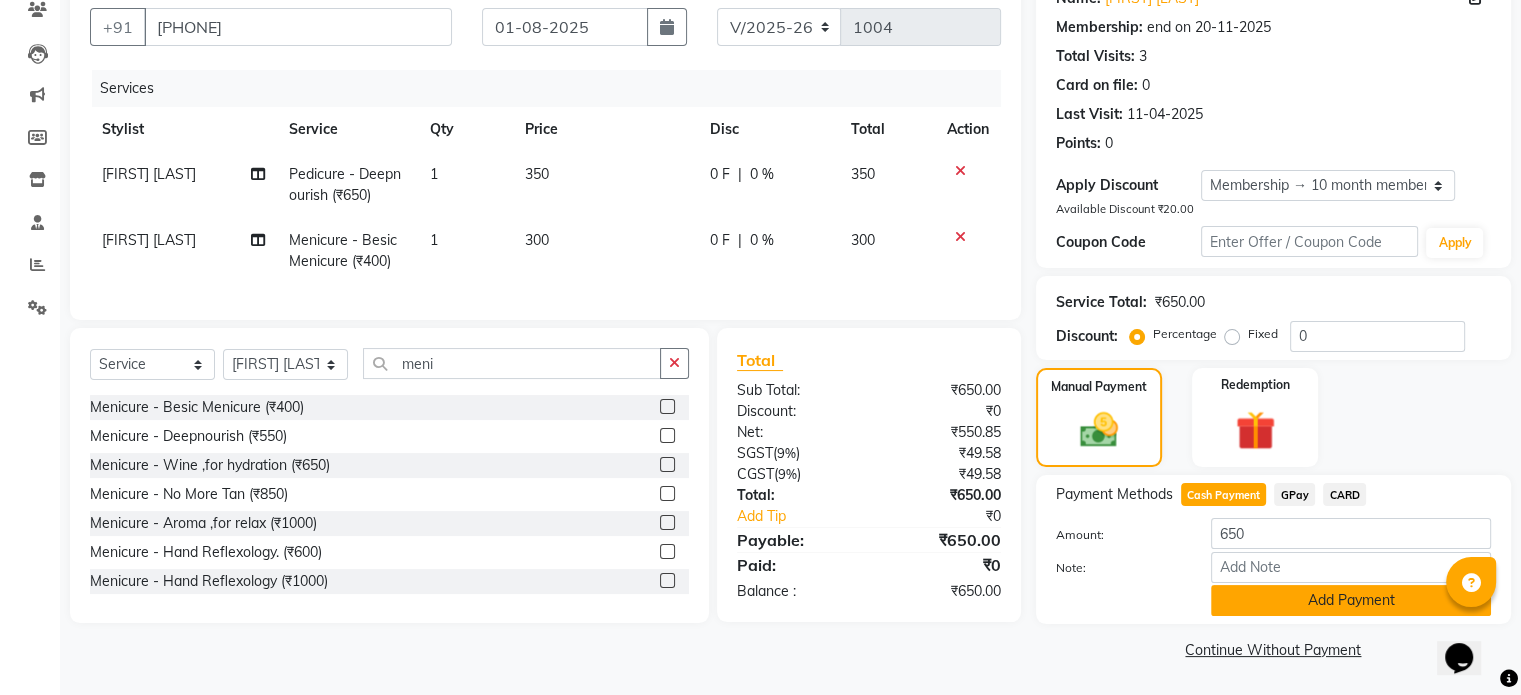click on "Add Payment" 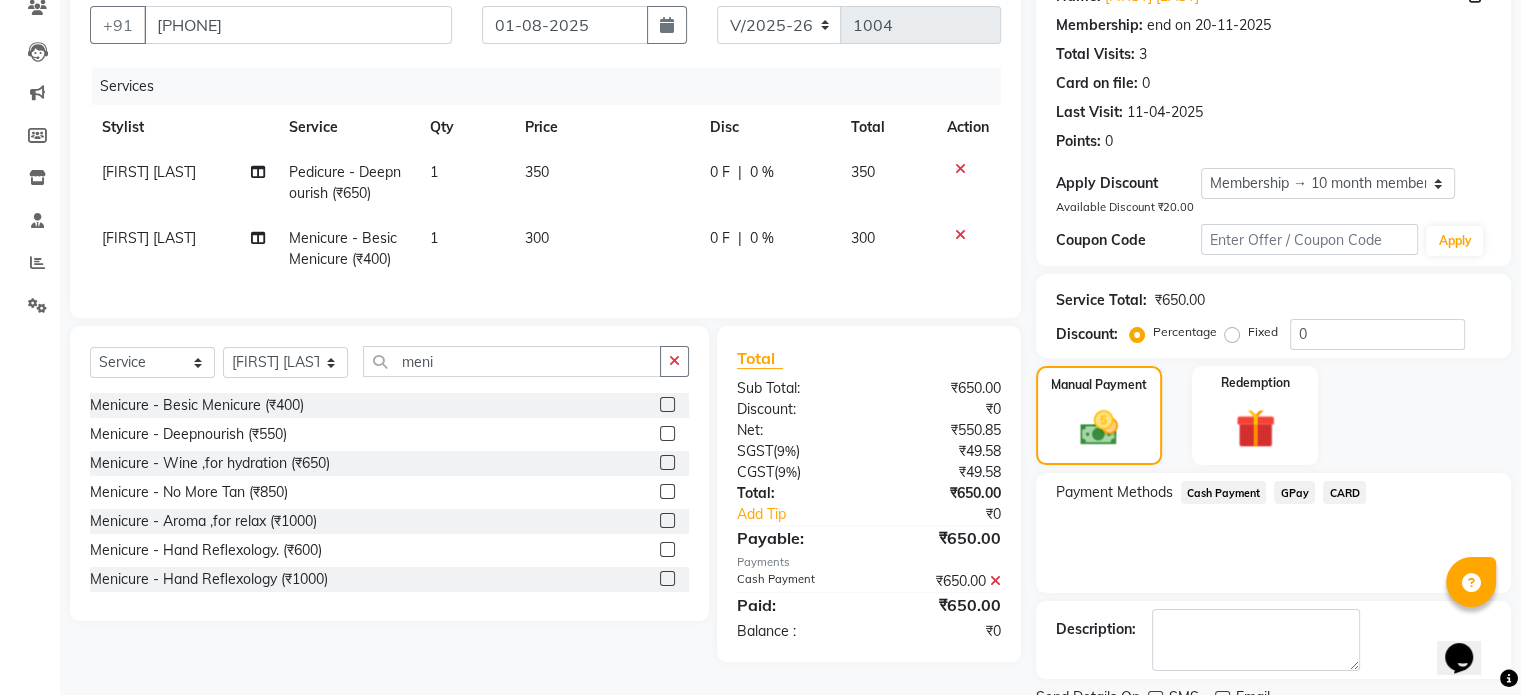 scroll, scrollTop: 260, scrollLeft: 0, axis: vertical 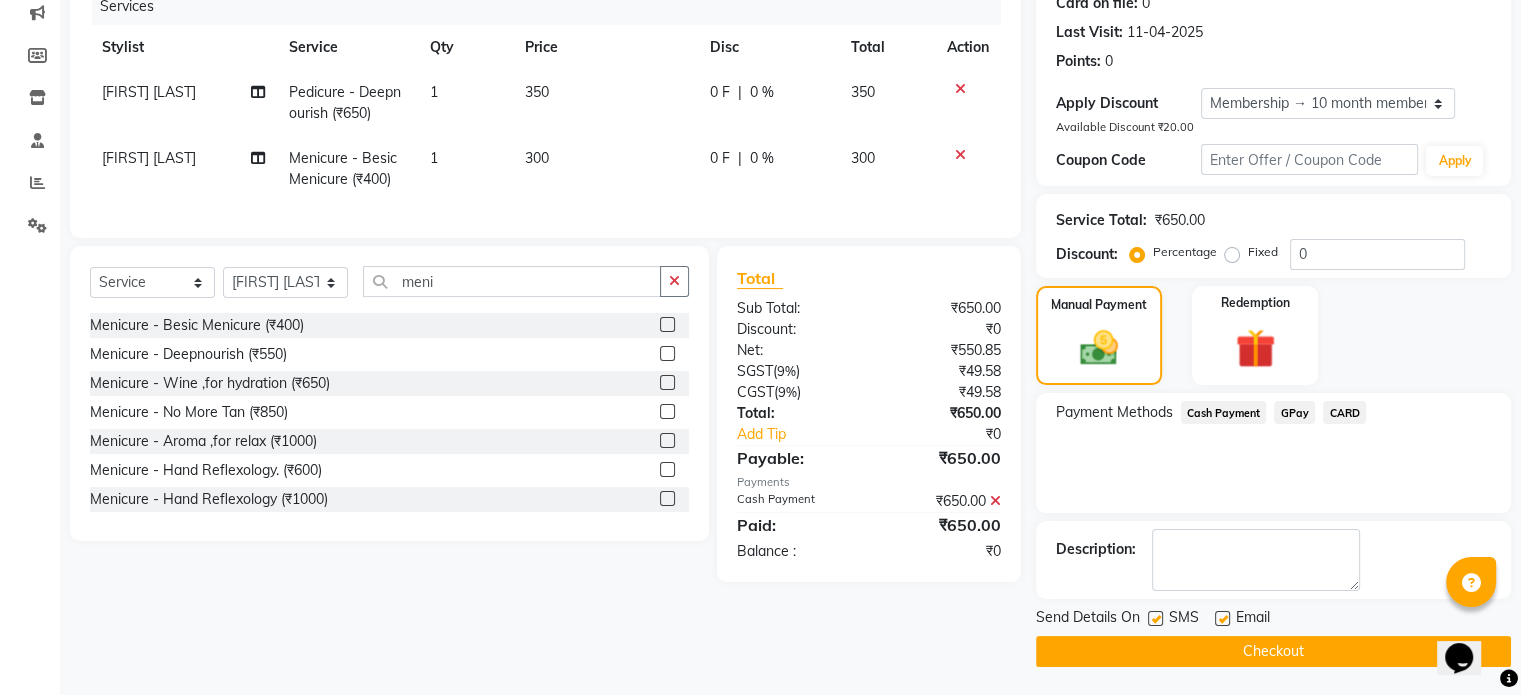 click on "Checkout" 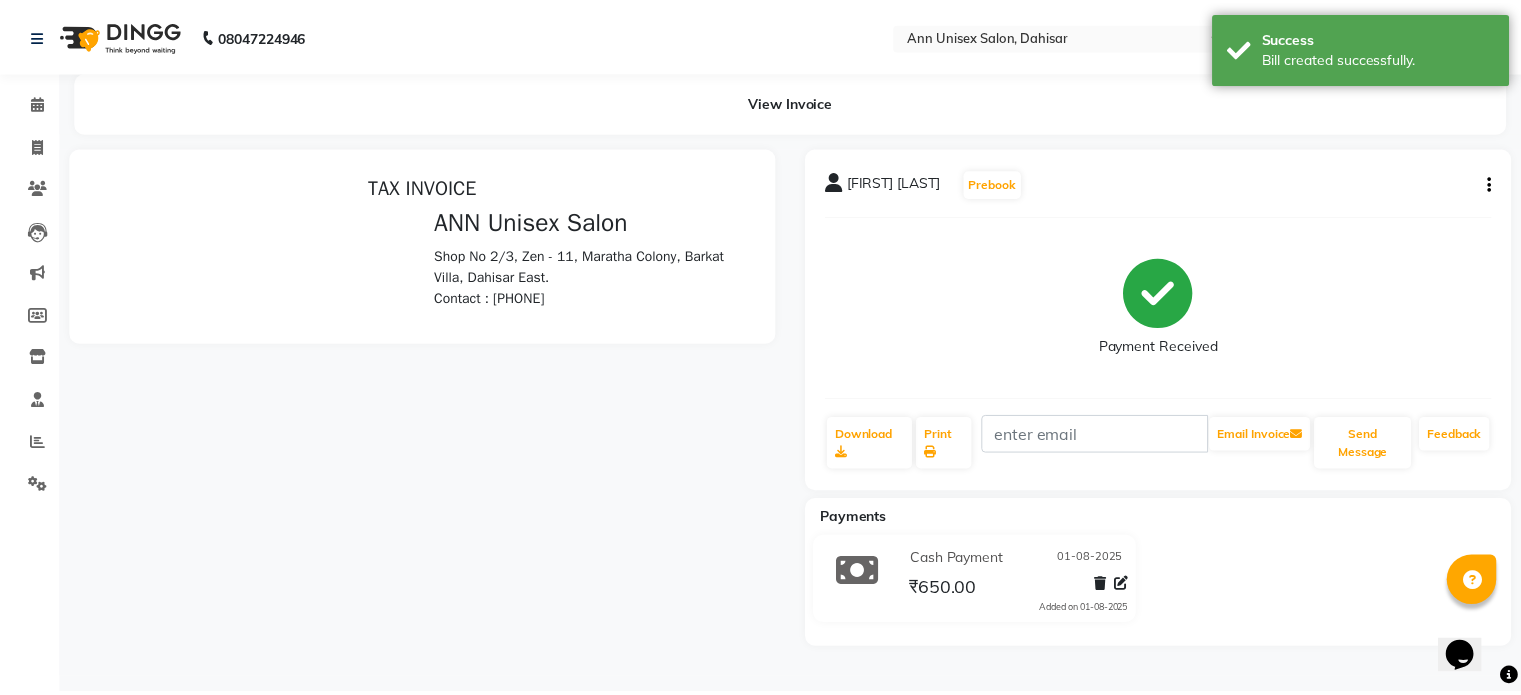 scroll, scrollTop: 0, scrollLeft: 0, axis: both 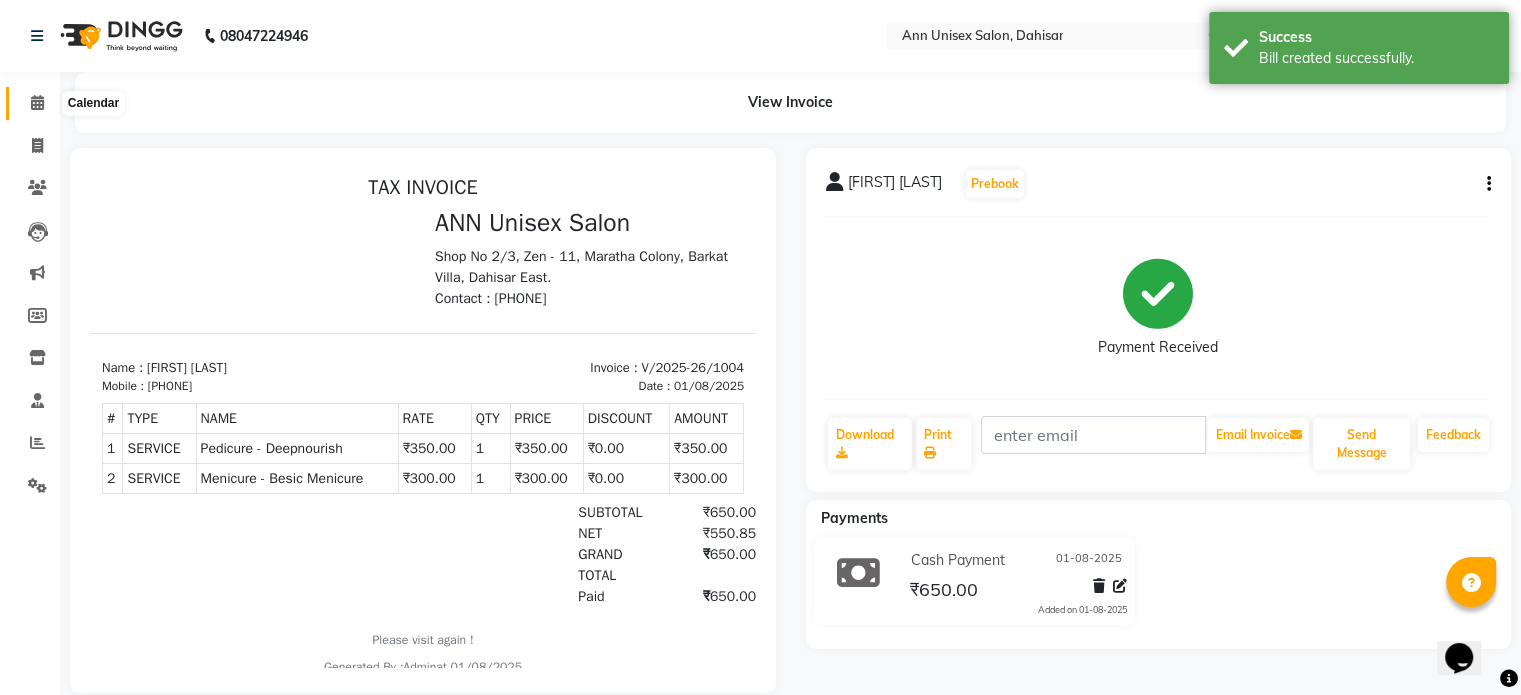 click 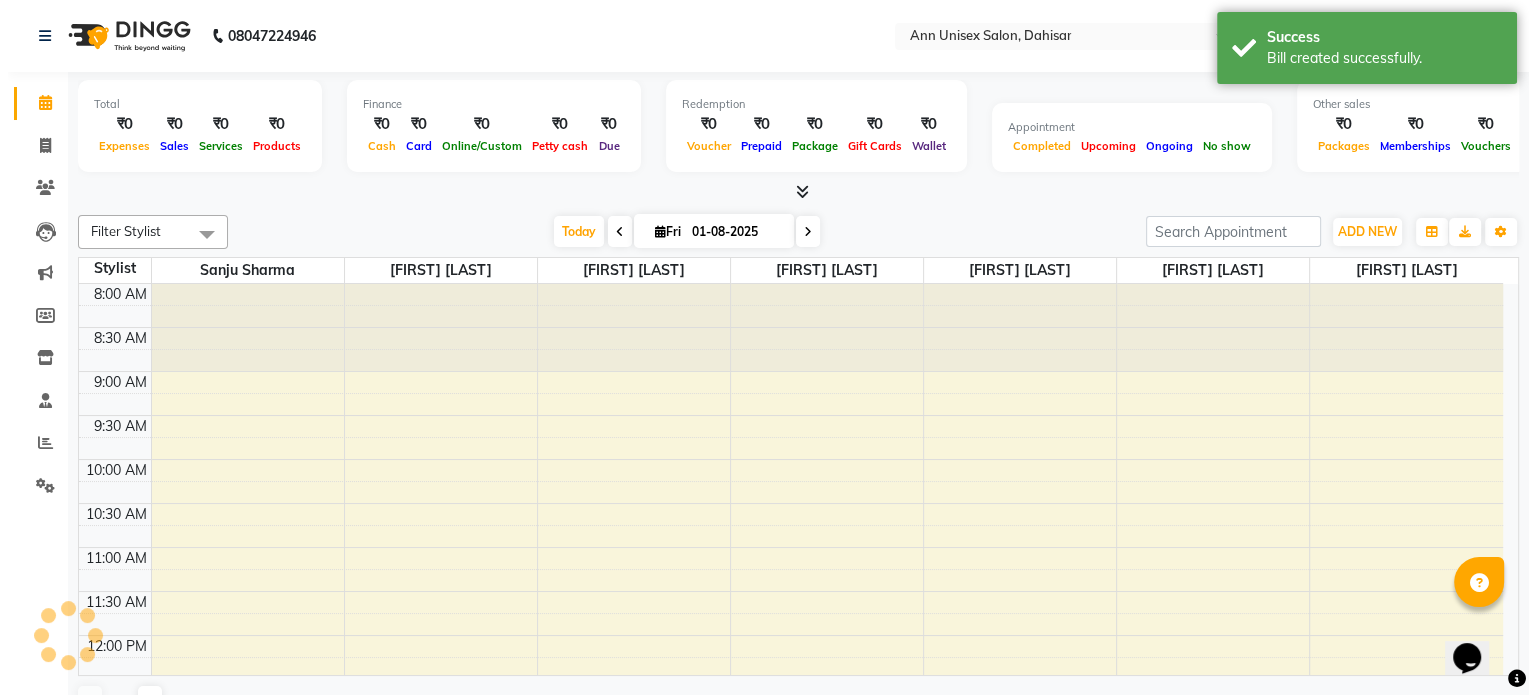 scroll, scrollTop: 0, scrollLeft: 0, axis: both 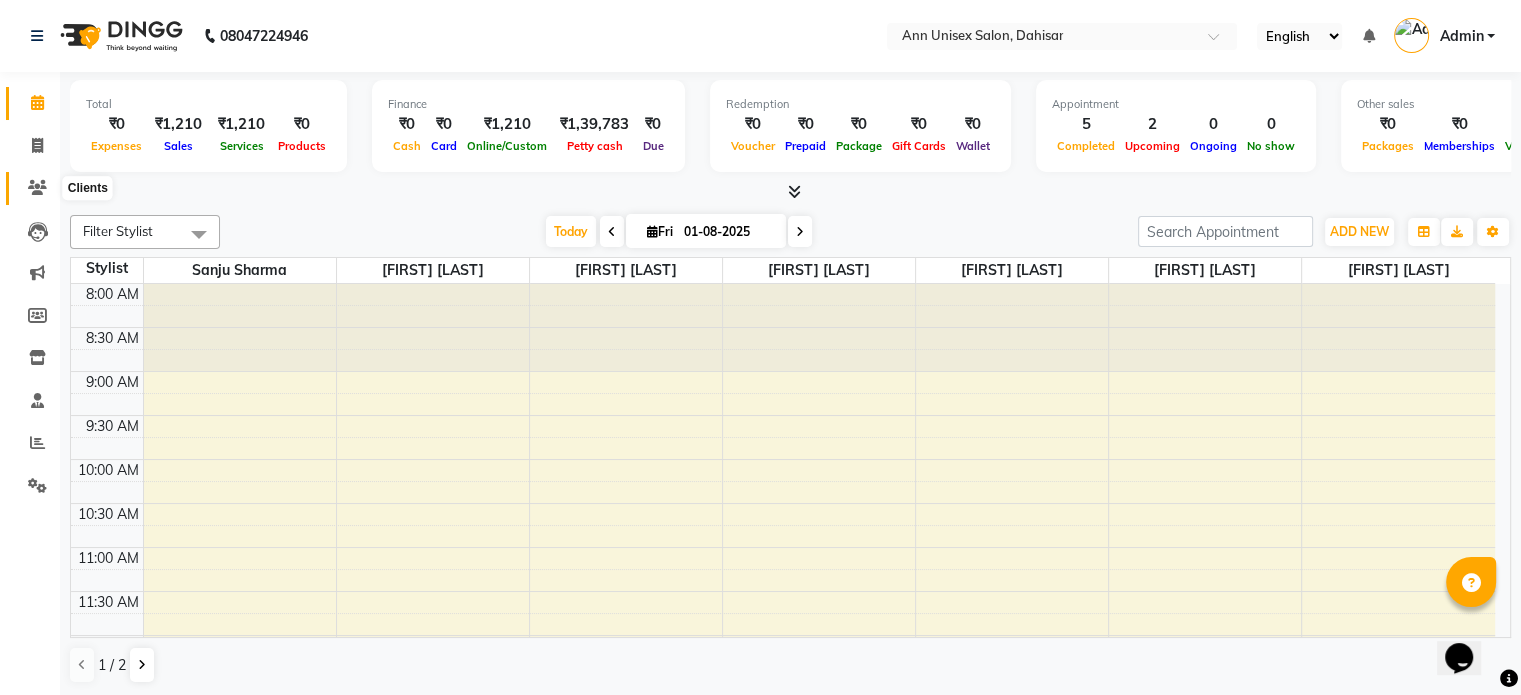 click 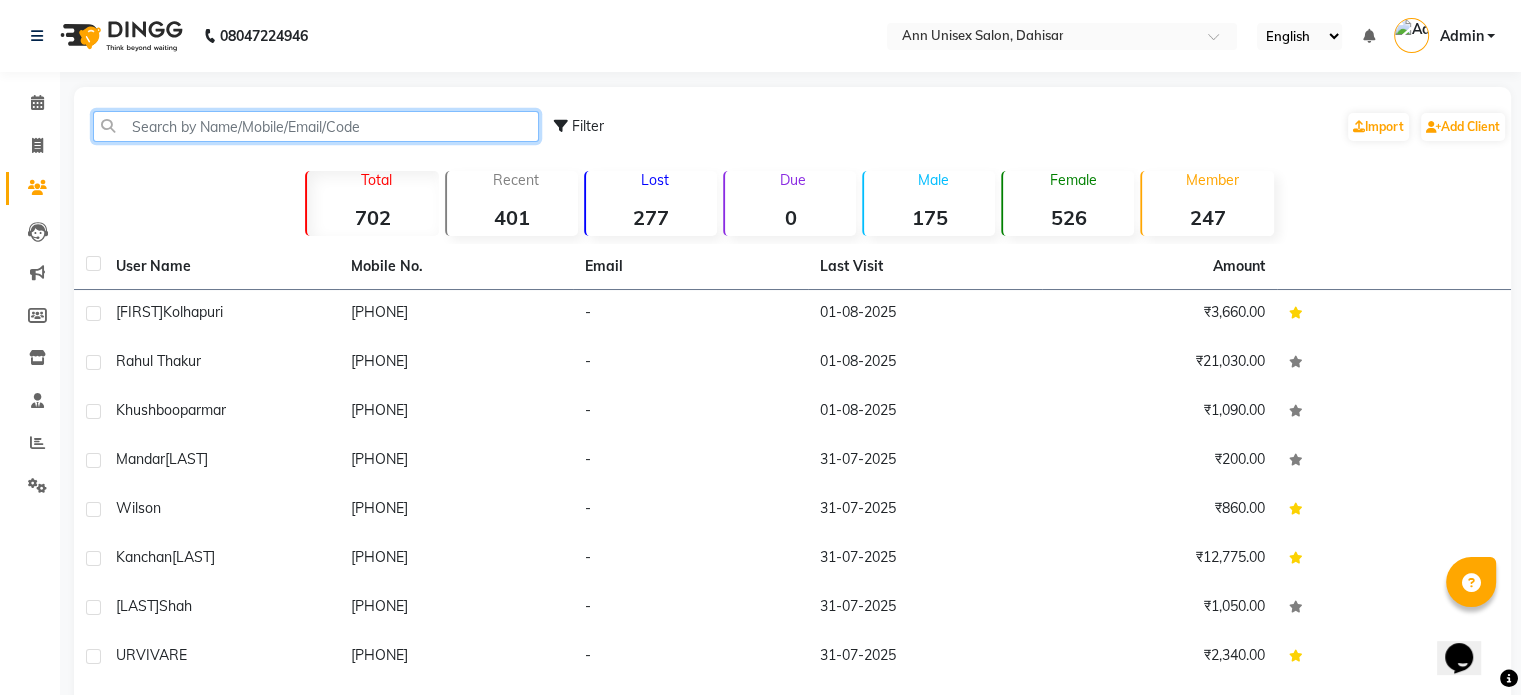 click 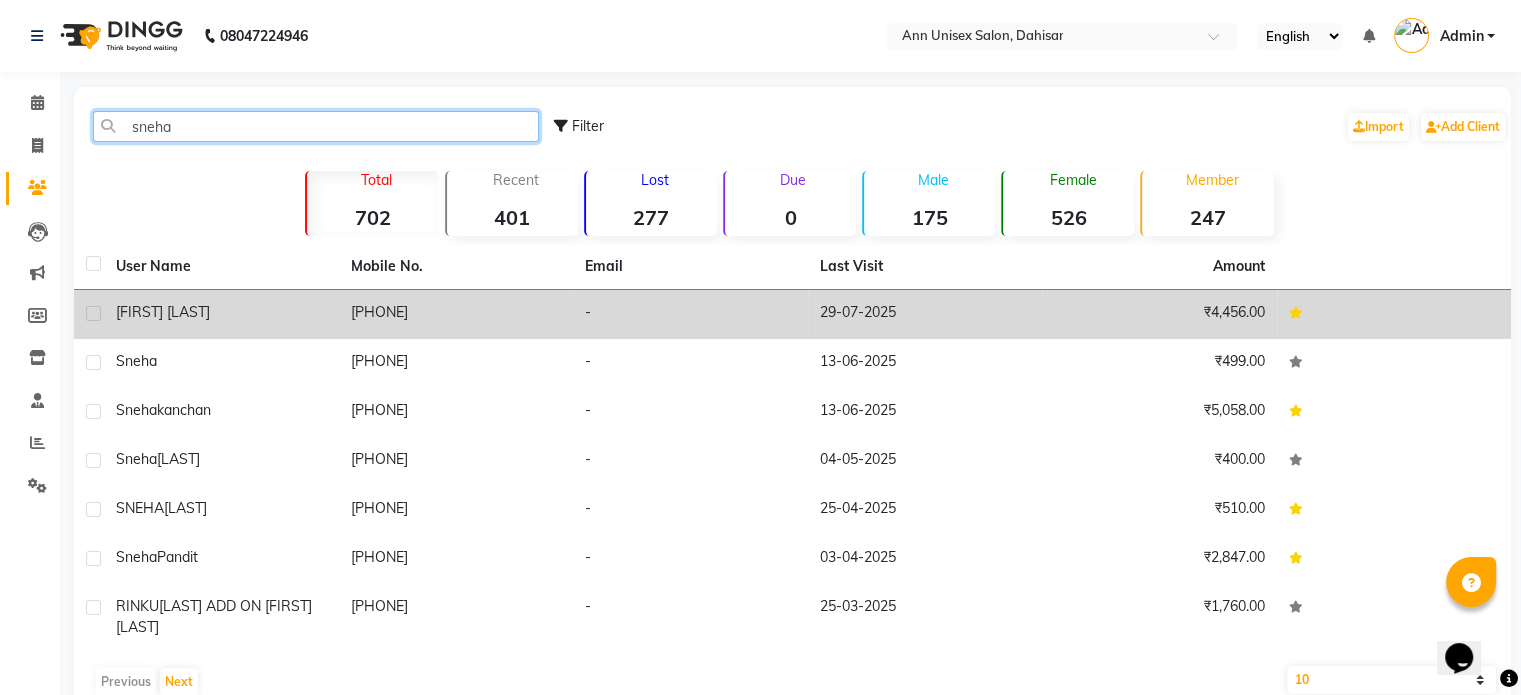 type on "sneha" 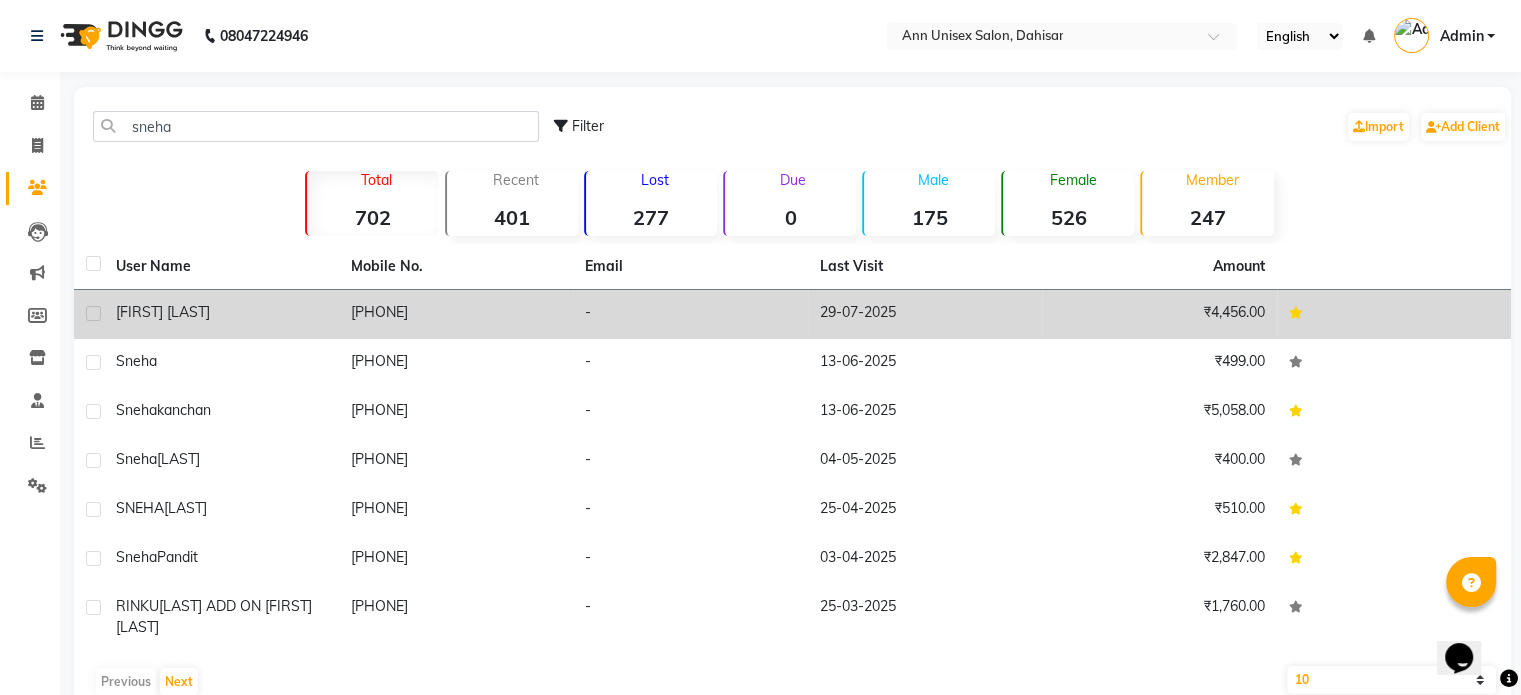 click on "[FIRST] [LAST]" 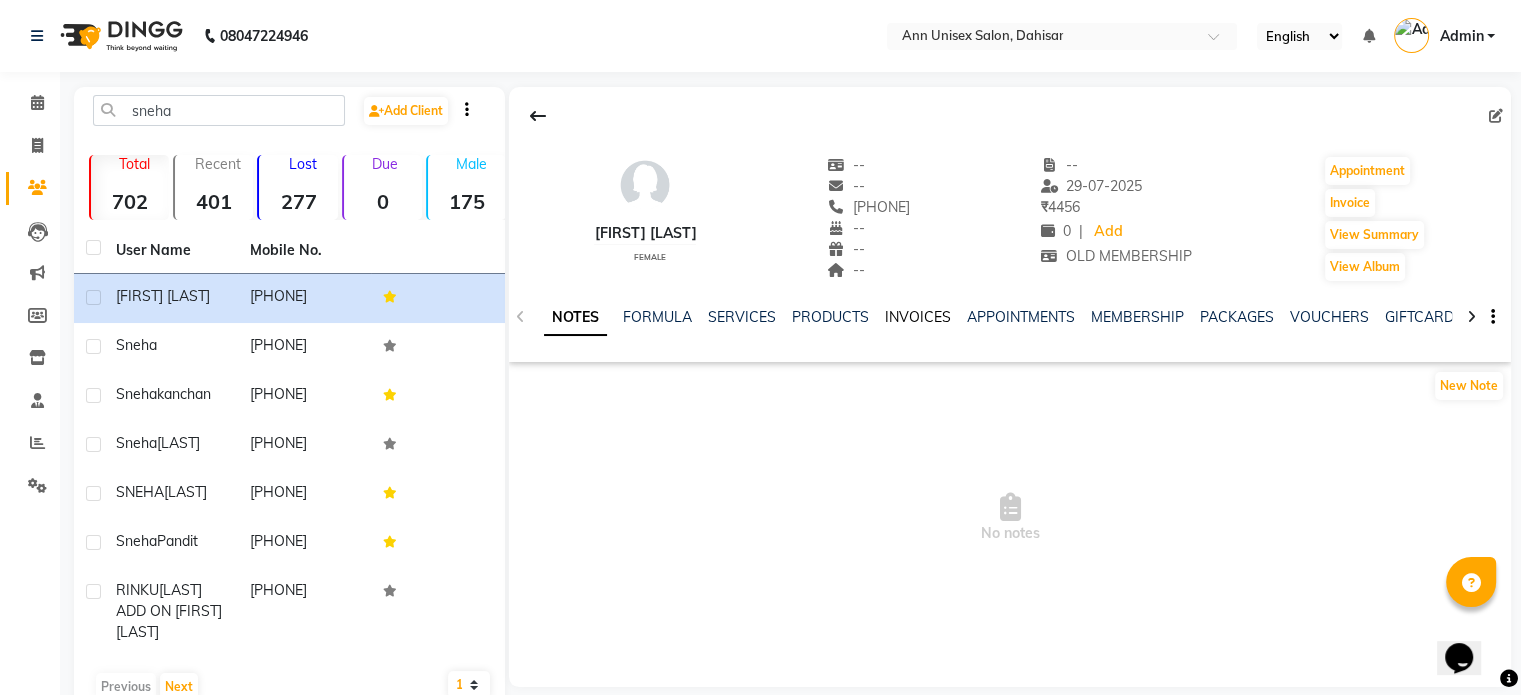 click on "INVOICES" 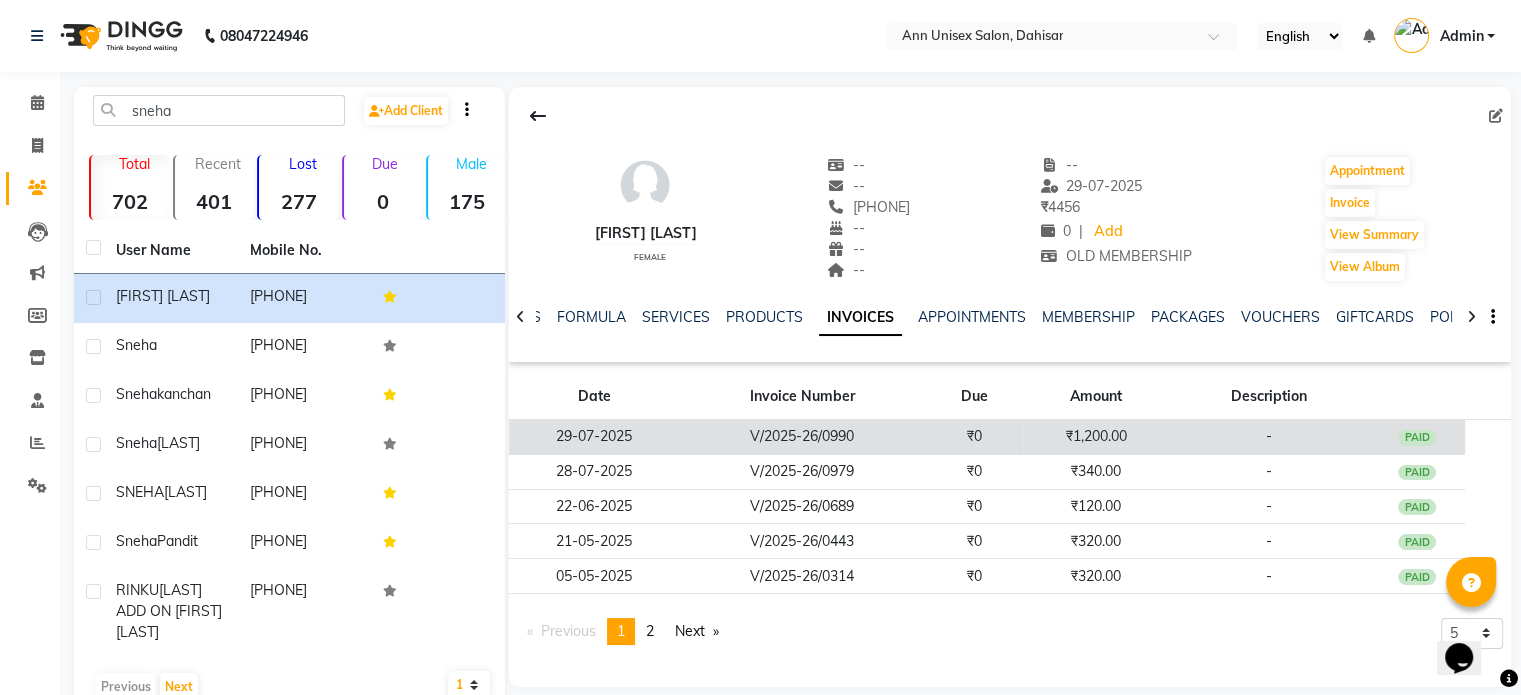 click on "V/2025-26/0990" 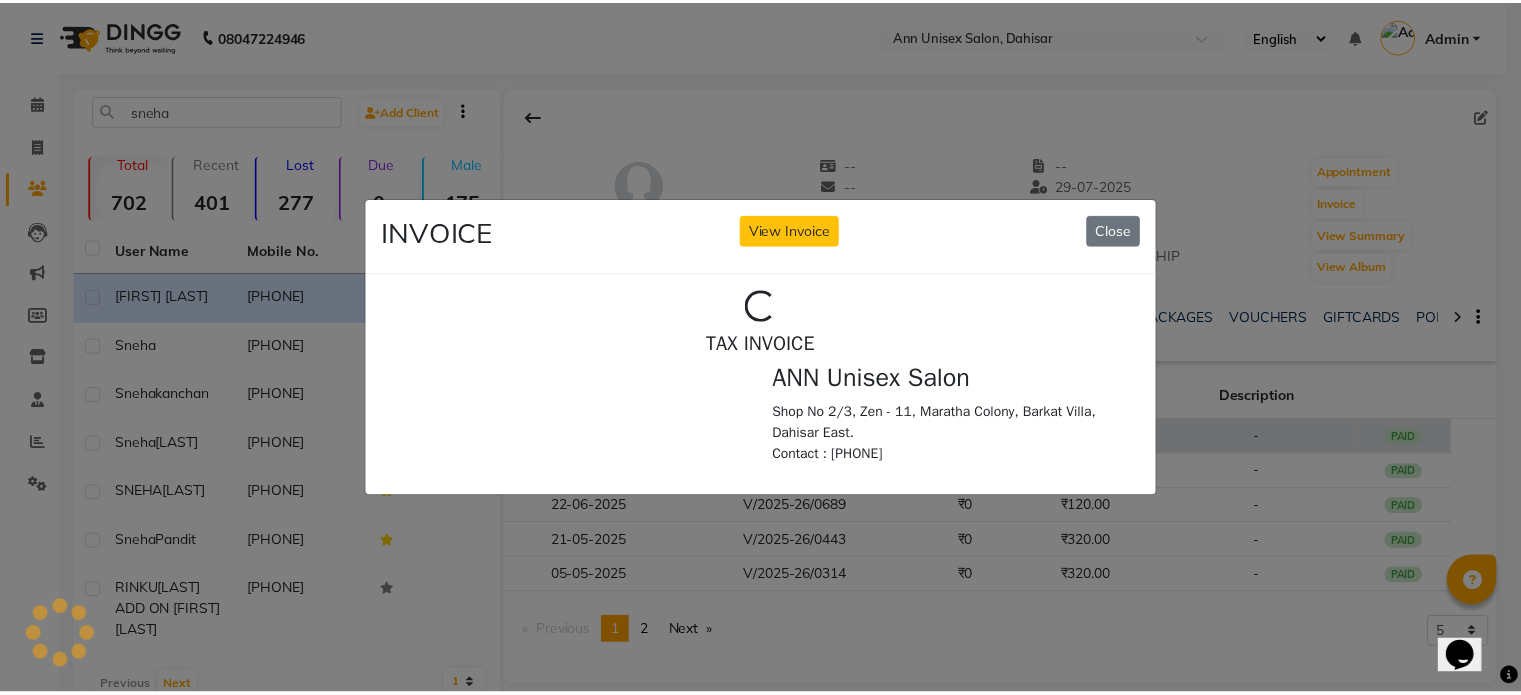 scroll, scrollTop: 0, scrollLeft: 0, axis: both 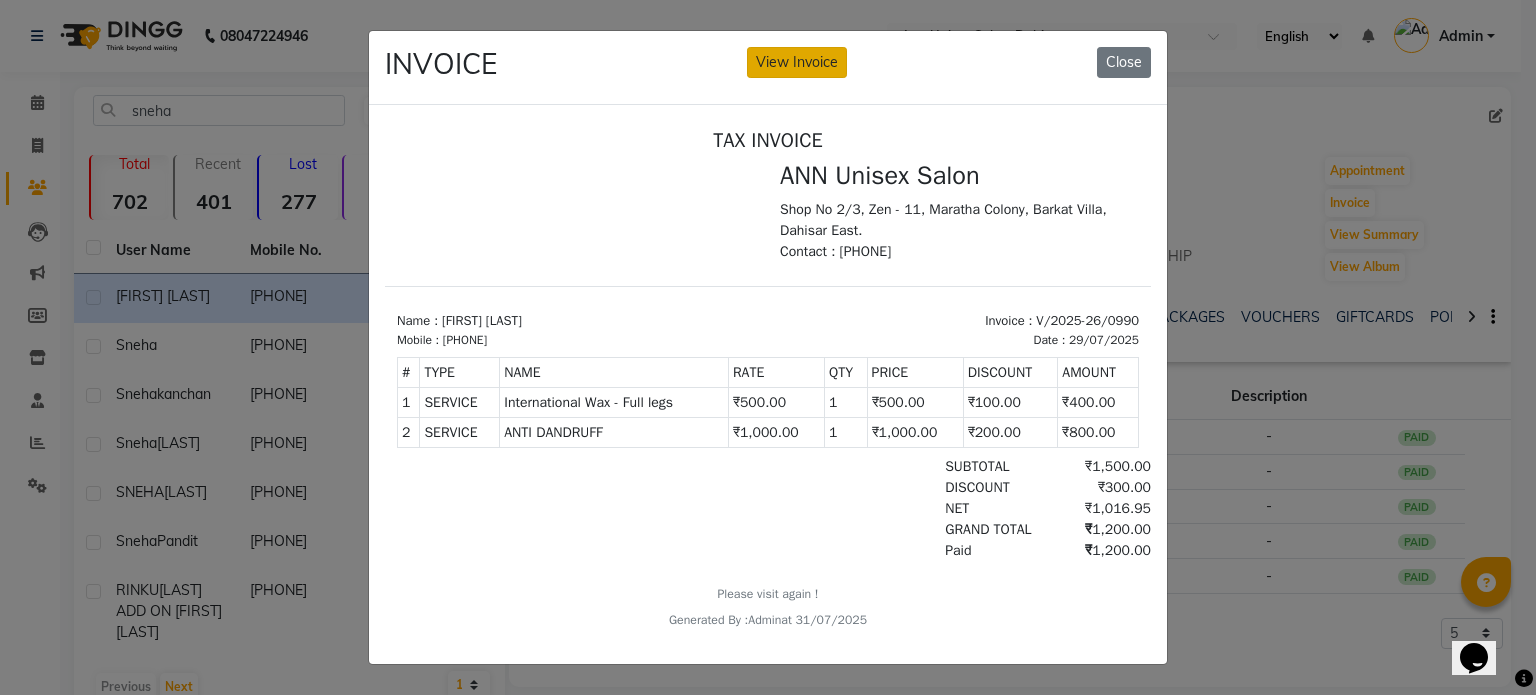 click on "View Invoice" 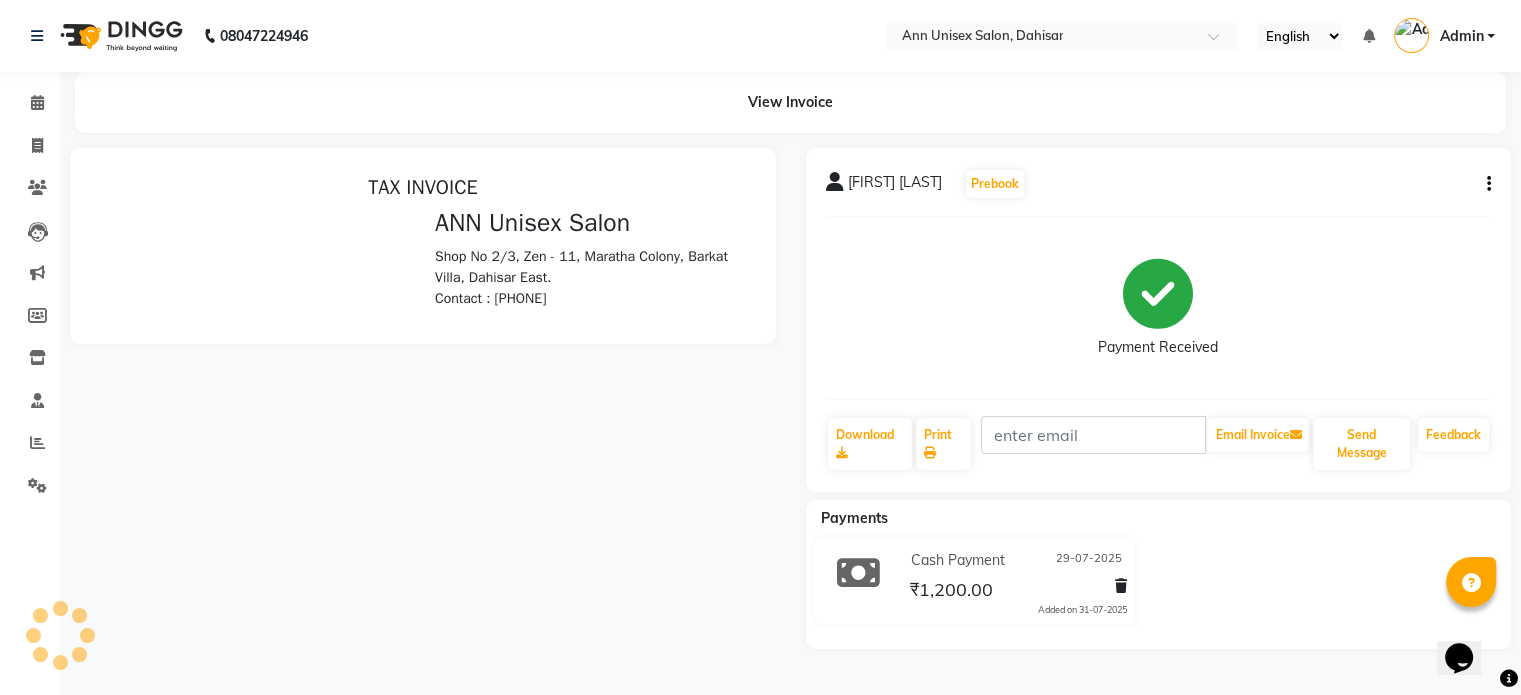 scroll, scrollTop: 0, scrollLeft: 0, axis: both 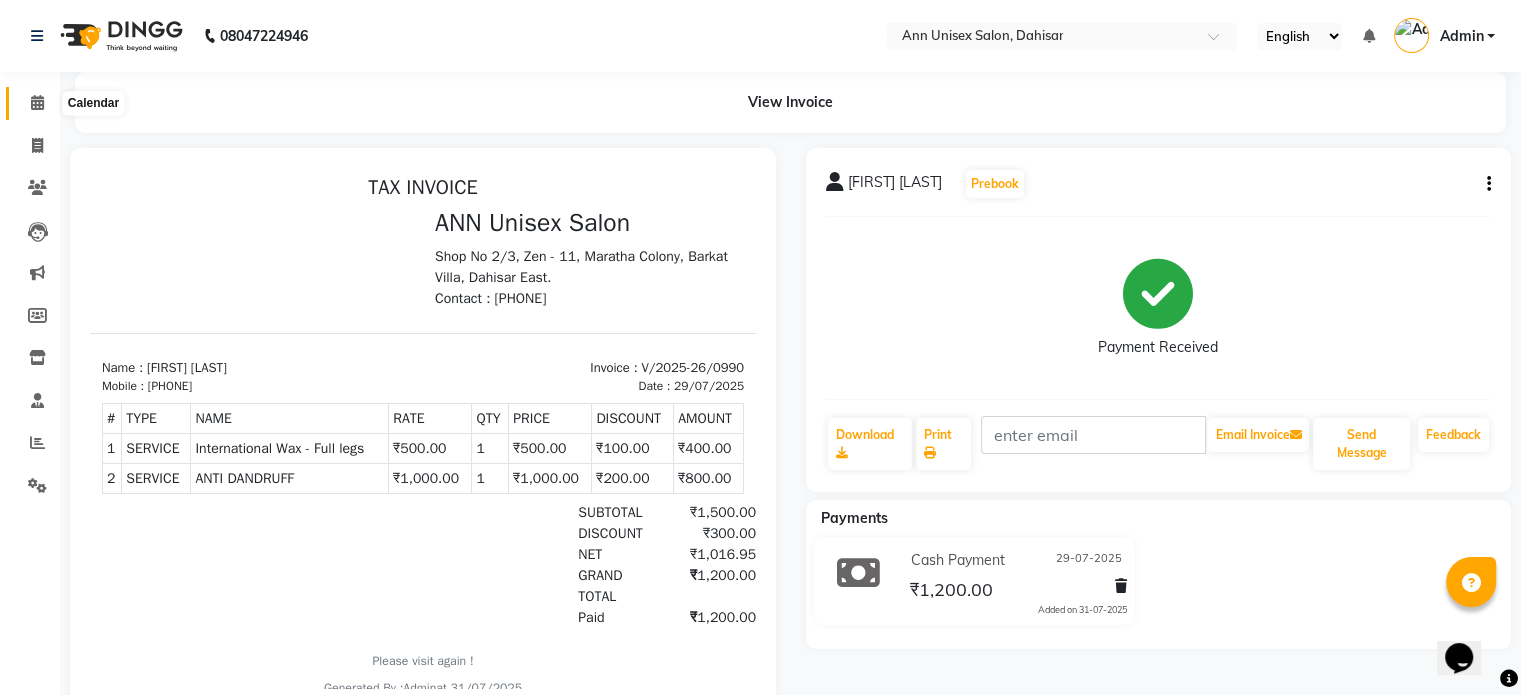 click 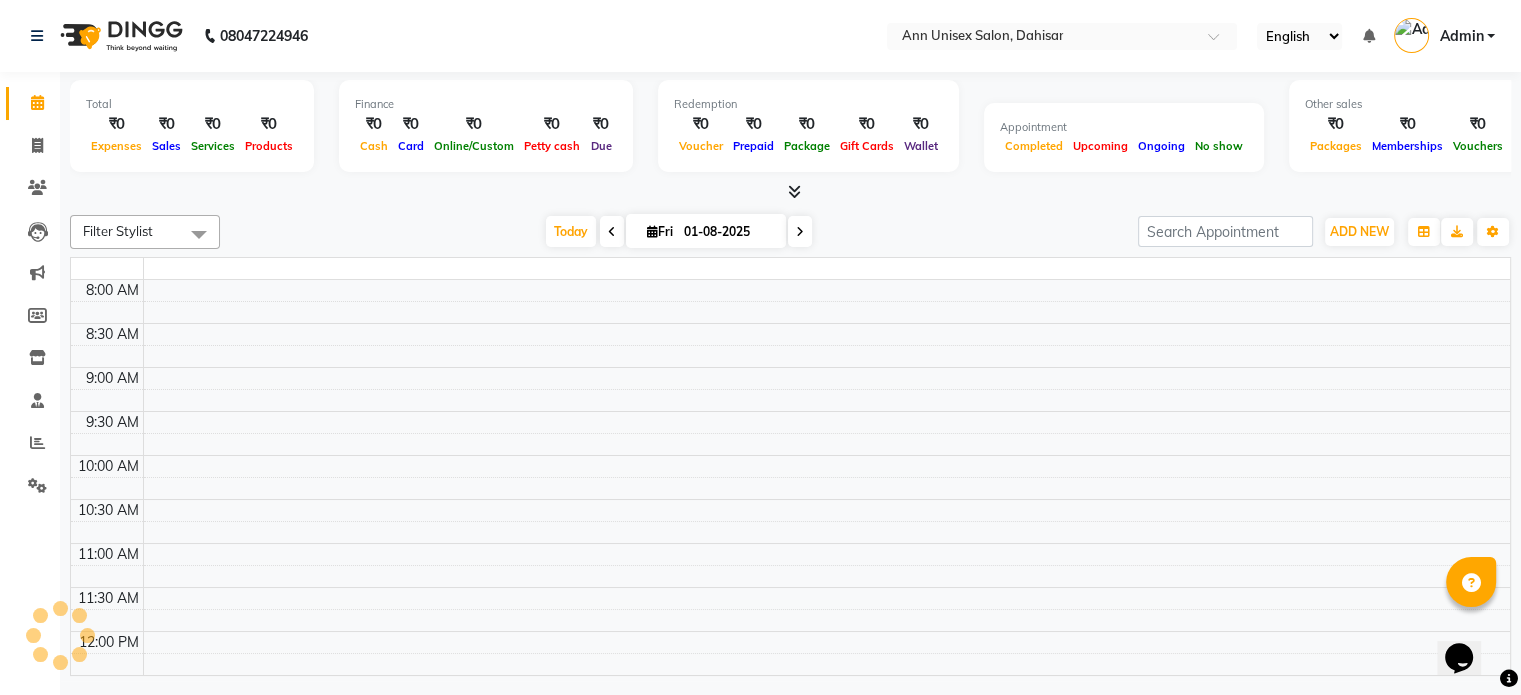 scroll, scrollTop: 0, scrollLeft: 0, axis: both 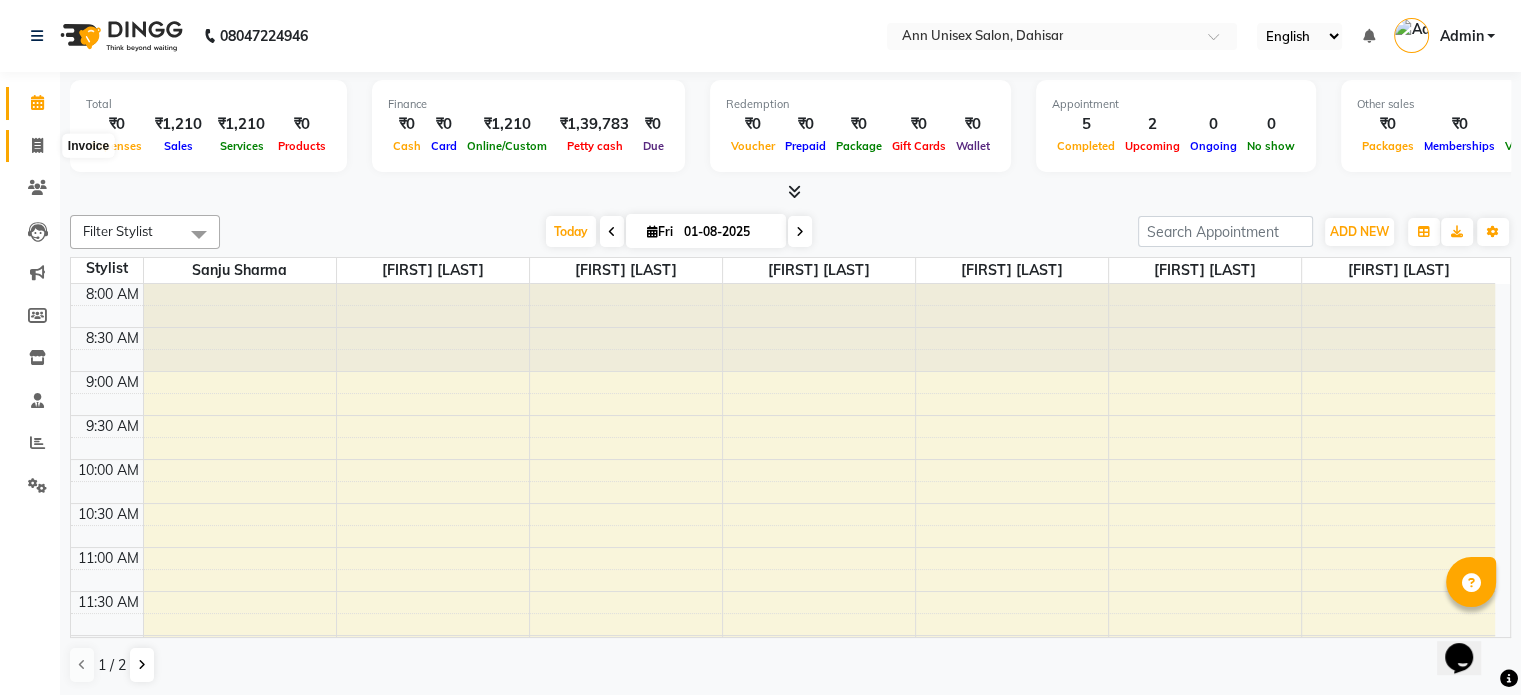 click 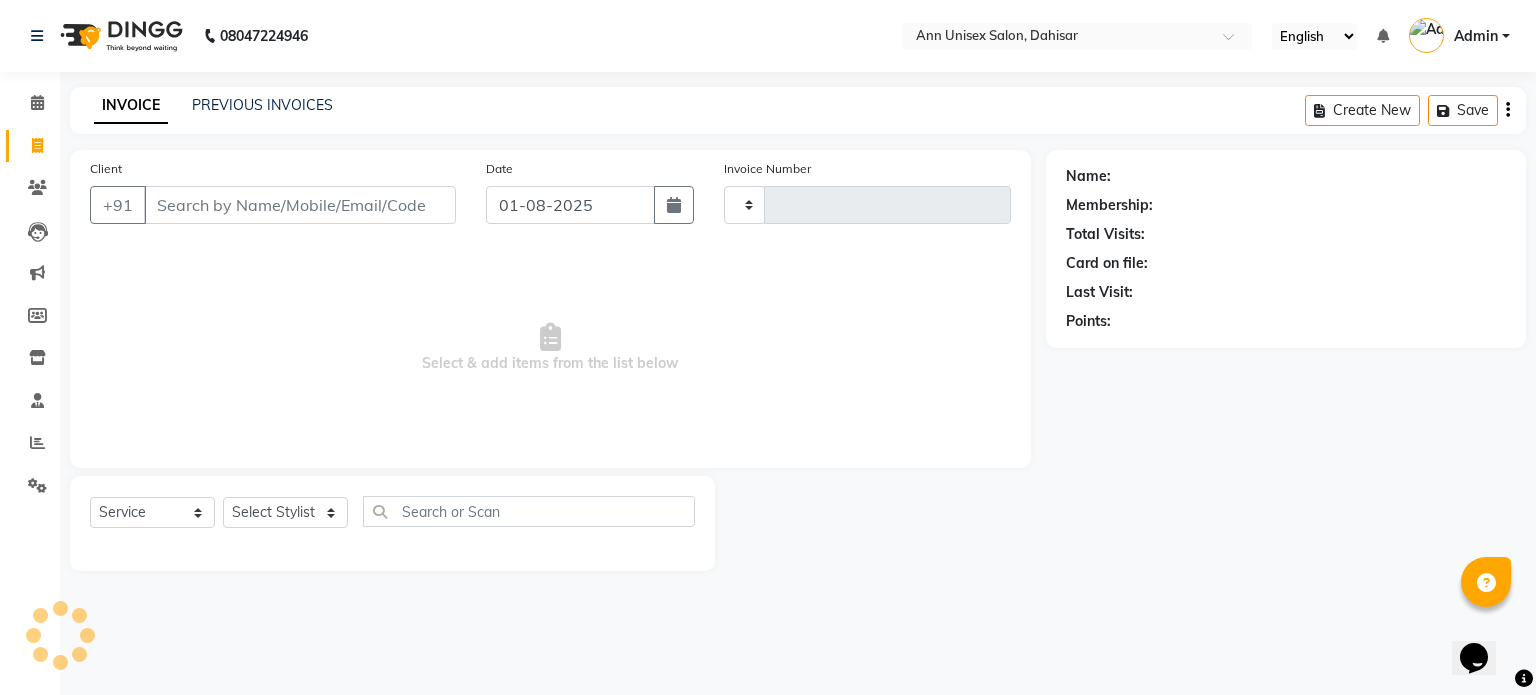 type on "1005" 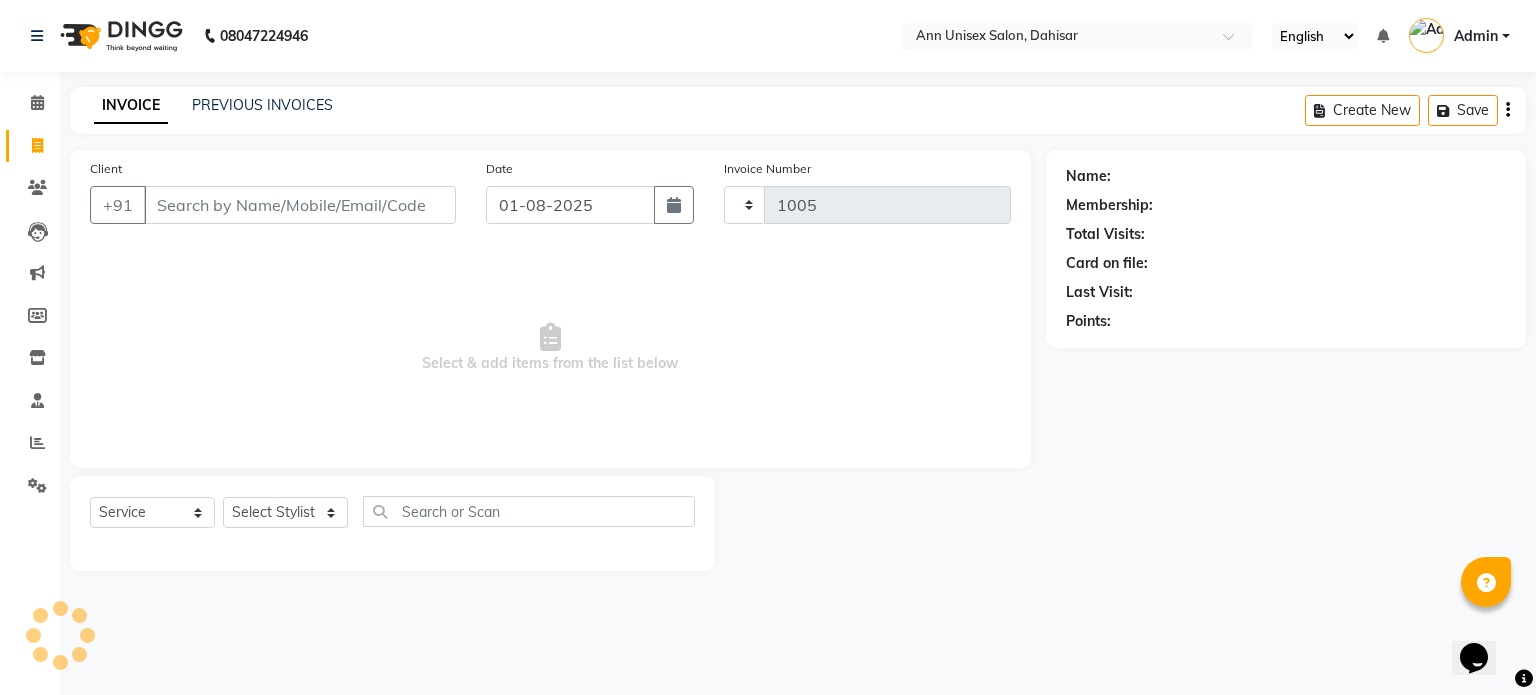 select on "7372" 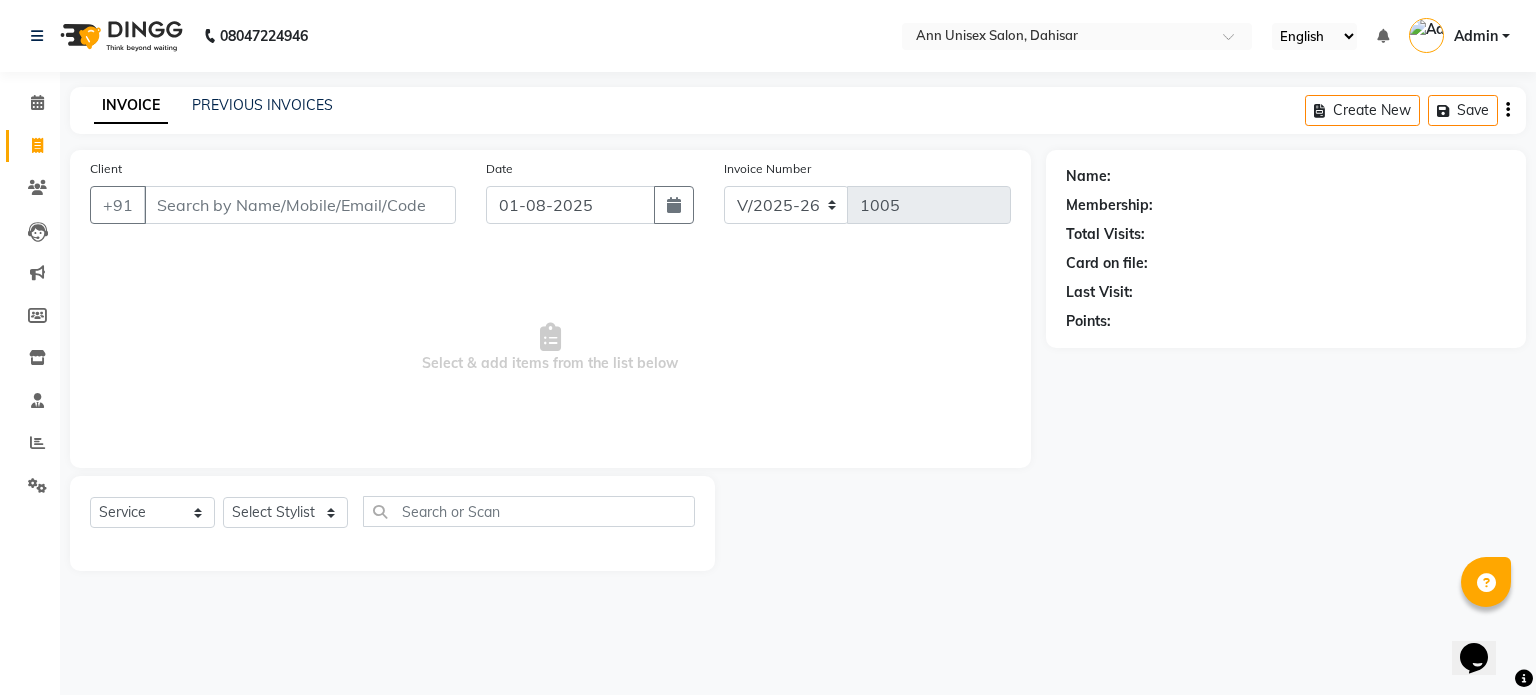 click on "Client" at bounding box center (300, 205) 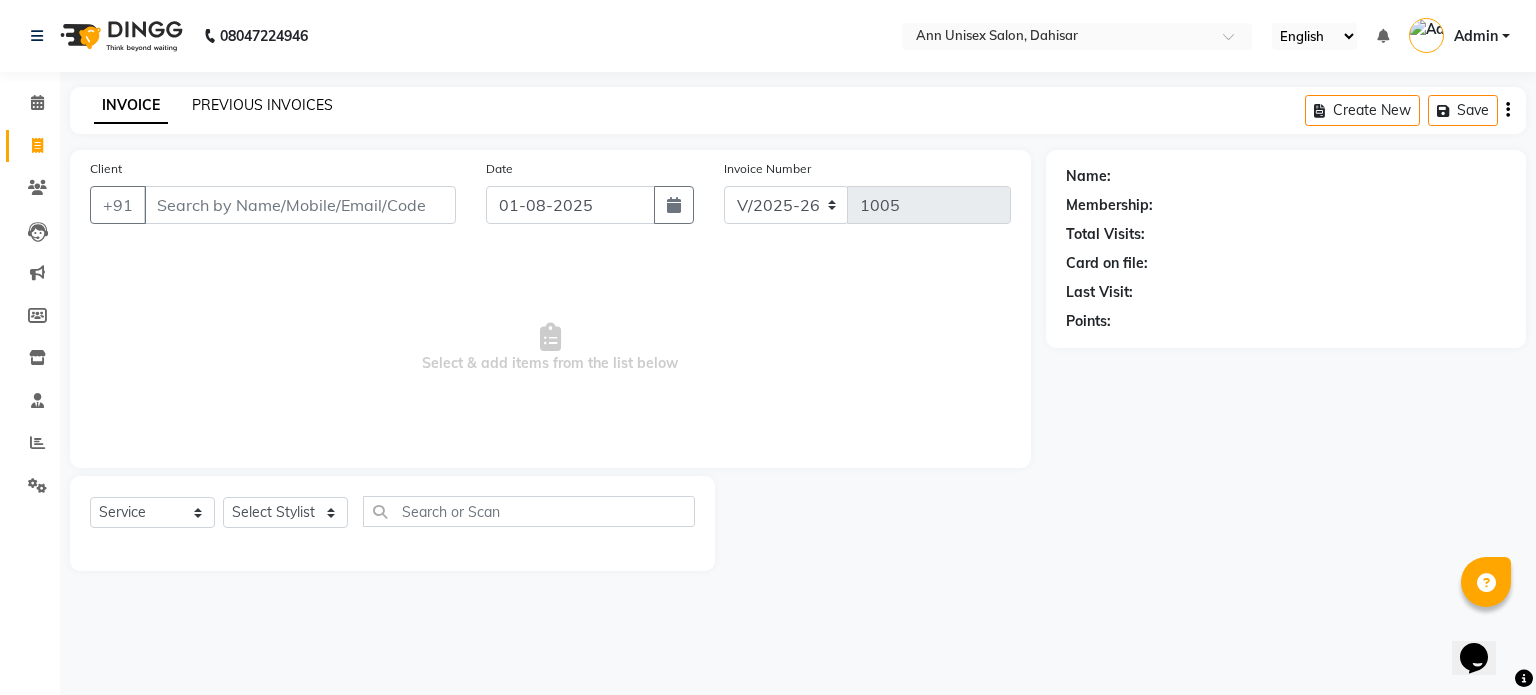 click on "PREVIOUS INVOICES" 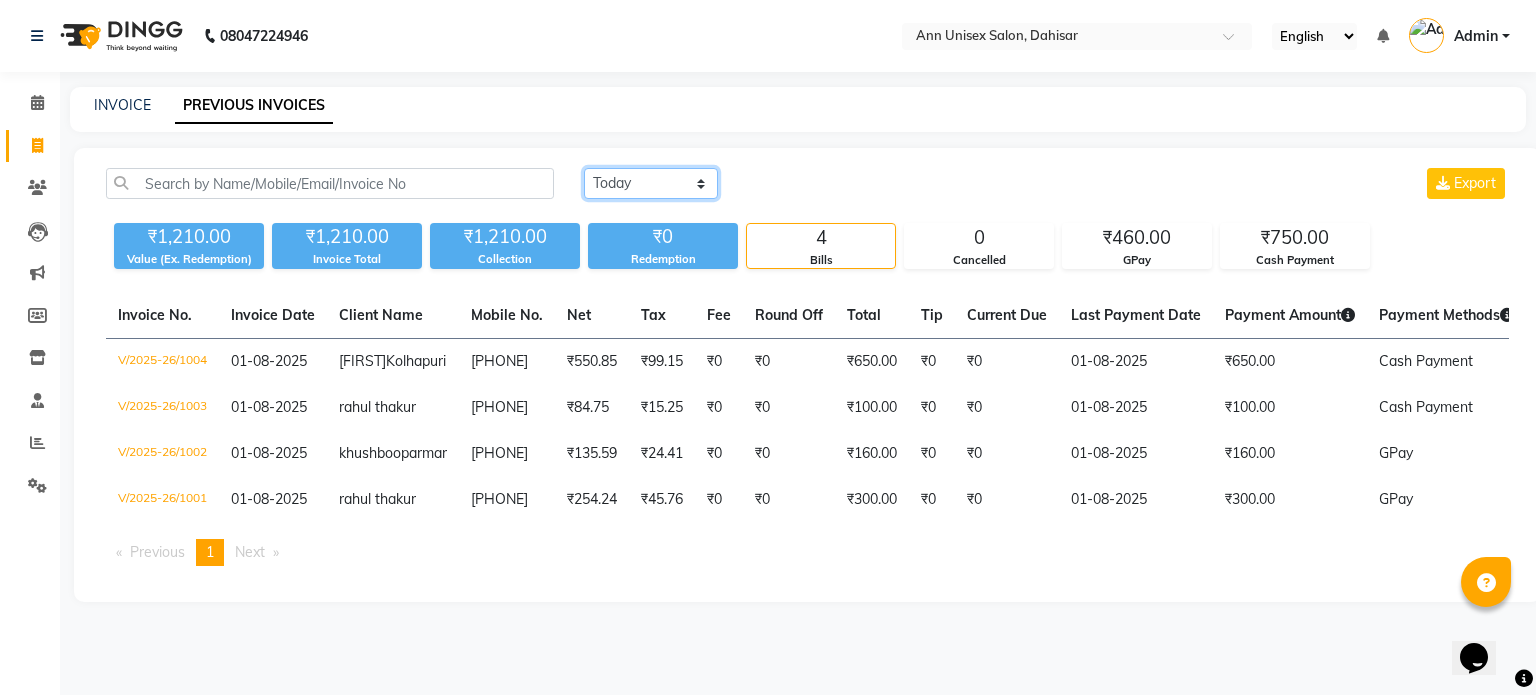 click on "Today Yesterday Custom Range" 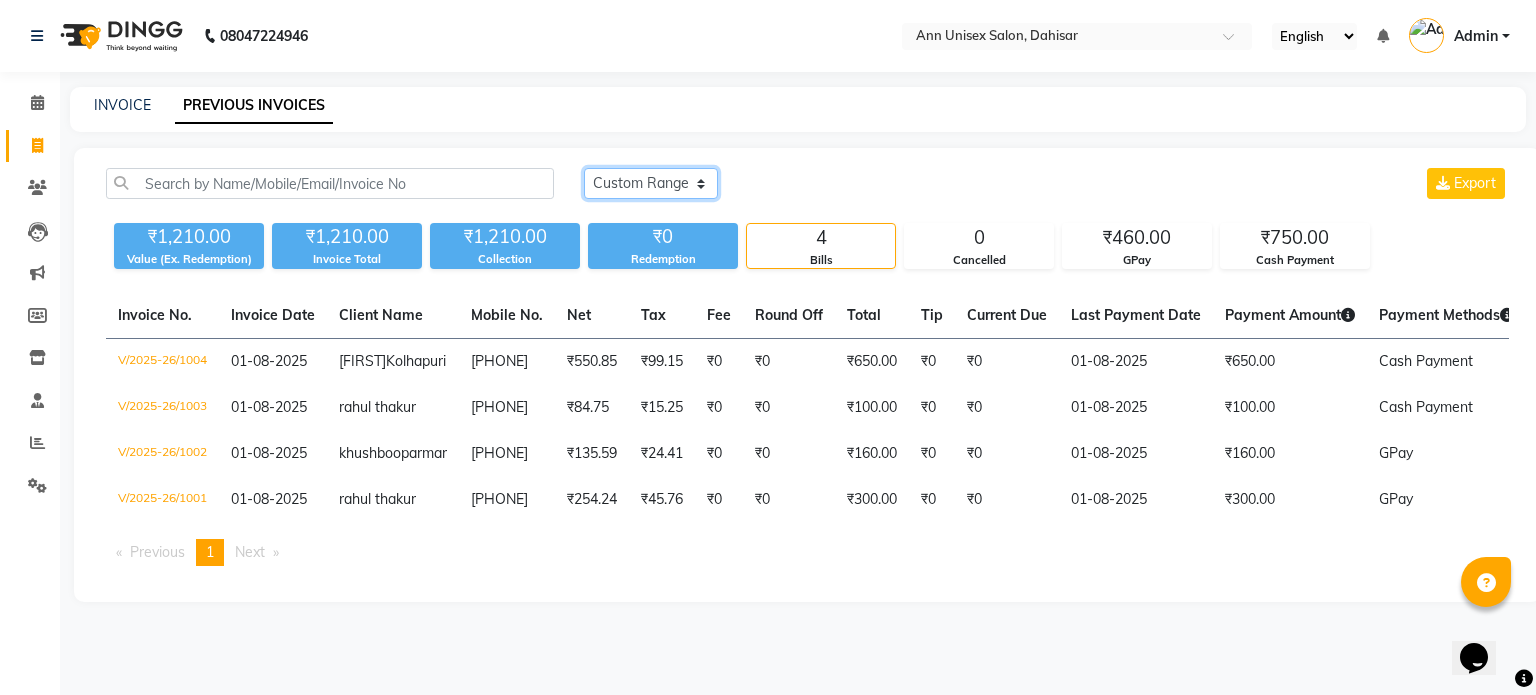 click on "Today Yesterday Custom Range" 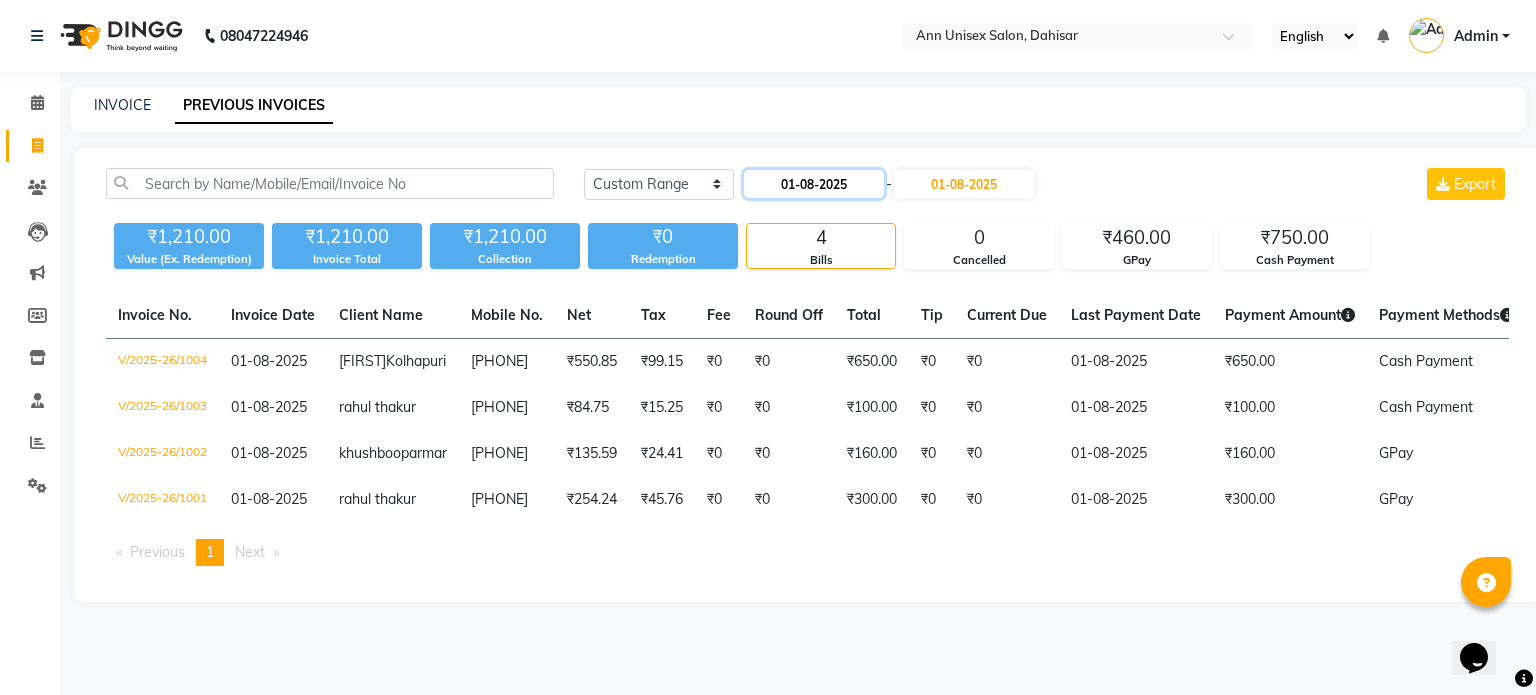 click on "01-08-2025" 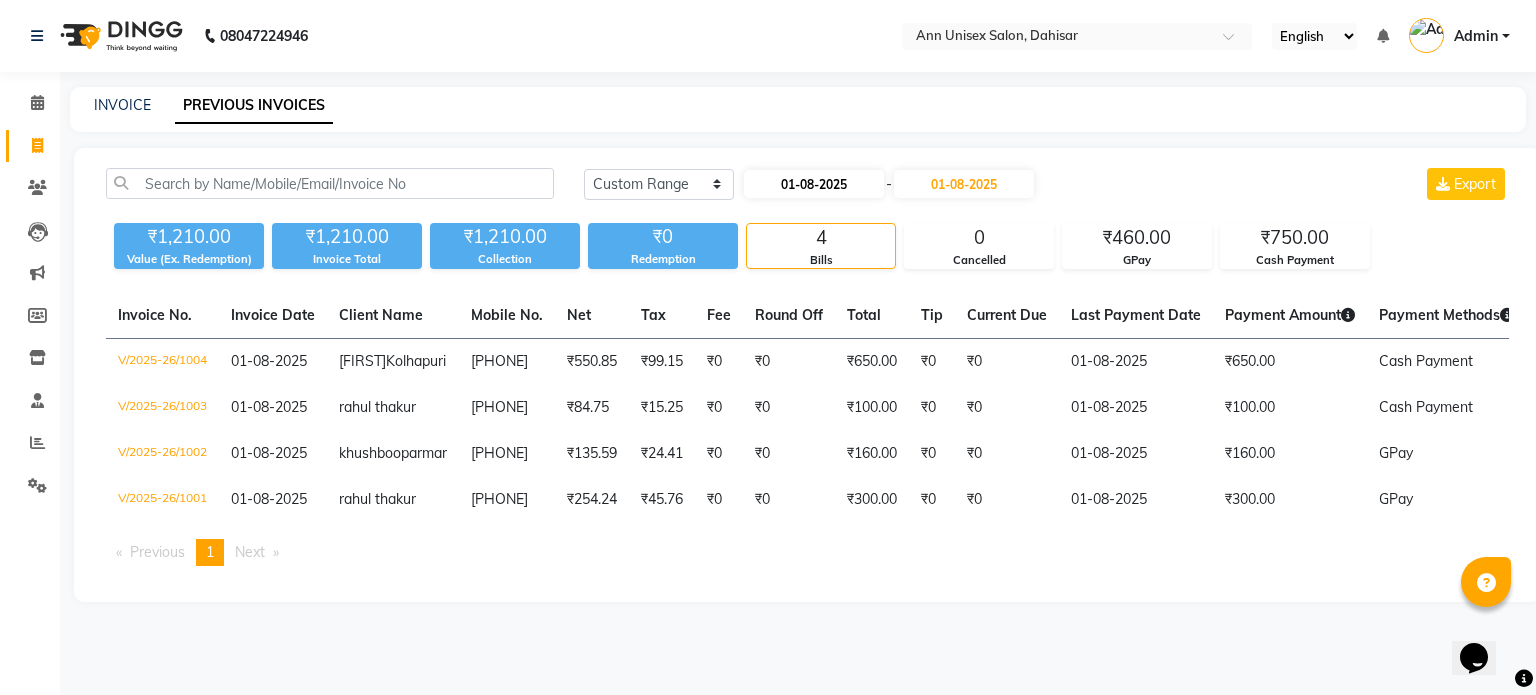 select on "8" 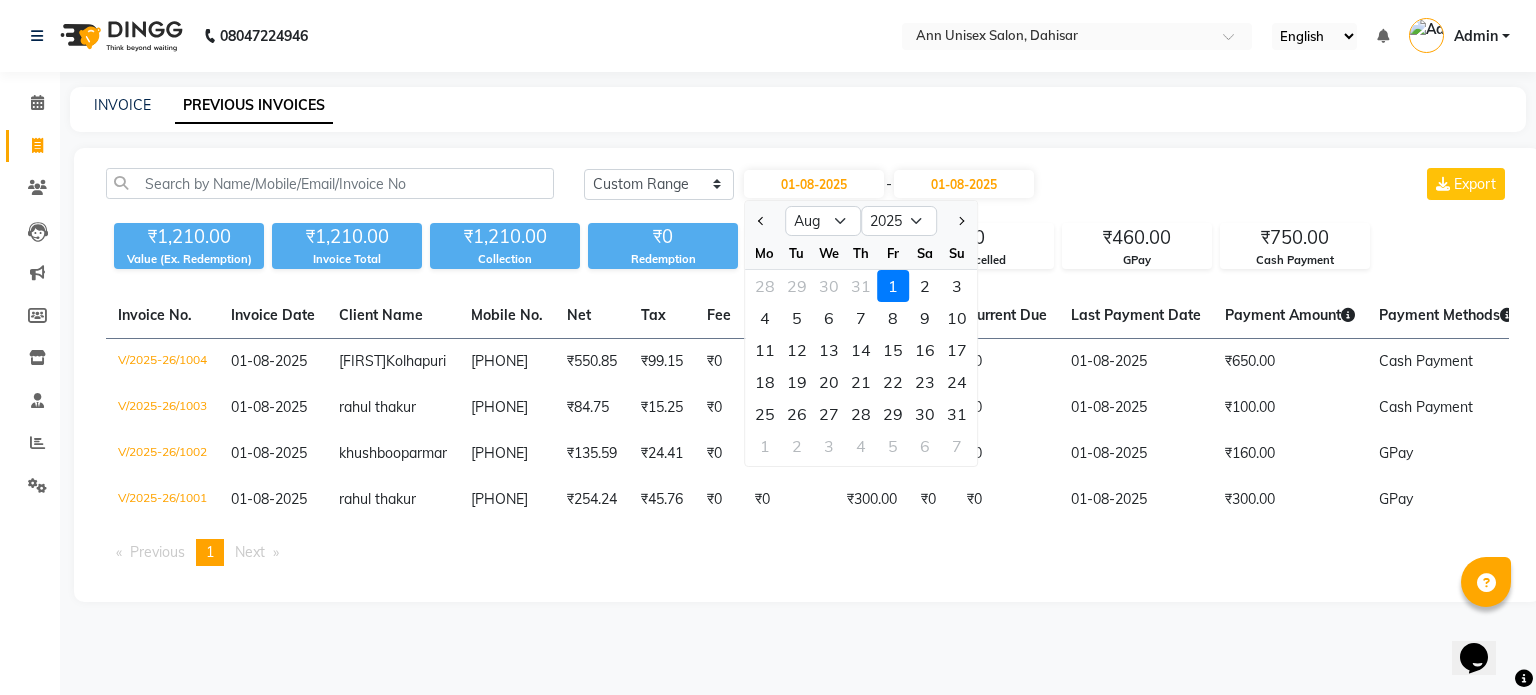click 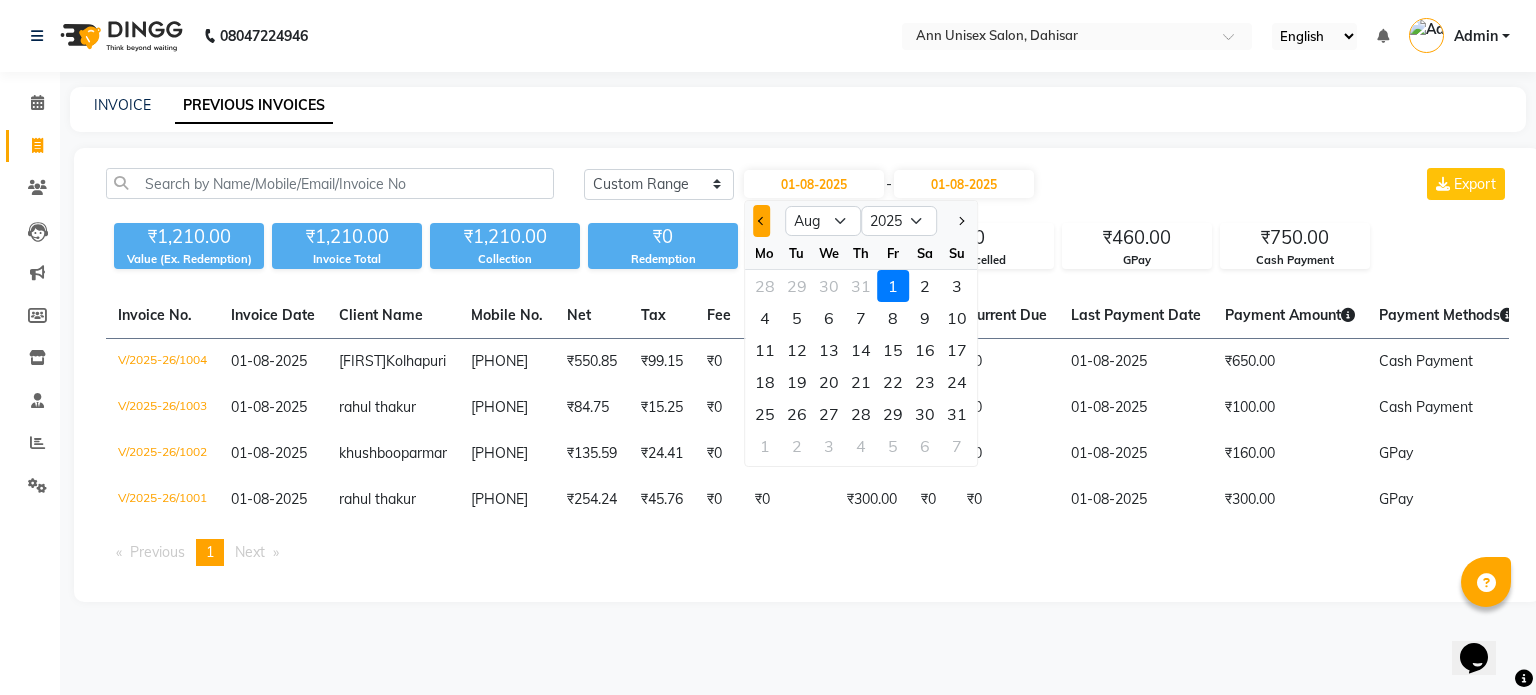 click 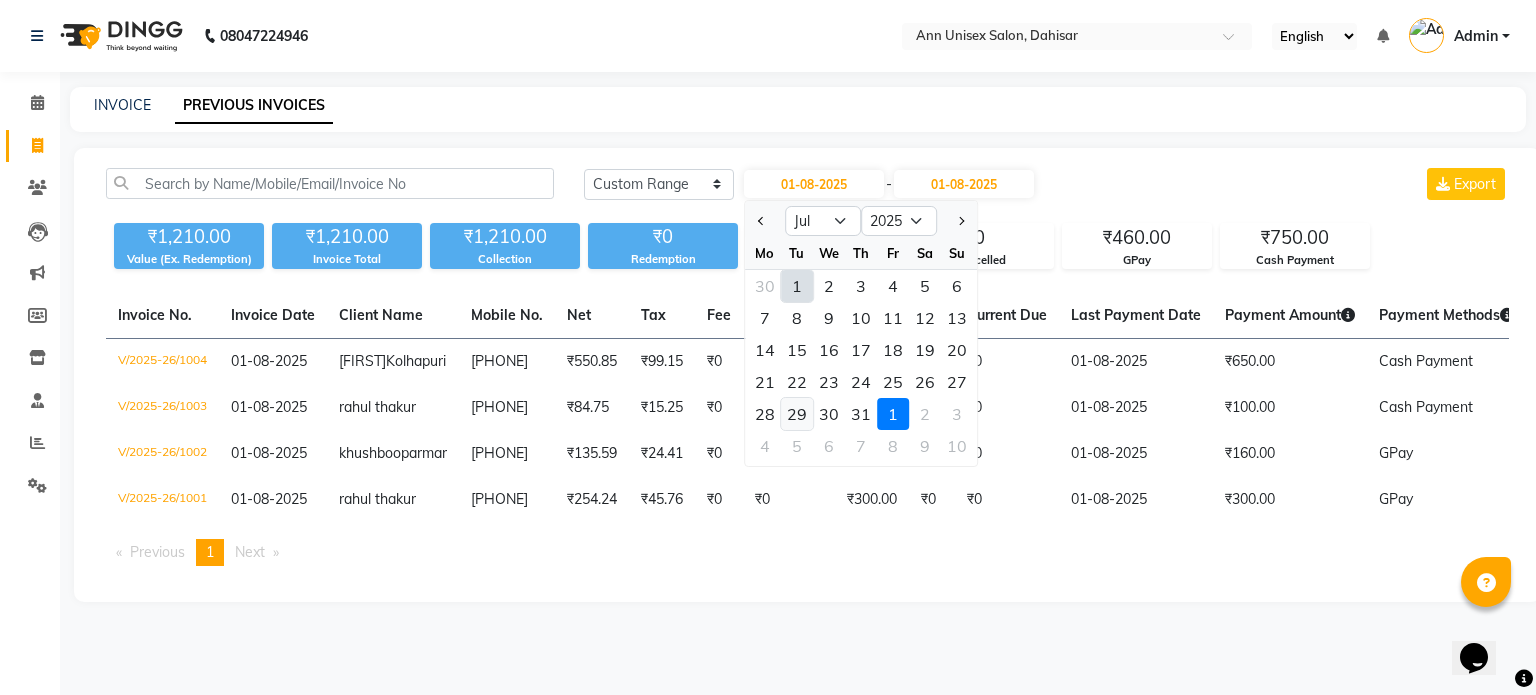click on "29" 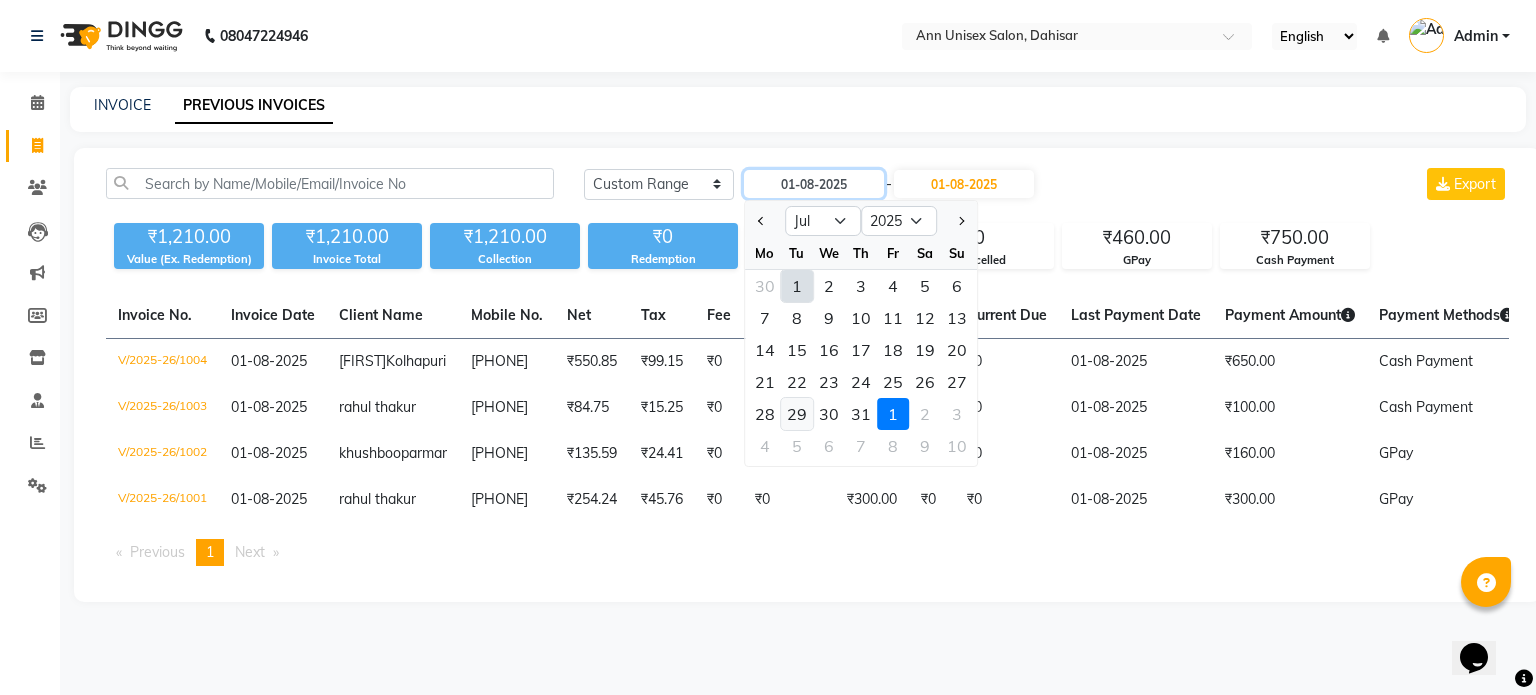 type on "29-07-2025" 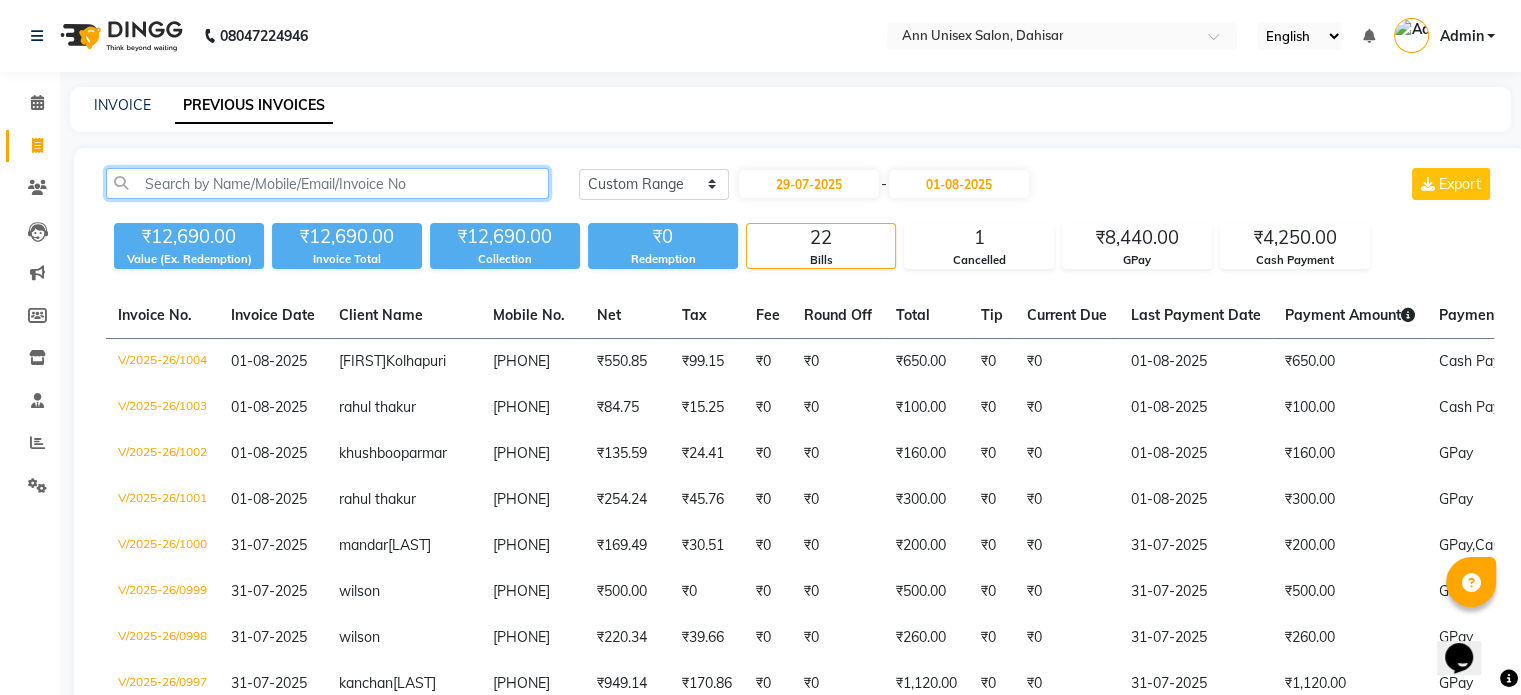 click 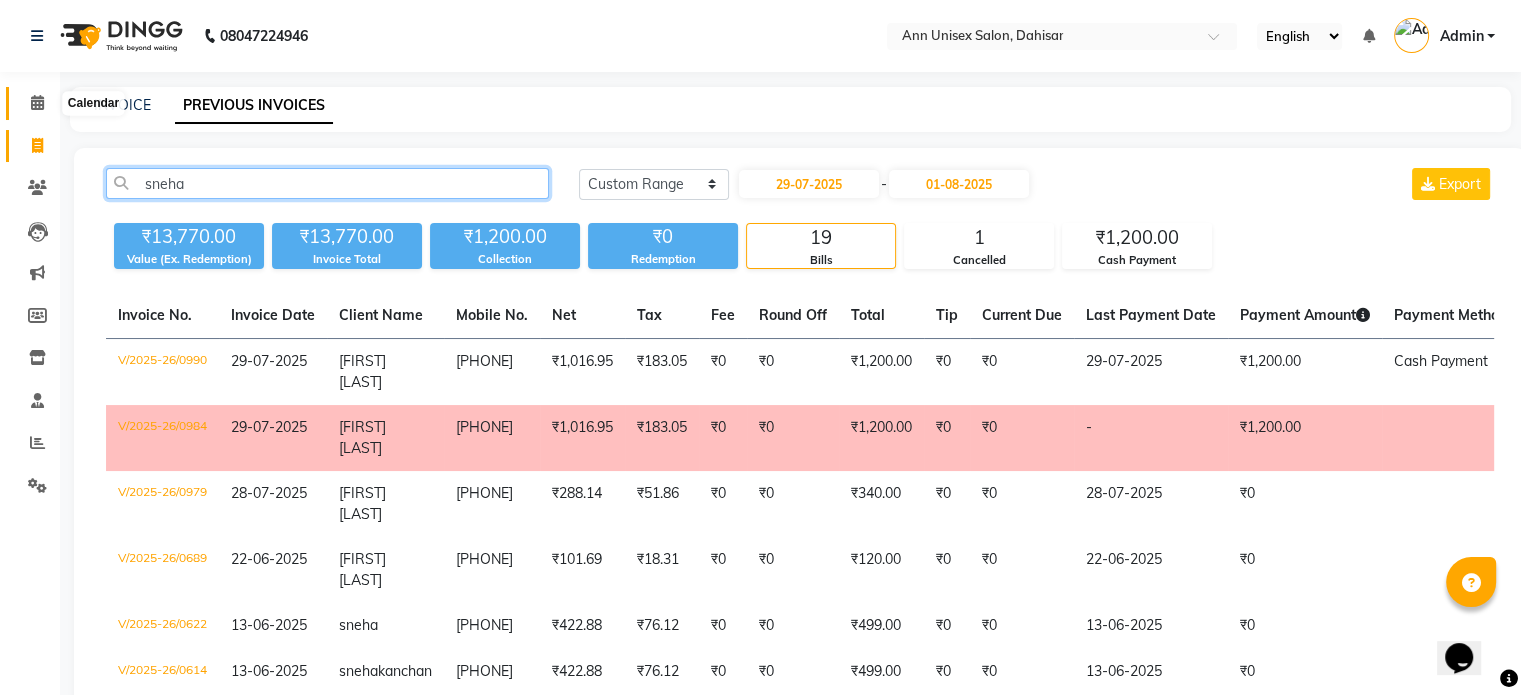 type on "sneha" 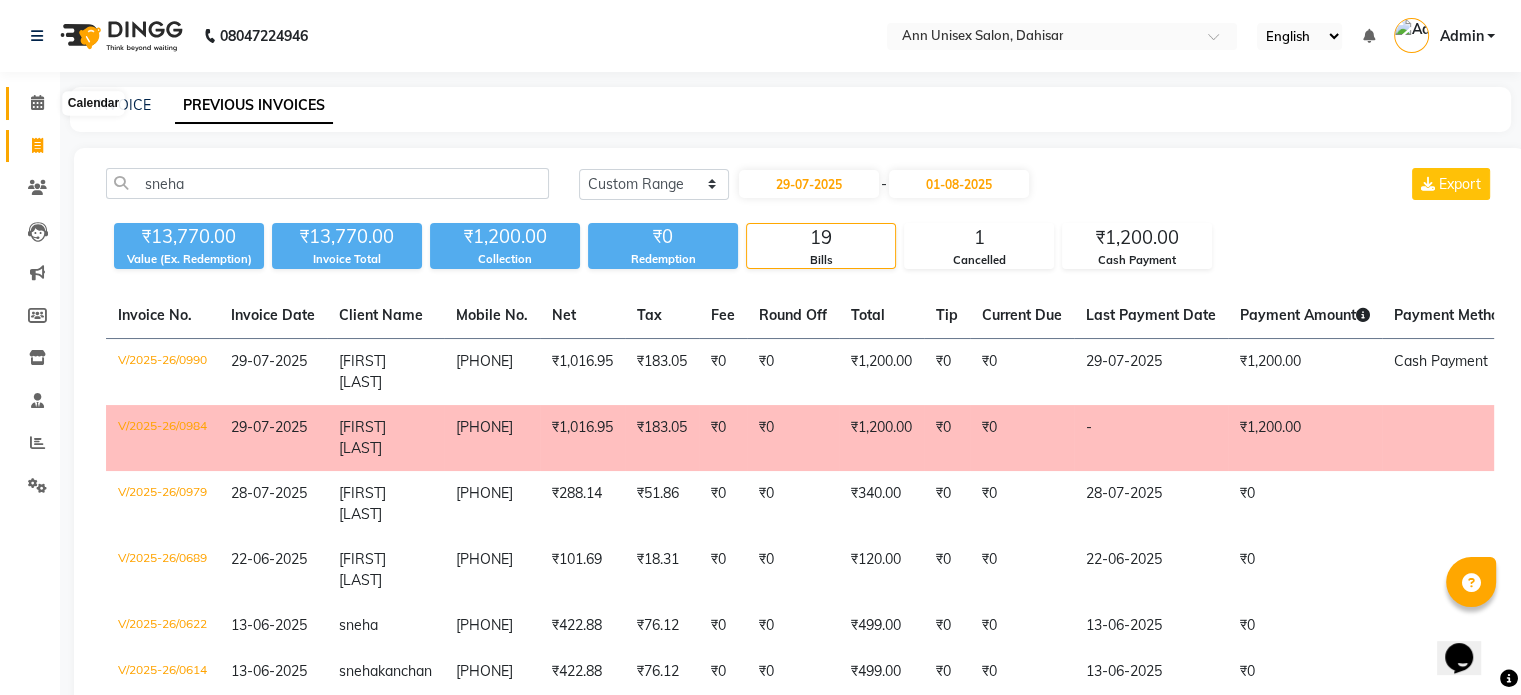 click 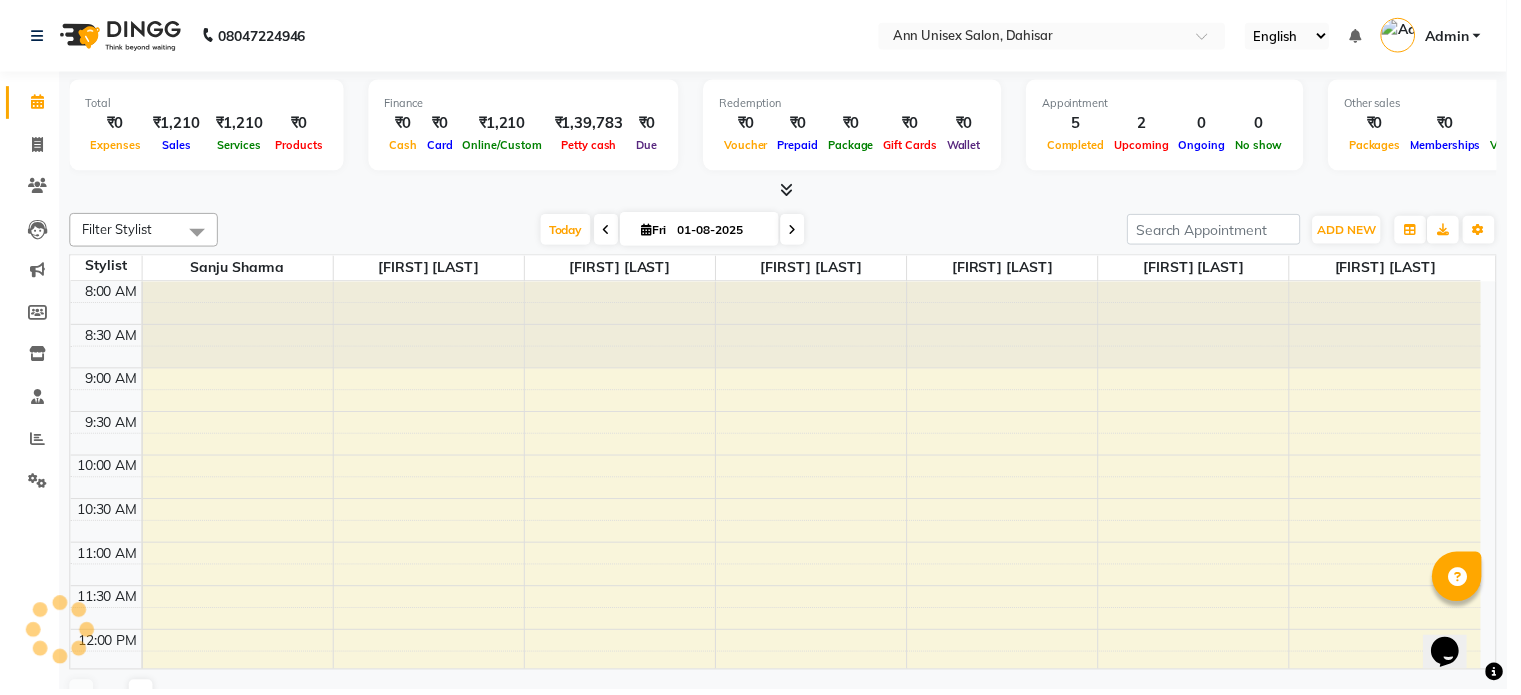 scroll, scrollTop: 0, scrollLeft: 0, axis: both 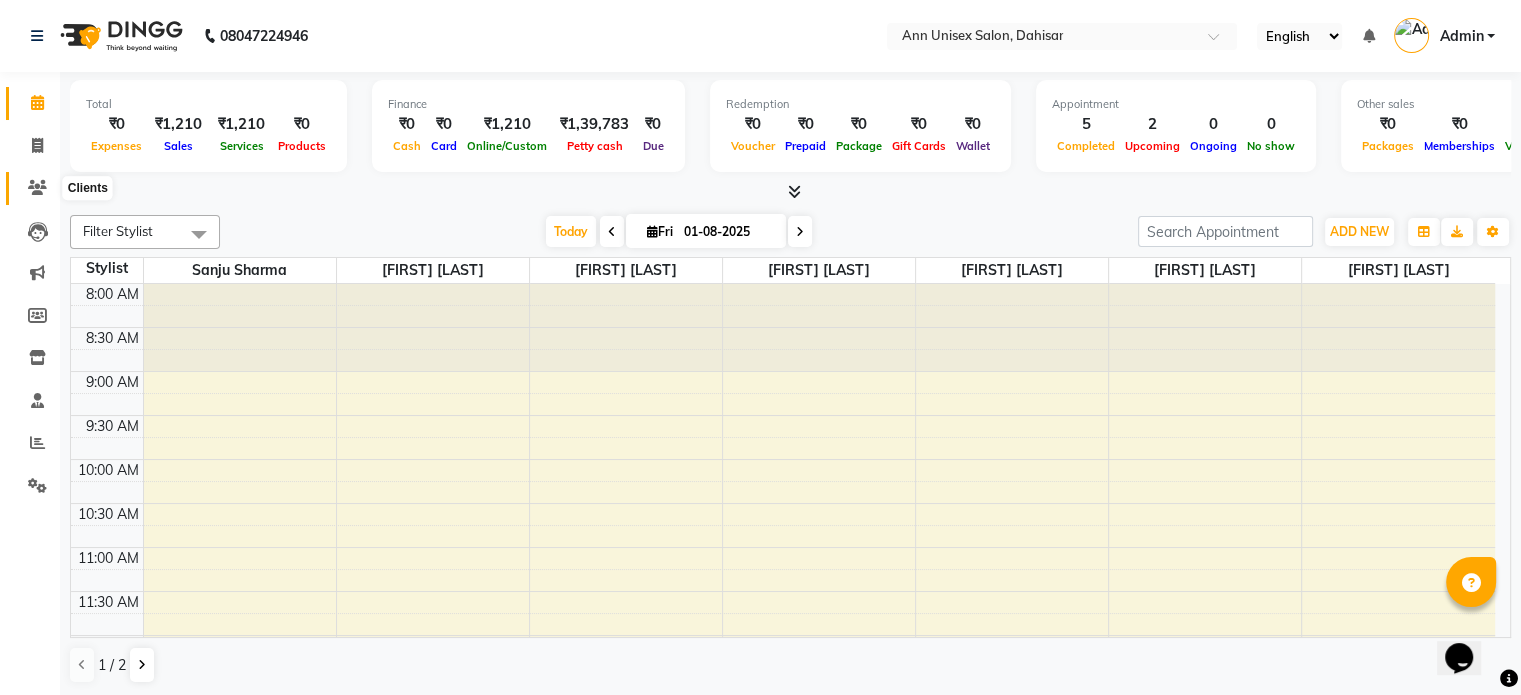 click 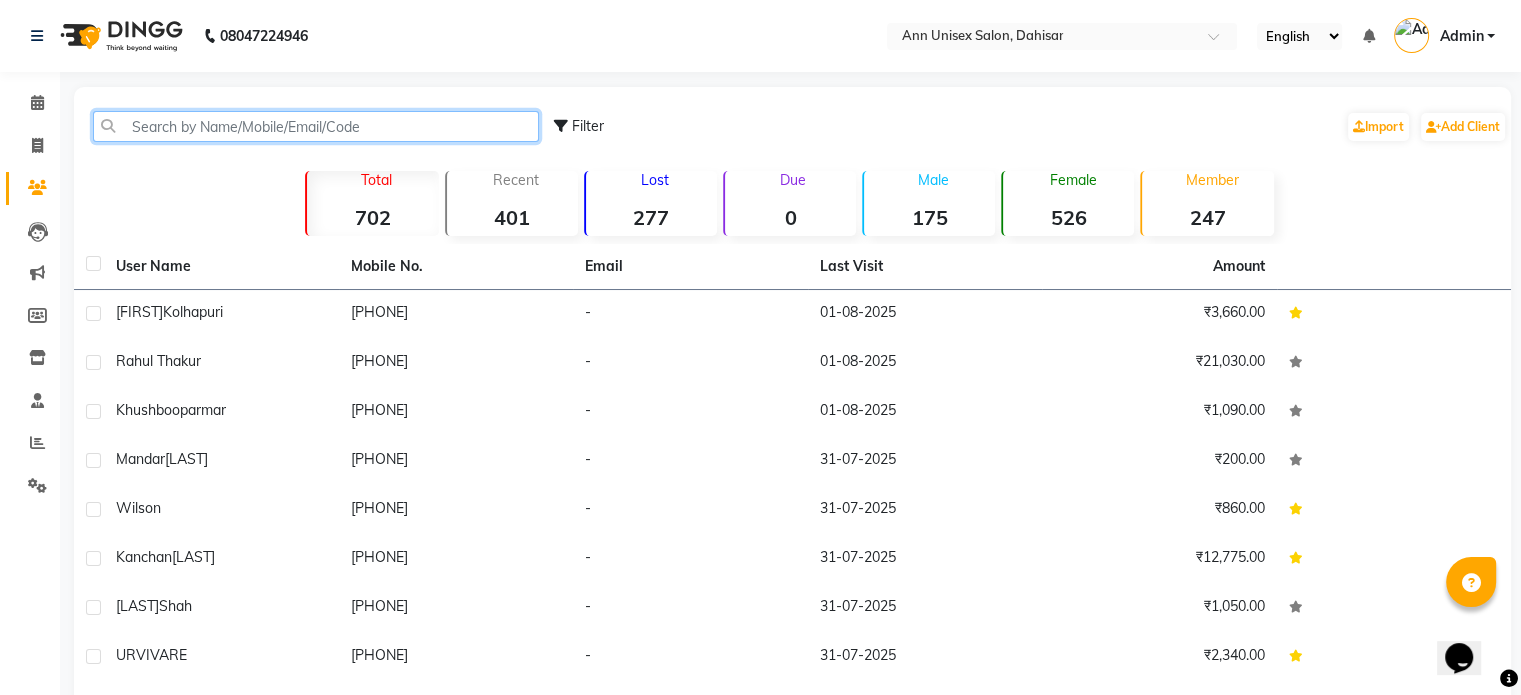 click 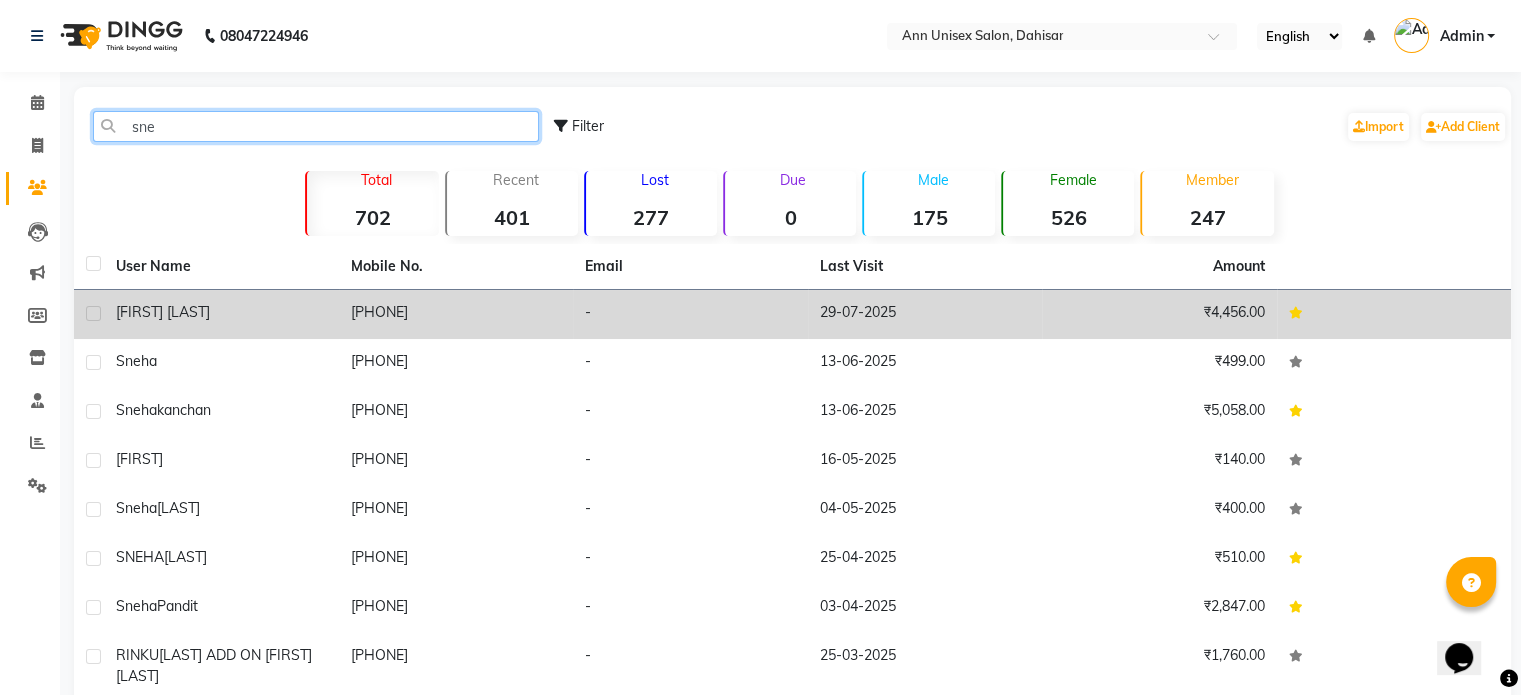 type on "sne" 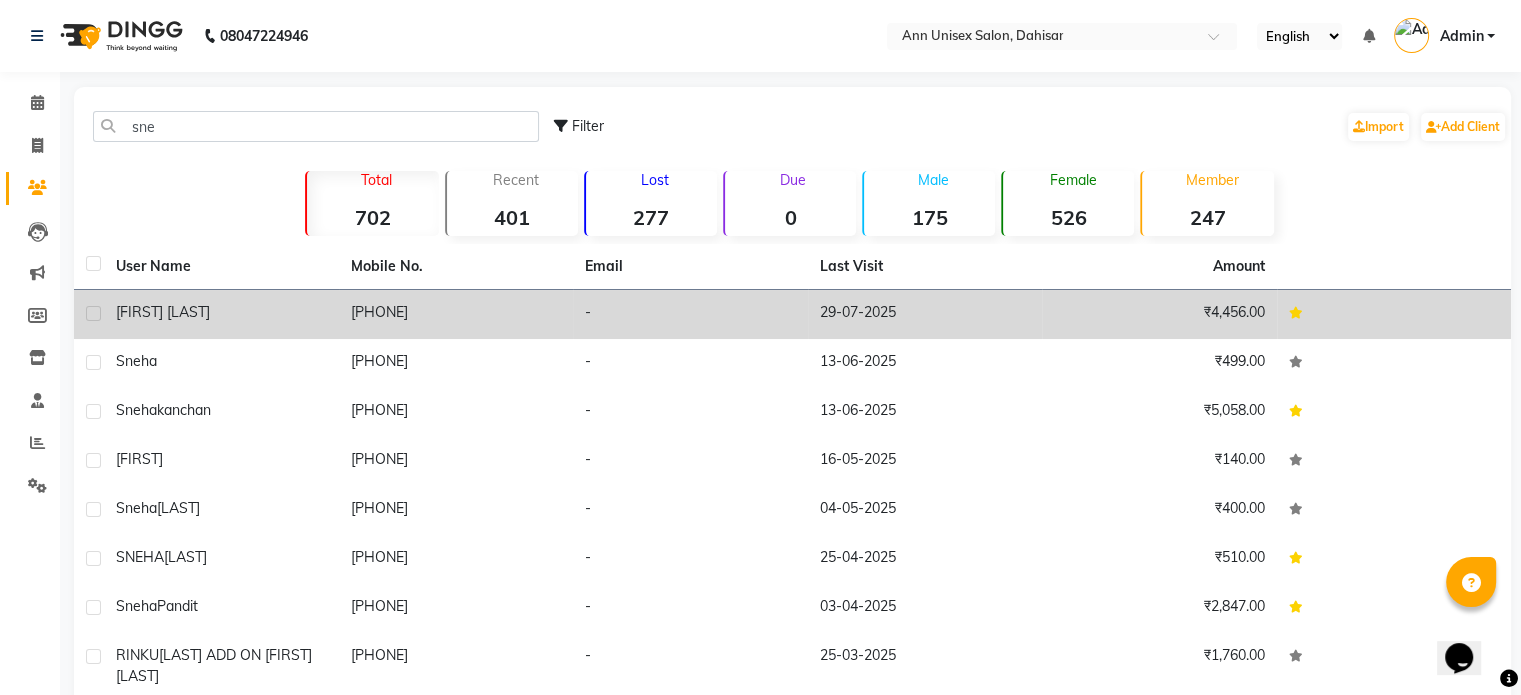 click on "[FIRST] [LAST]" 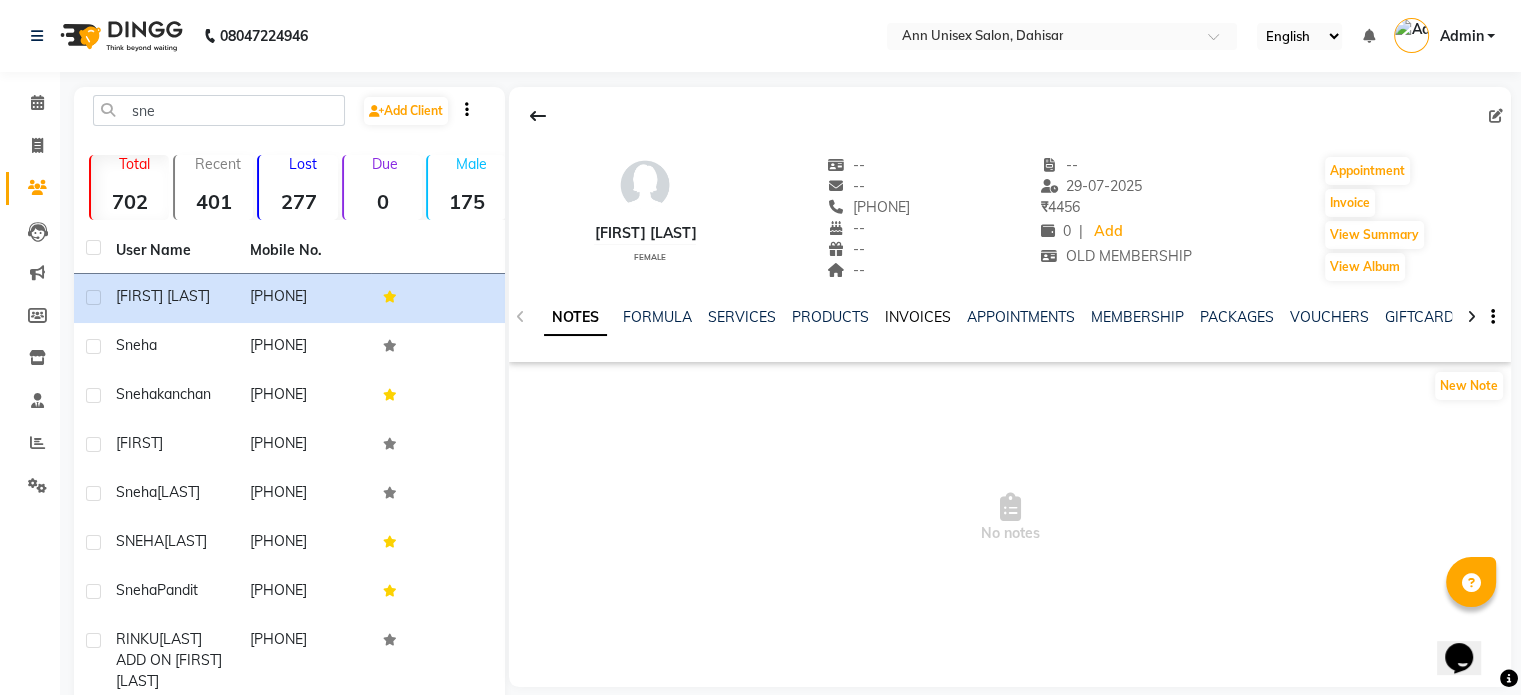 click on "INVOICES" 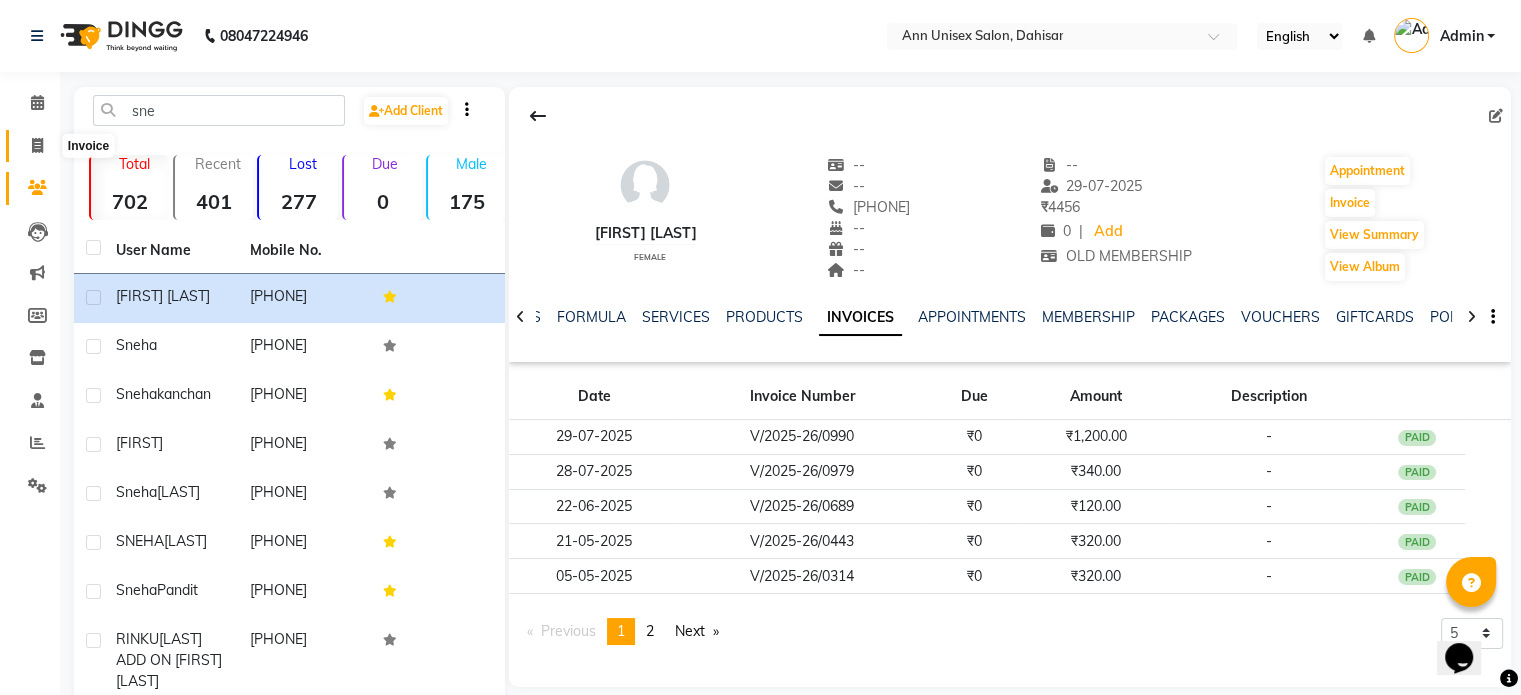 click 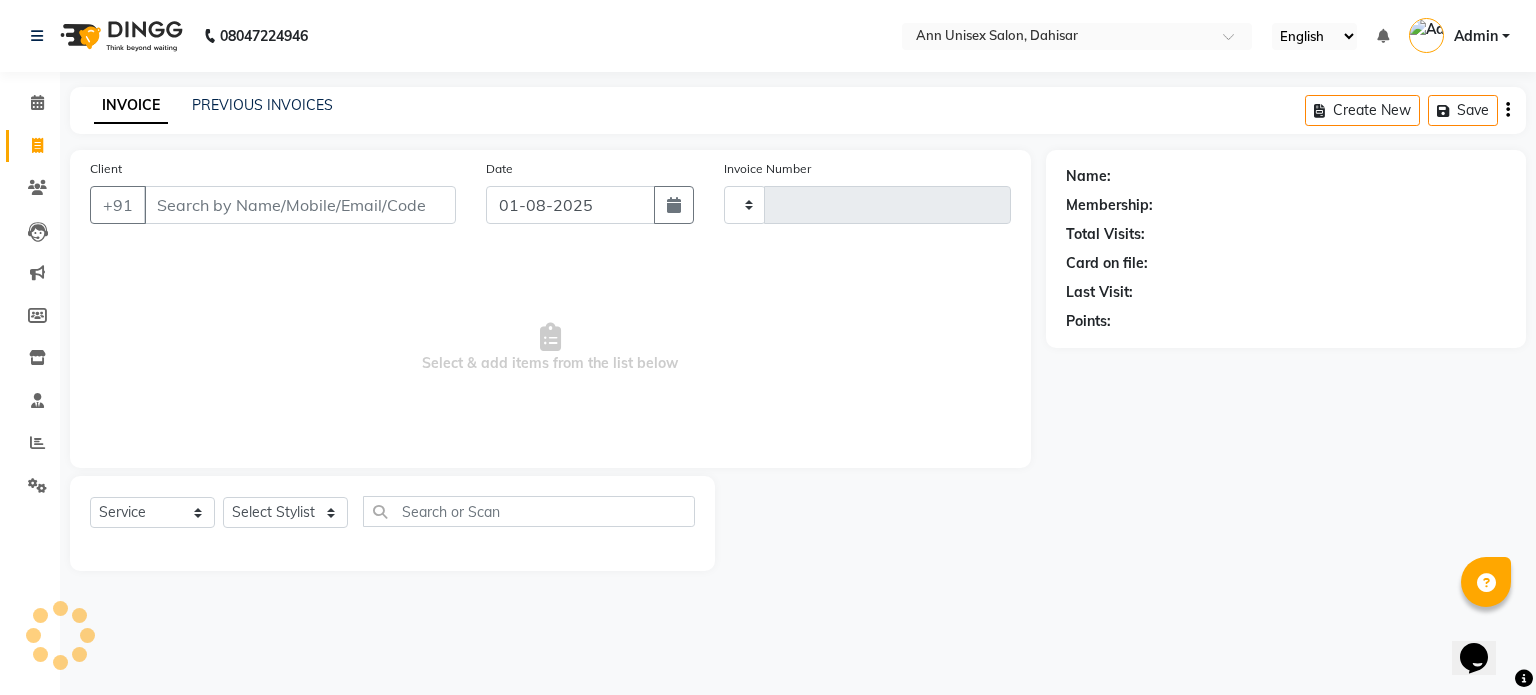 type on "1005" 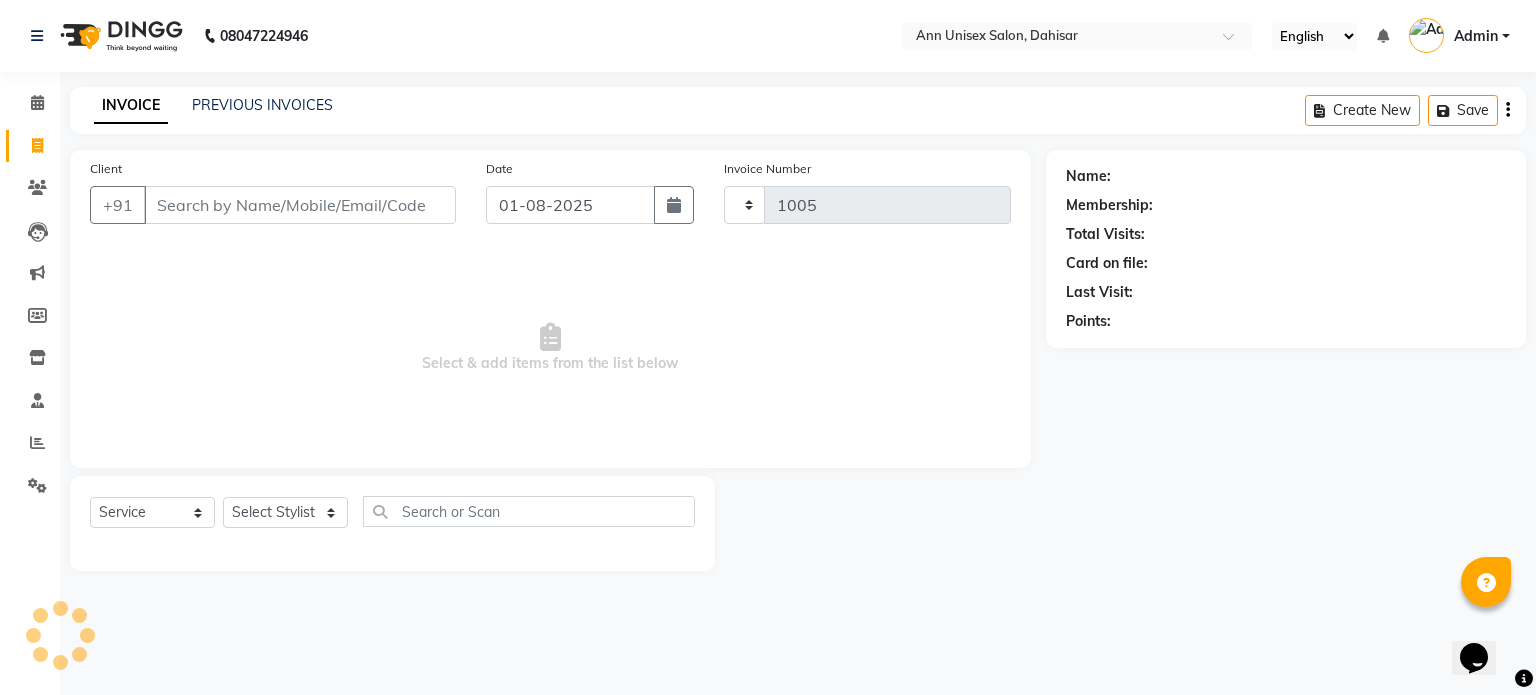 select on "7372" 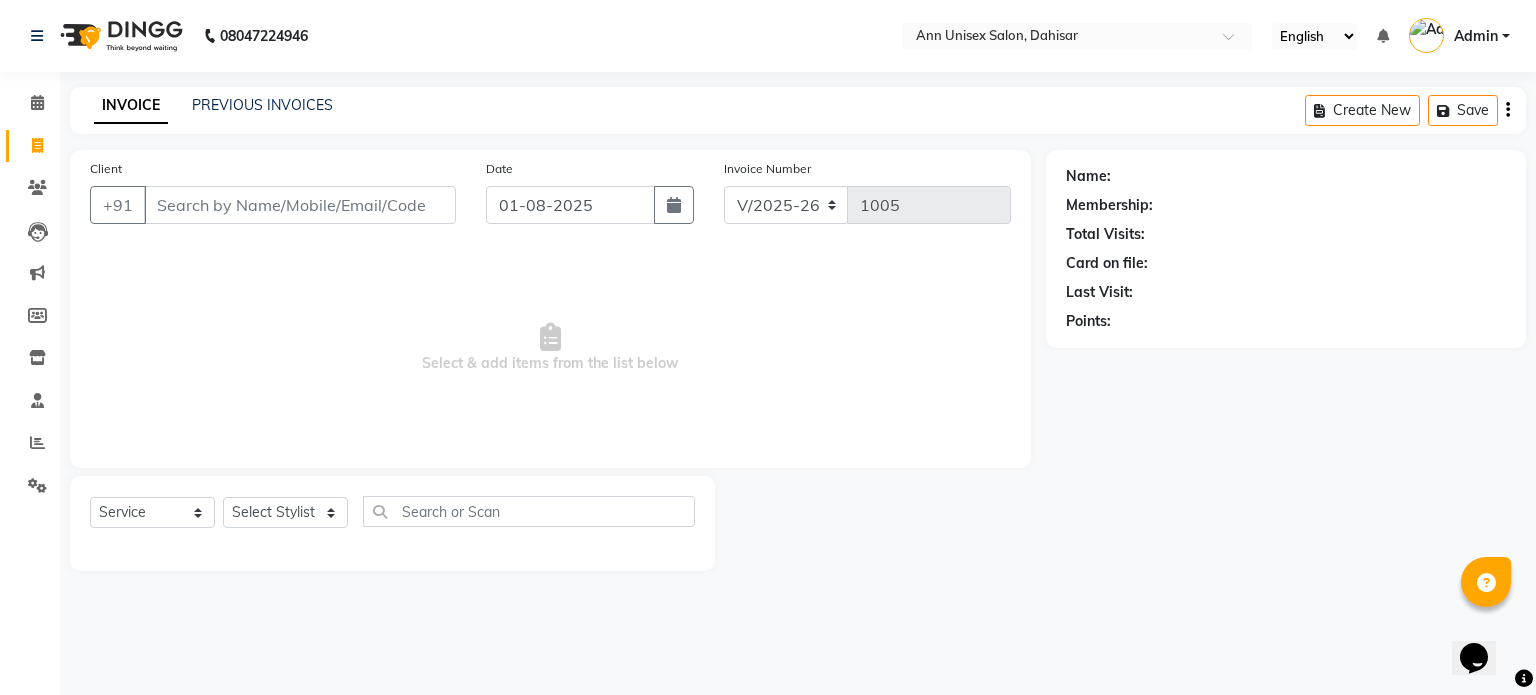 click on "Client" at bounding box center [300, 205] 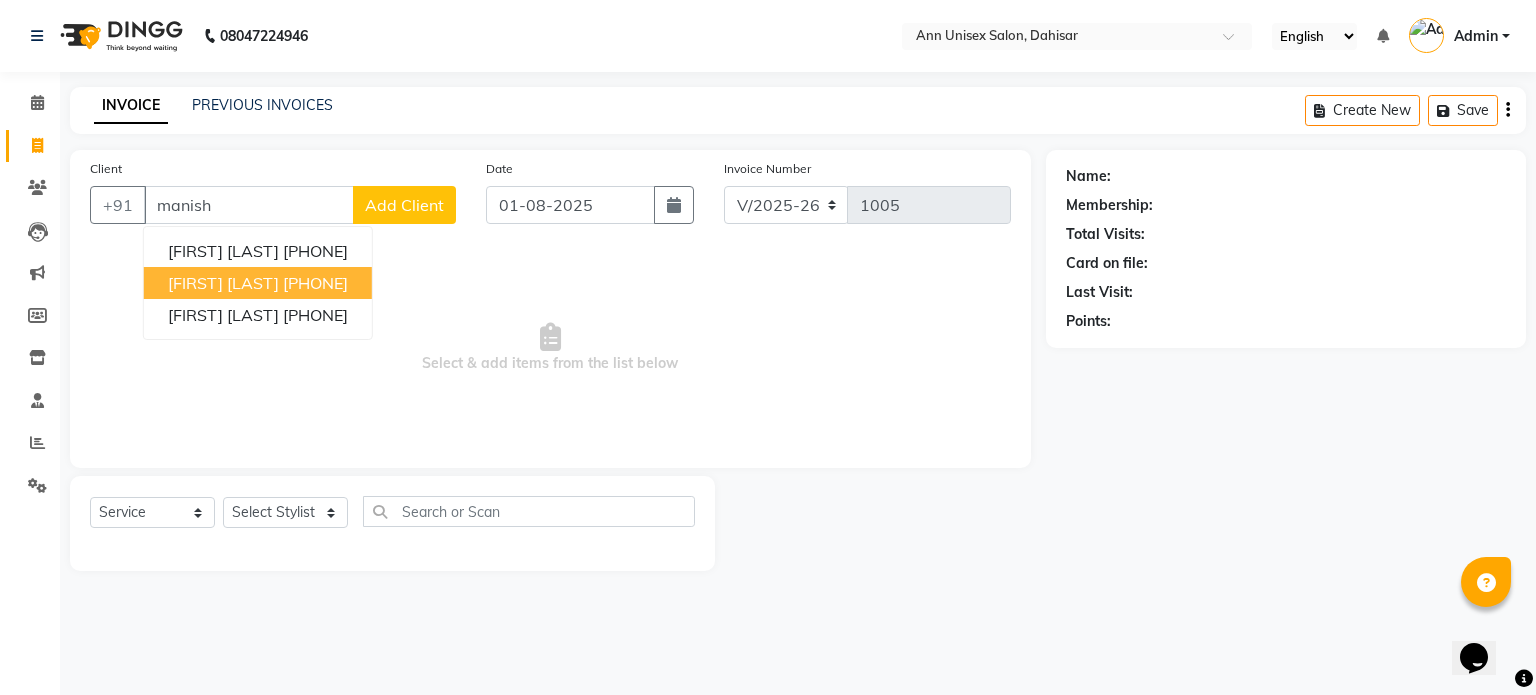 click on "[FIRST] [LAST]" at bounding box center [223, 283] 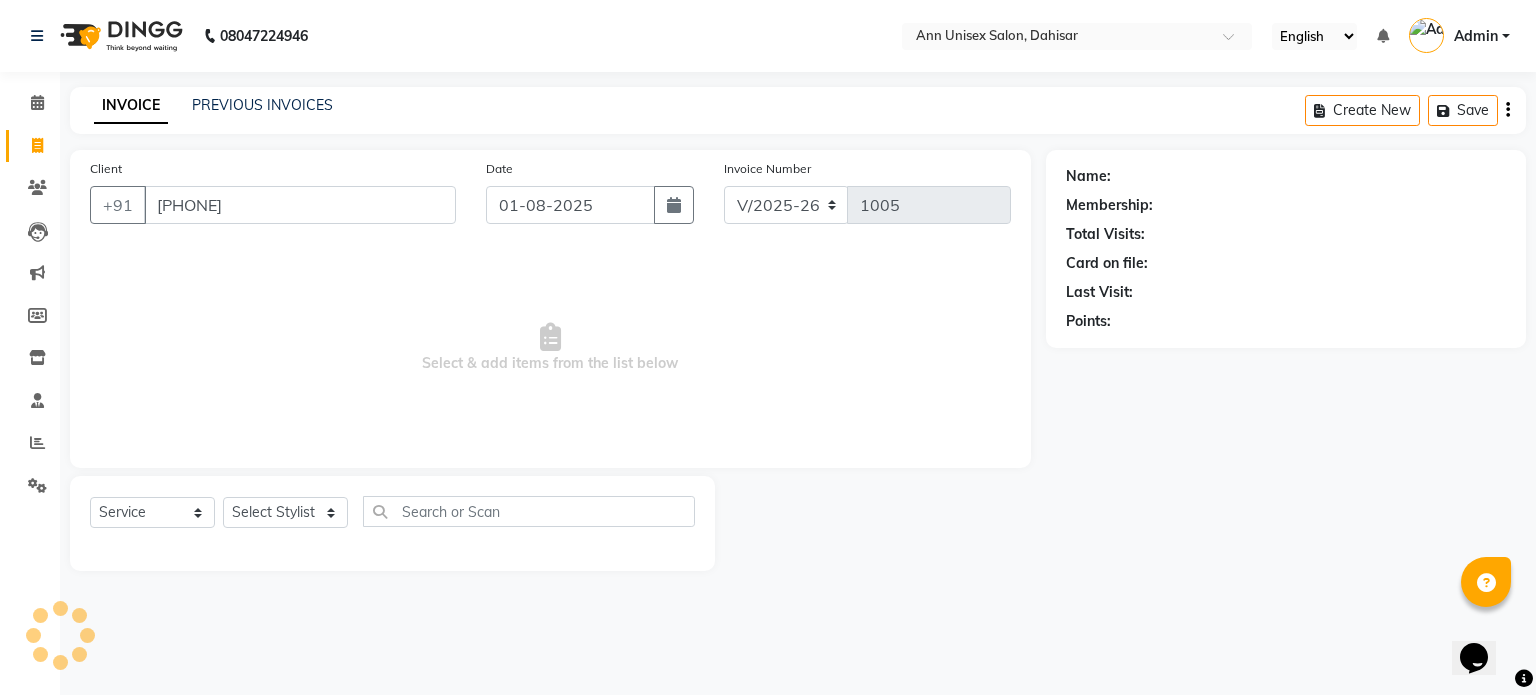 type on "[PHONE]" 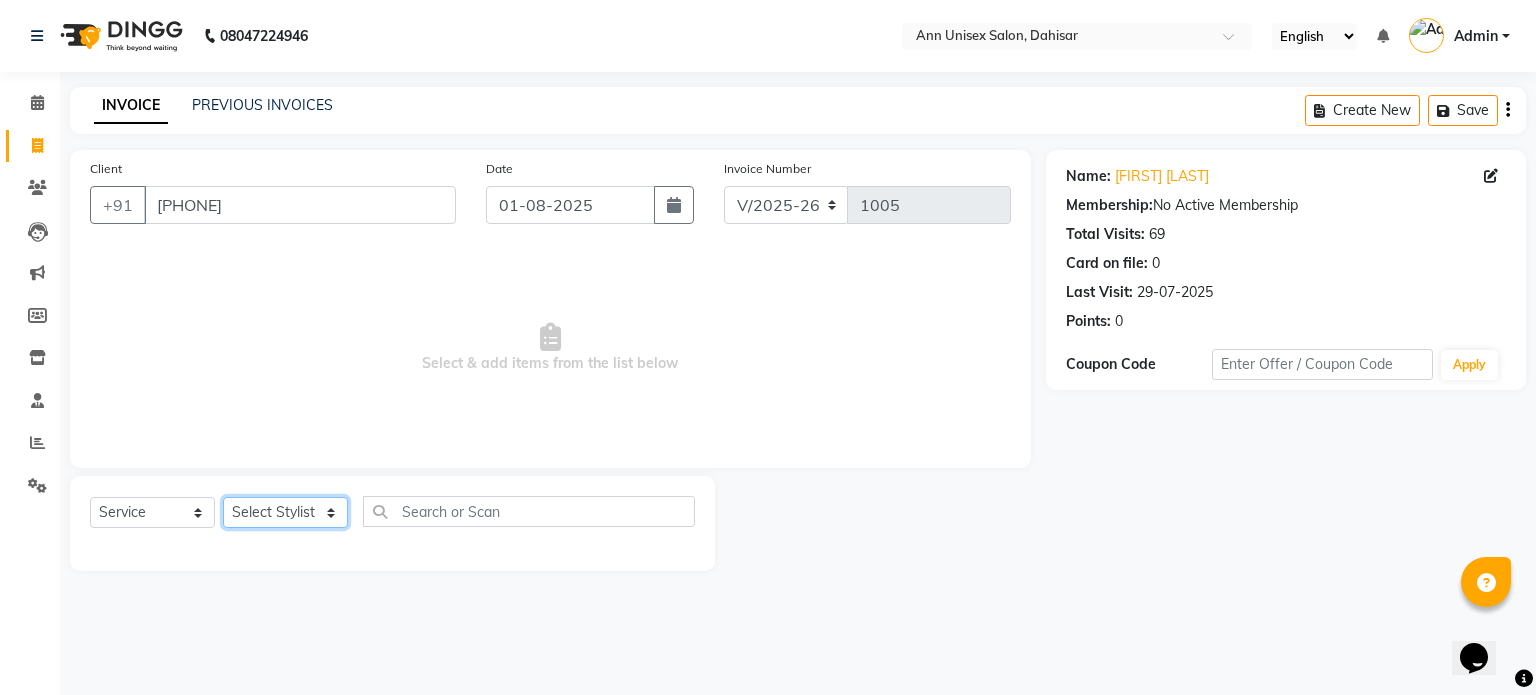 click on "Select Stylist Ankita Bagave Kasim salmani Manisha Doshi Pooja Jha RAHUL AHANKARE Rahul Thakur Sanju Sharma SHARUKH" 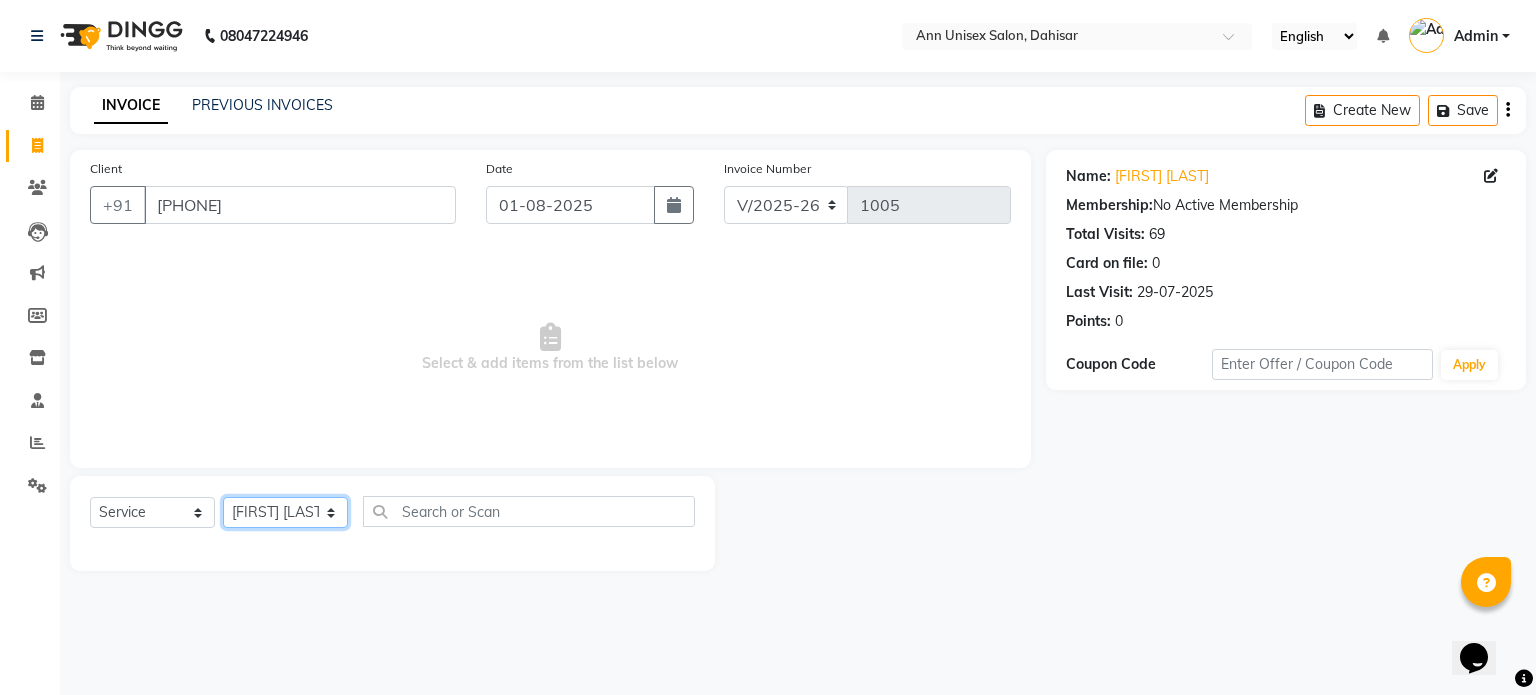 click on "Select Stylist Ankita Bagave Kasim salmani Manisha Doshi Pooja Jha RAHUL AHANKARE Rahul Thakur Sanju Sharma SHARUKH" 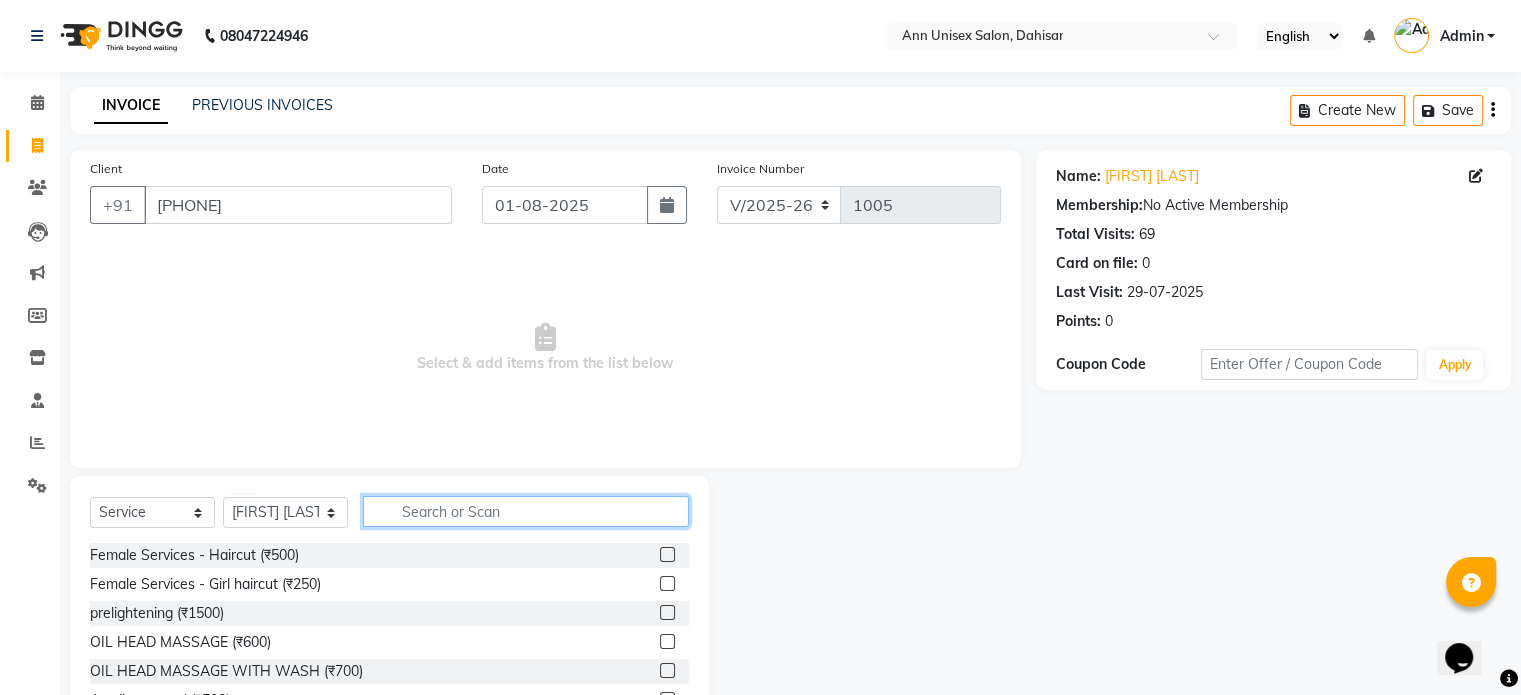 click 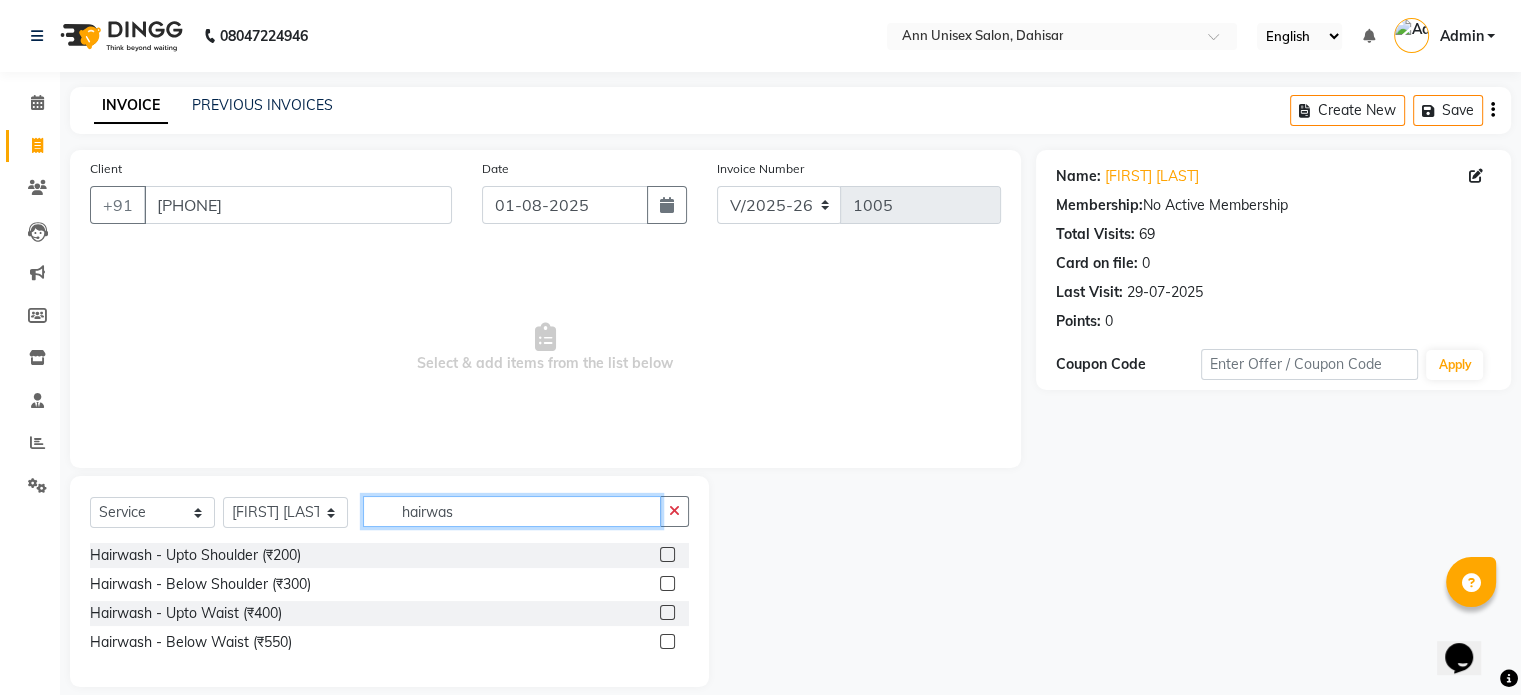 type on "hairwas" 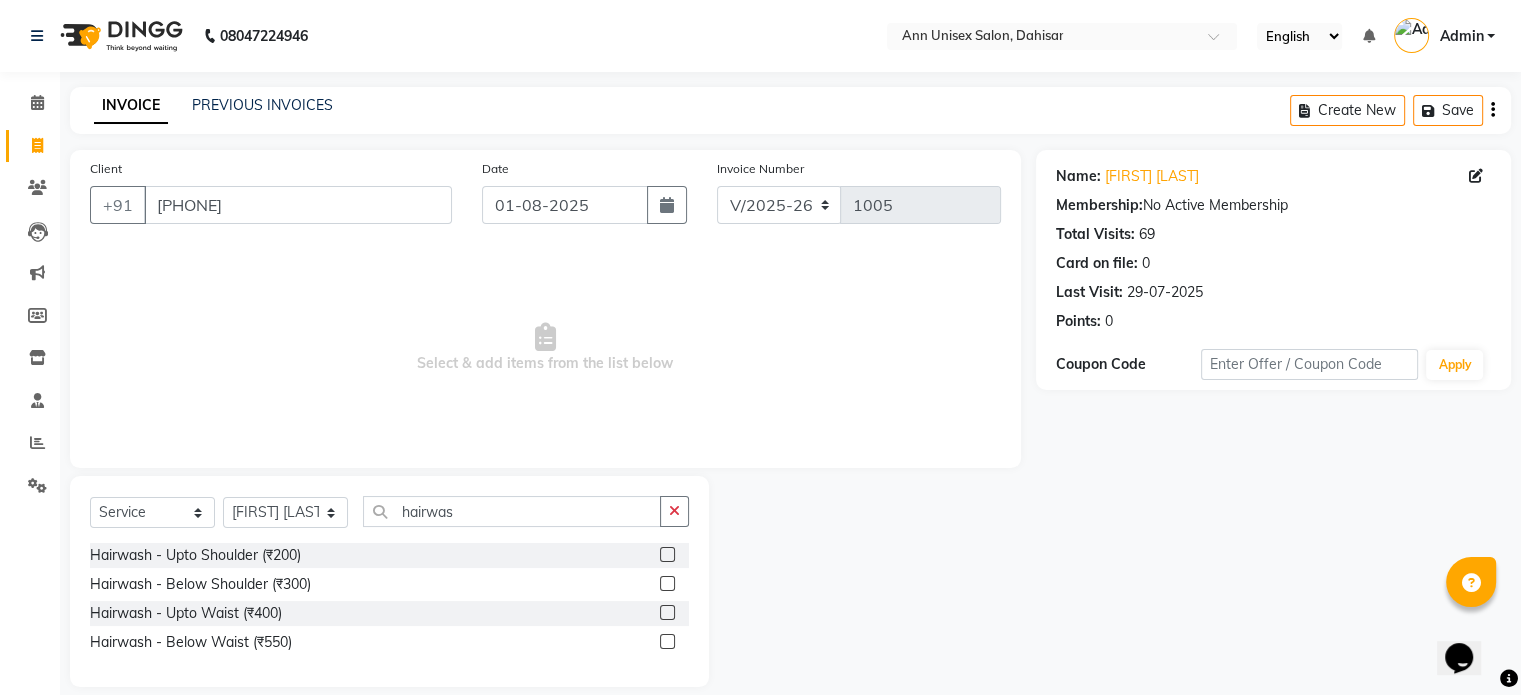 click on "Hairwash - Upto Waist (₹400)" 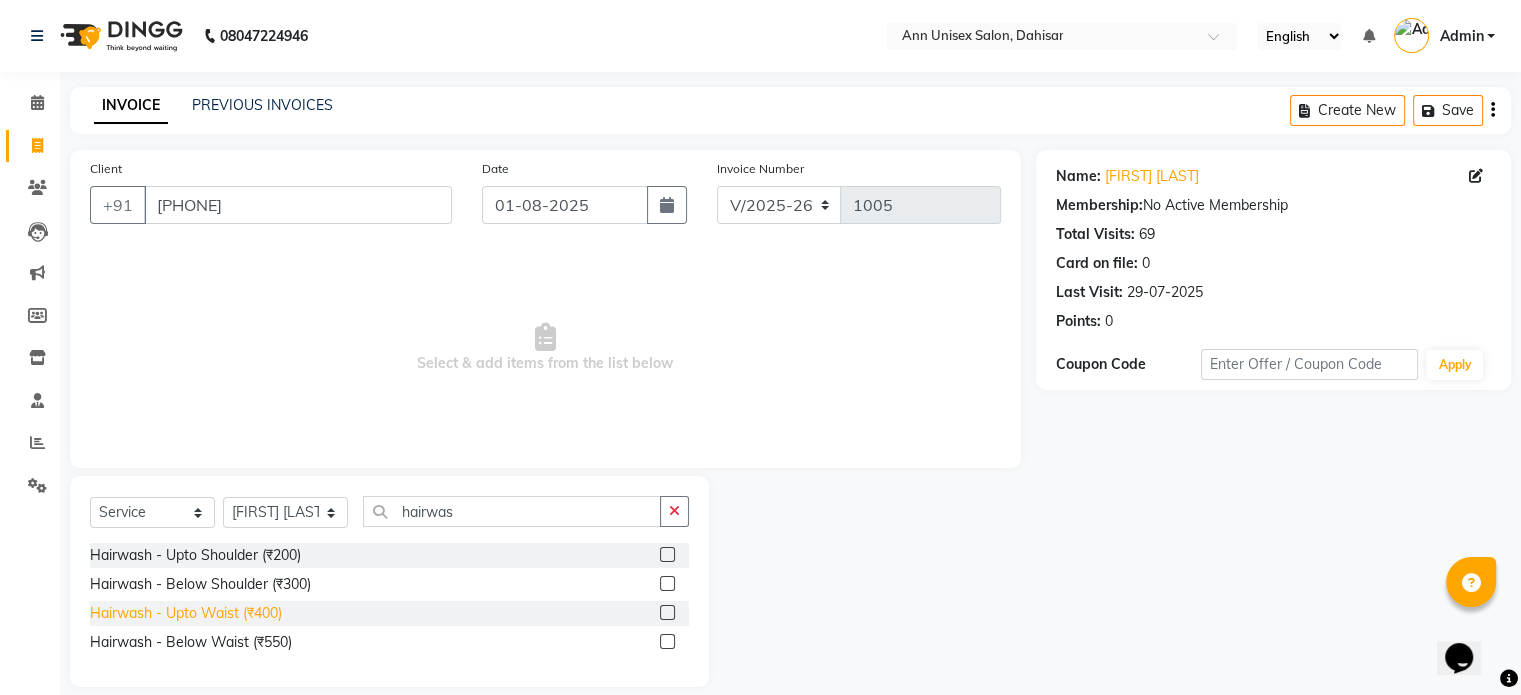 click on "Hairwash - Upto Waist (₹400)" 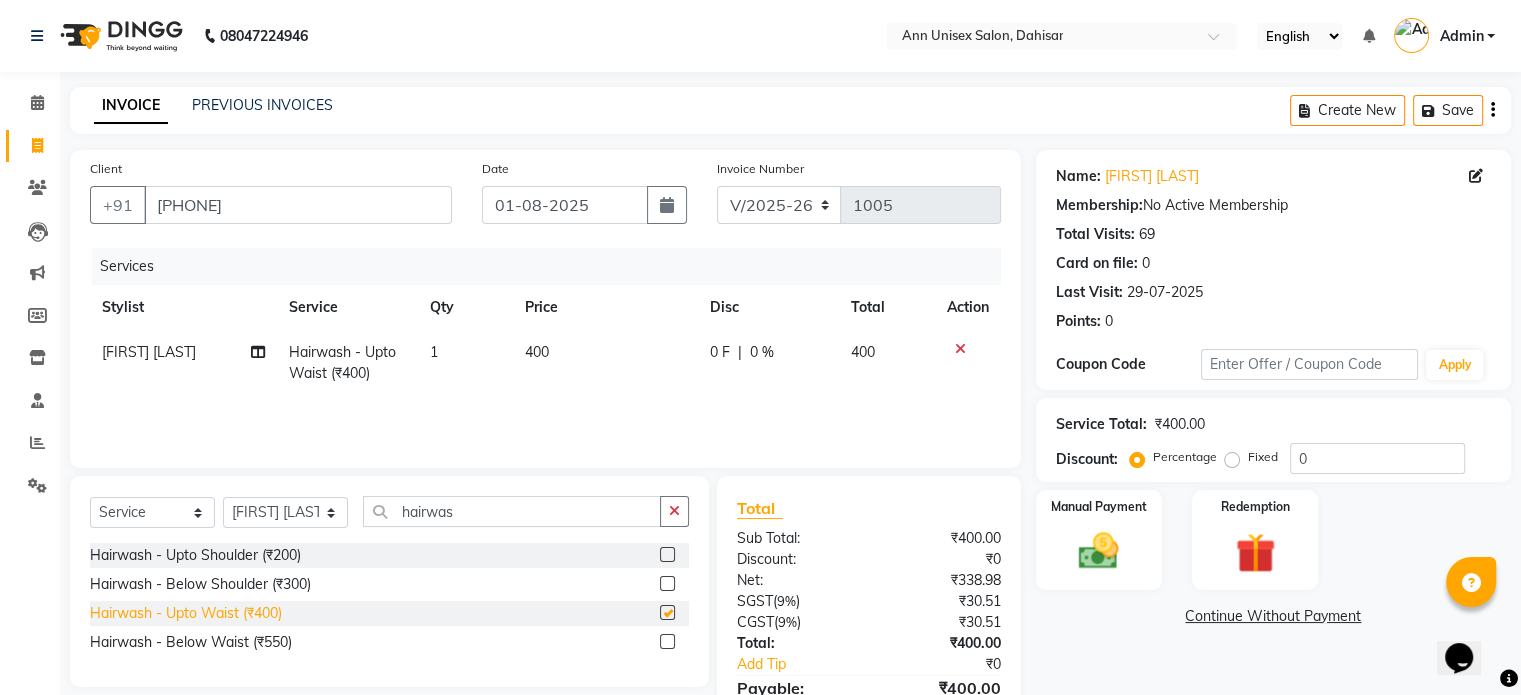 checkbox on "false" 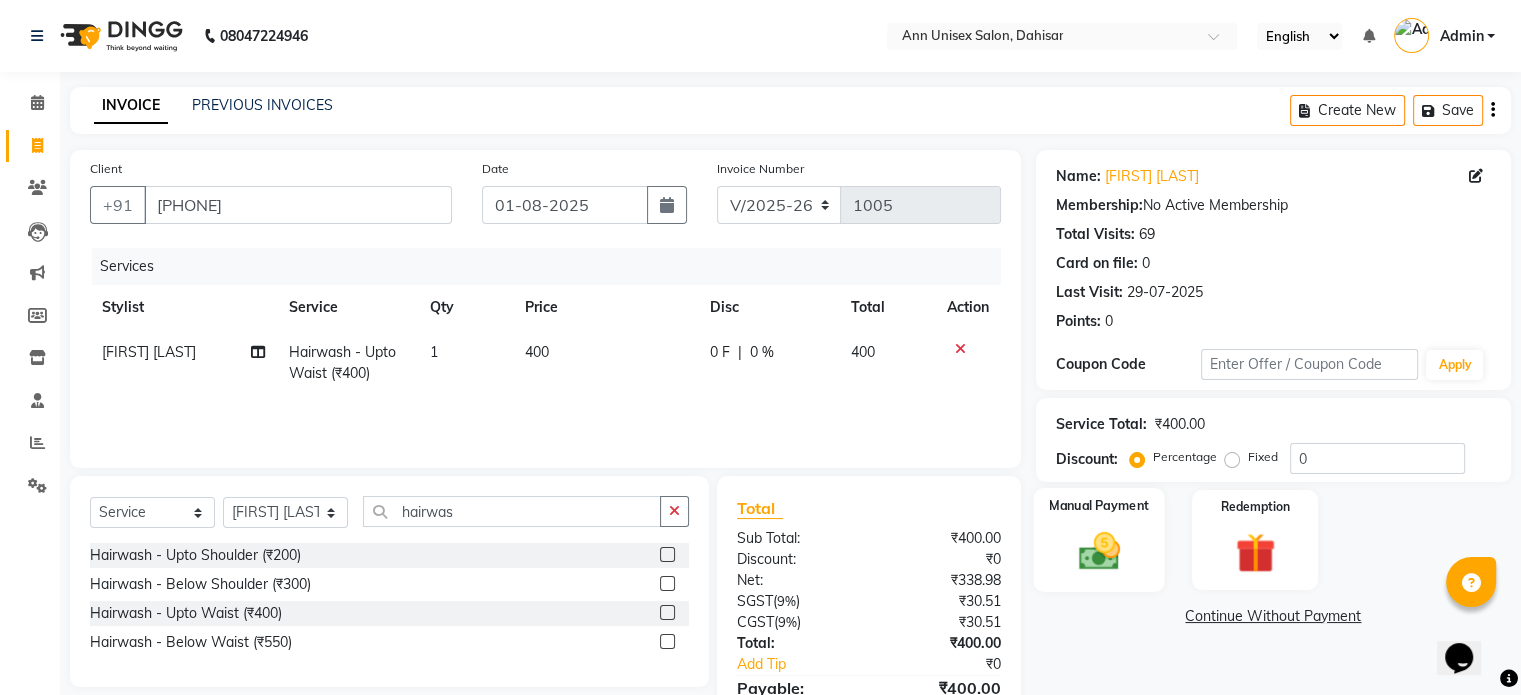 click 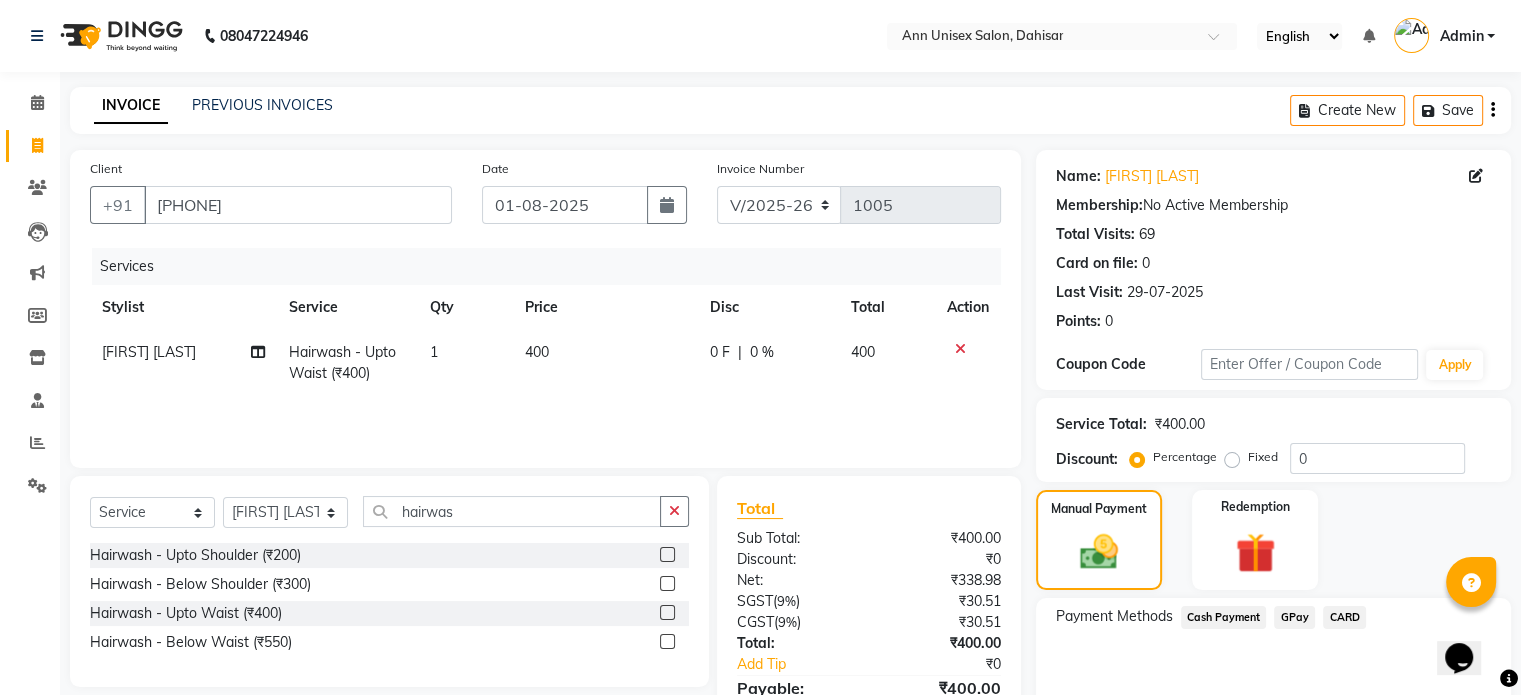 click on "GPay" 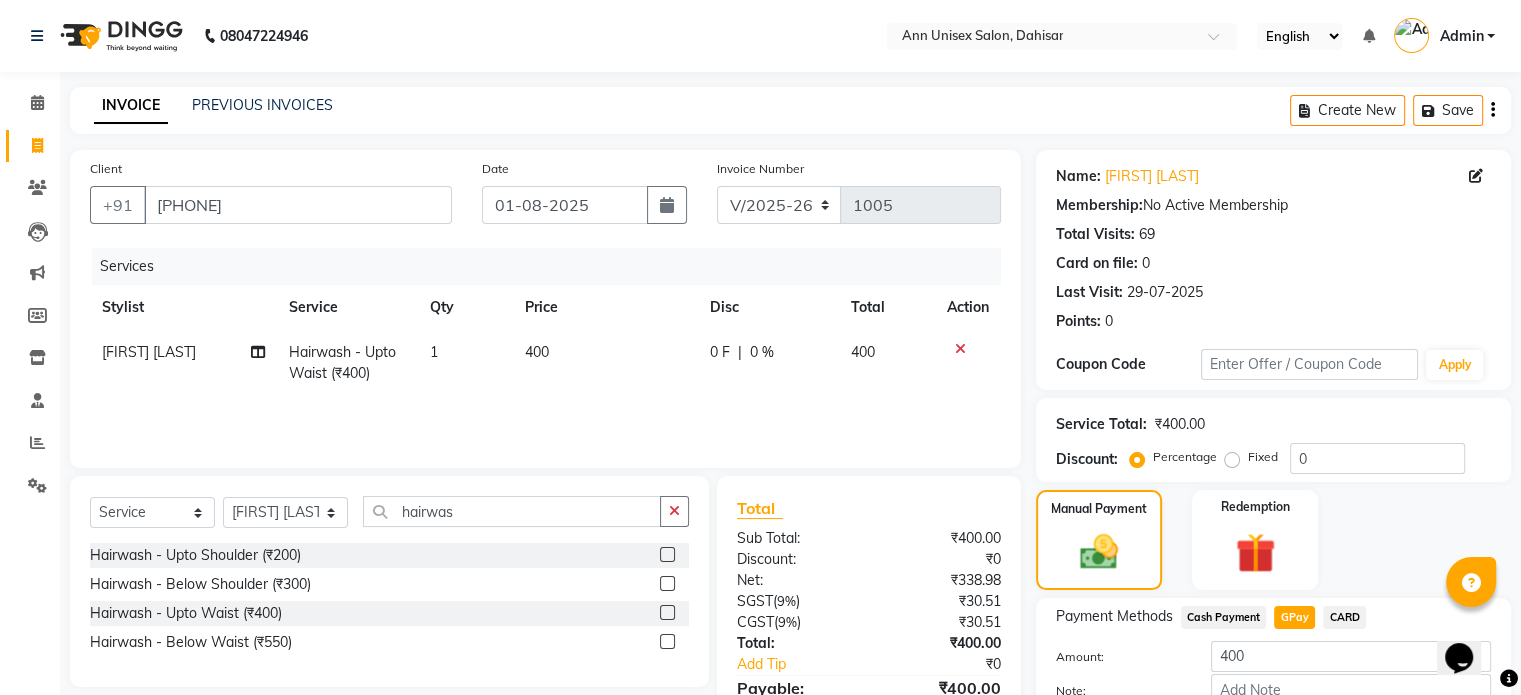 scroll, scrollTop: 124, scrollLeft: 0, axis: vertical 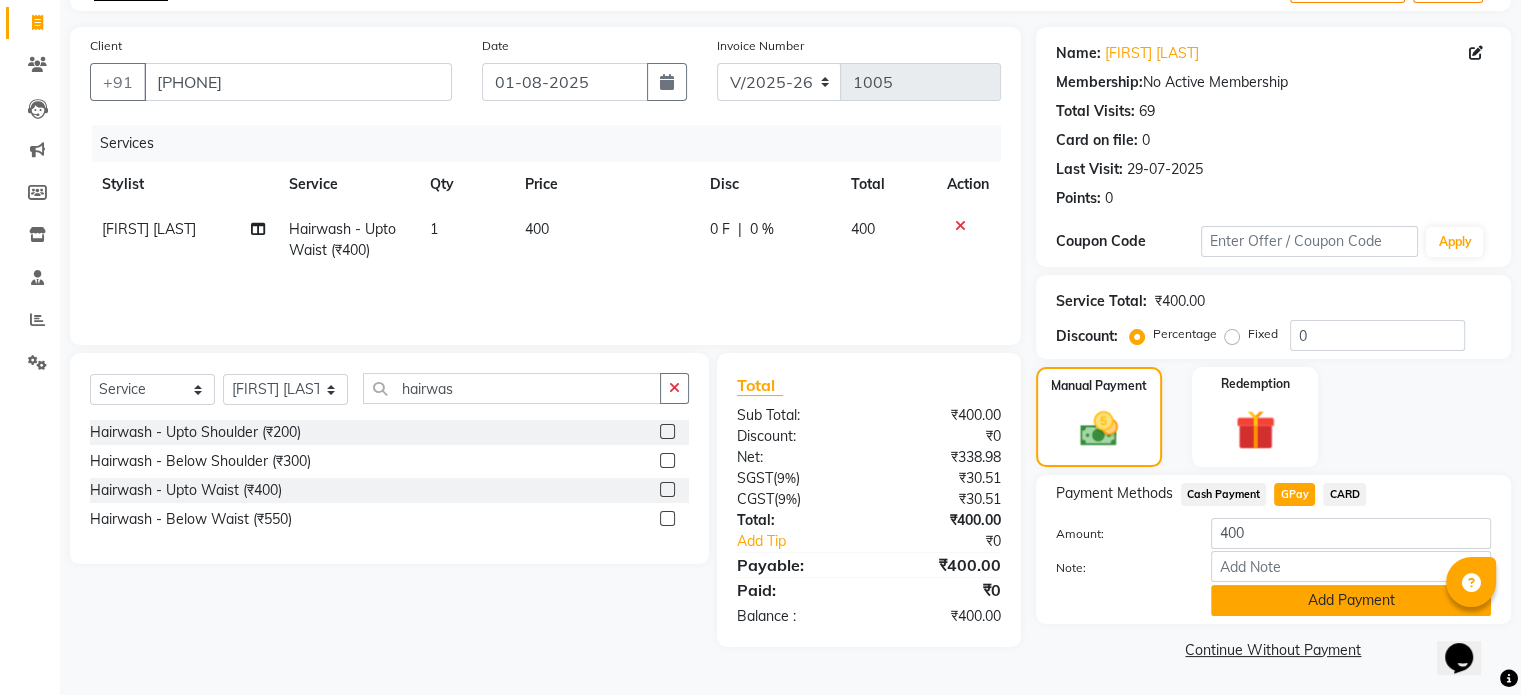 click on "Add Payment" 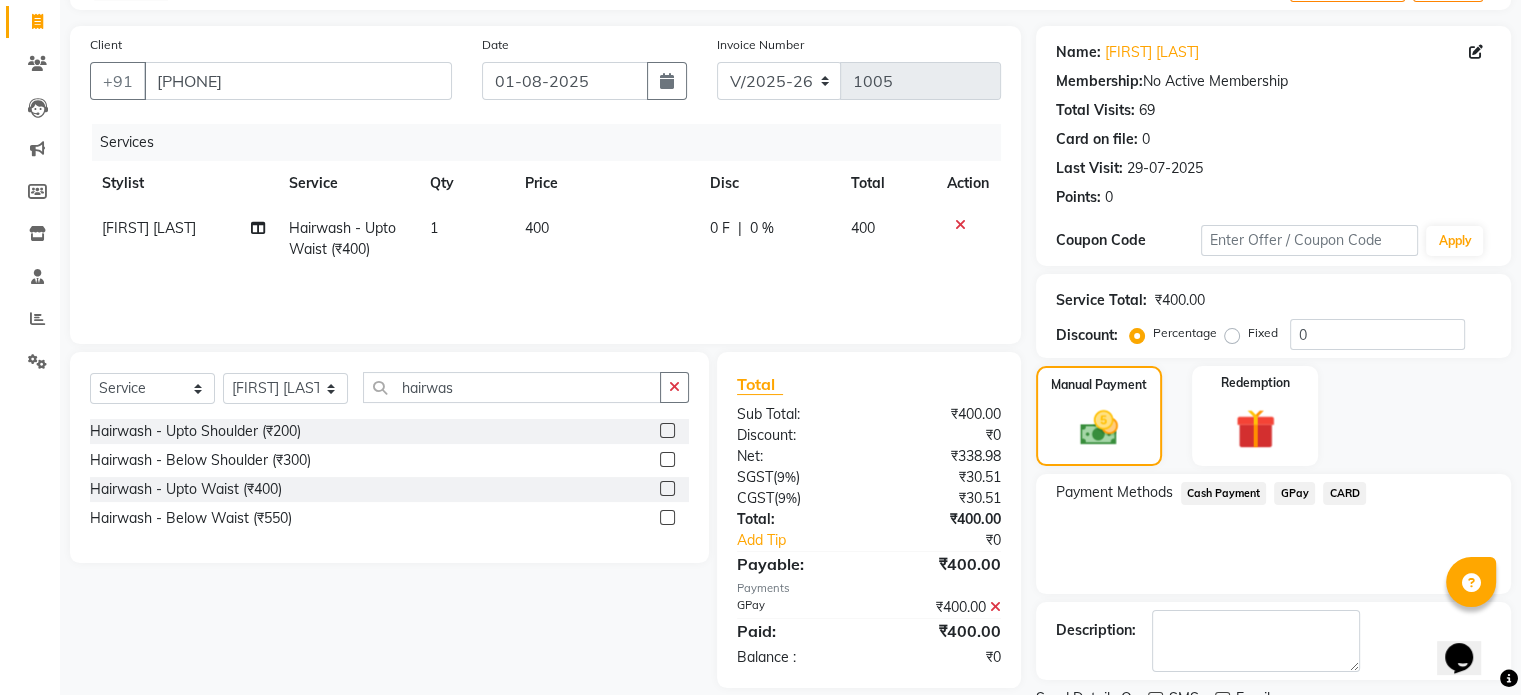 scroll, scrollTop: 205, scrollLeft: 0, axis: vertical 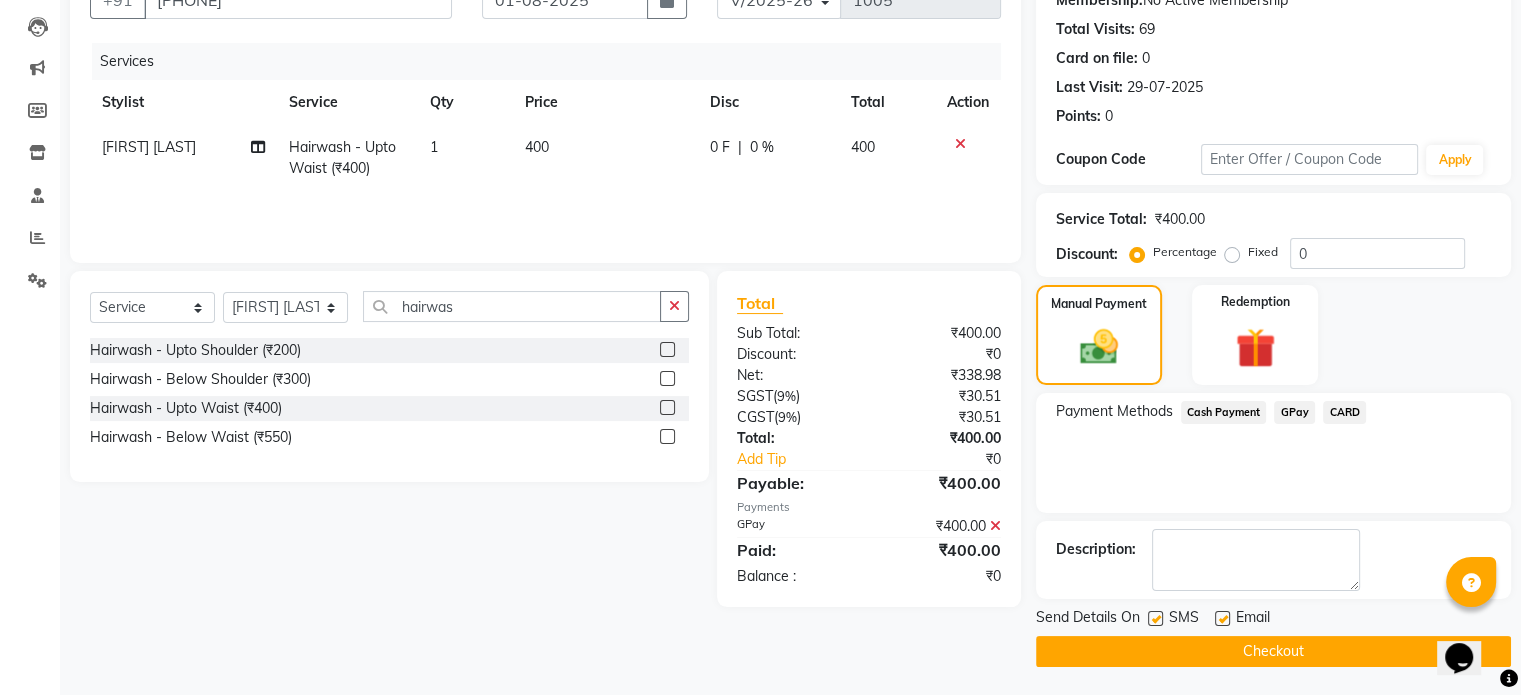 click on "Checkout" 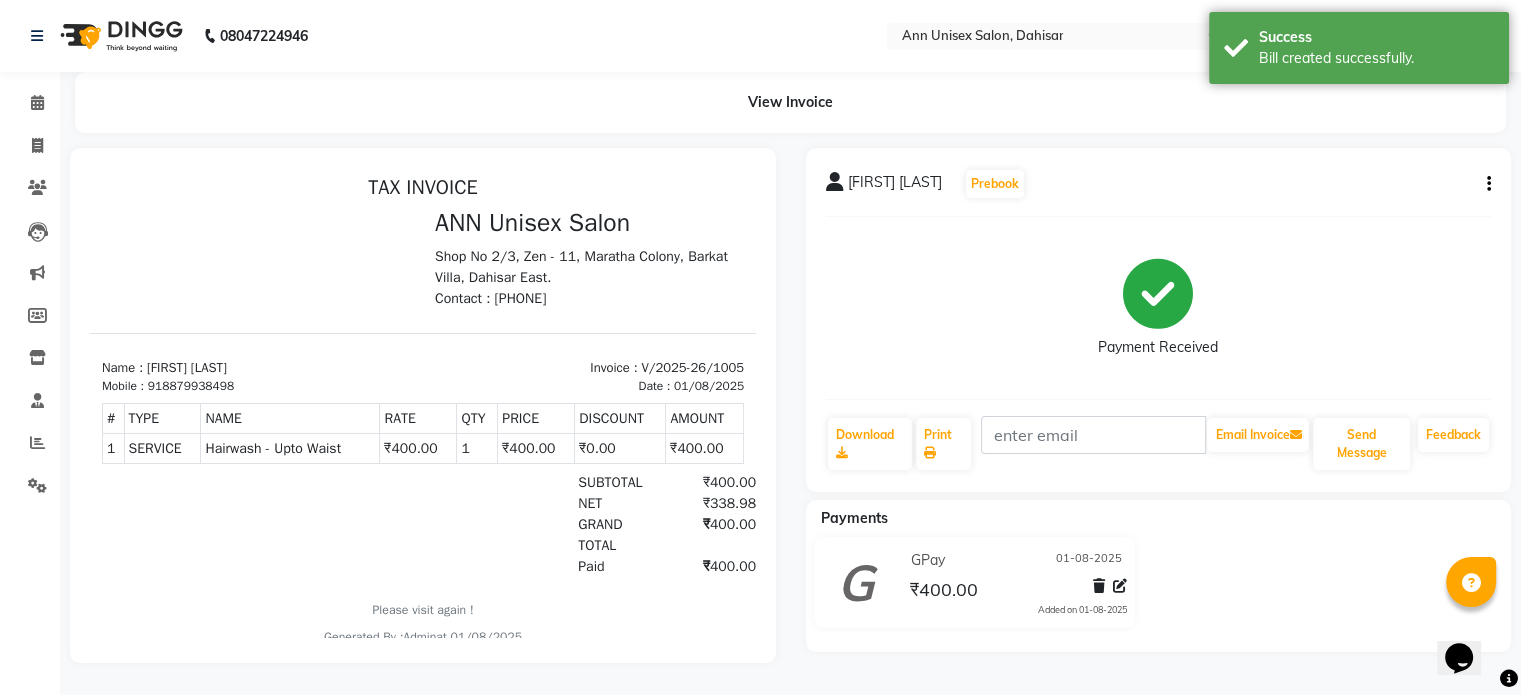 scroll, scrollTop: 0, scrollLeft: 0, axis: both 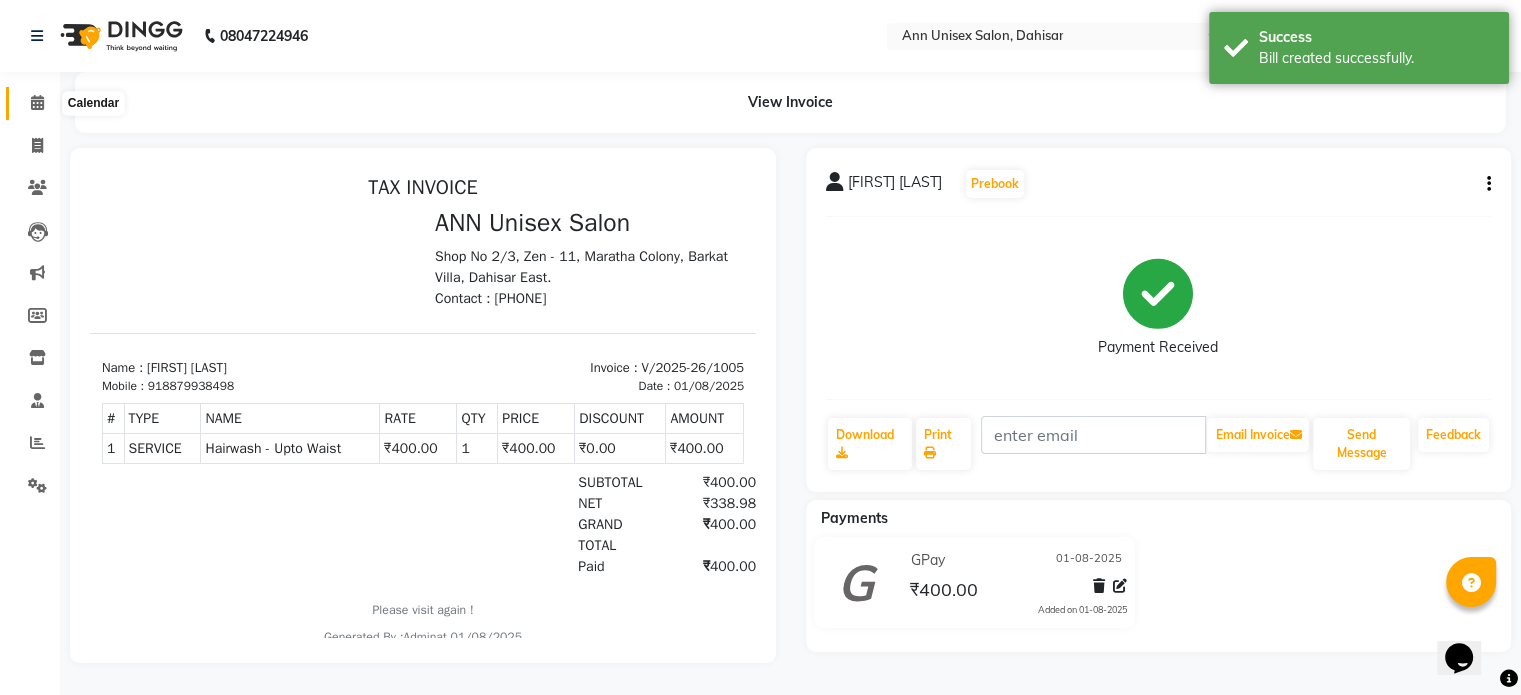 click 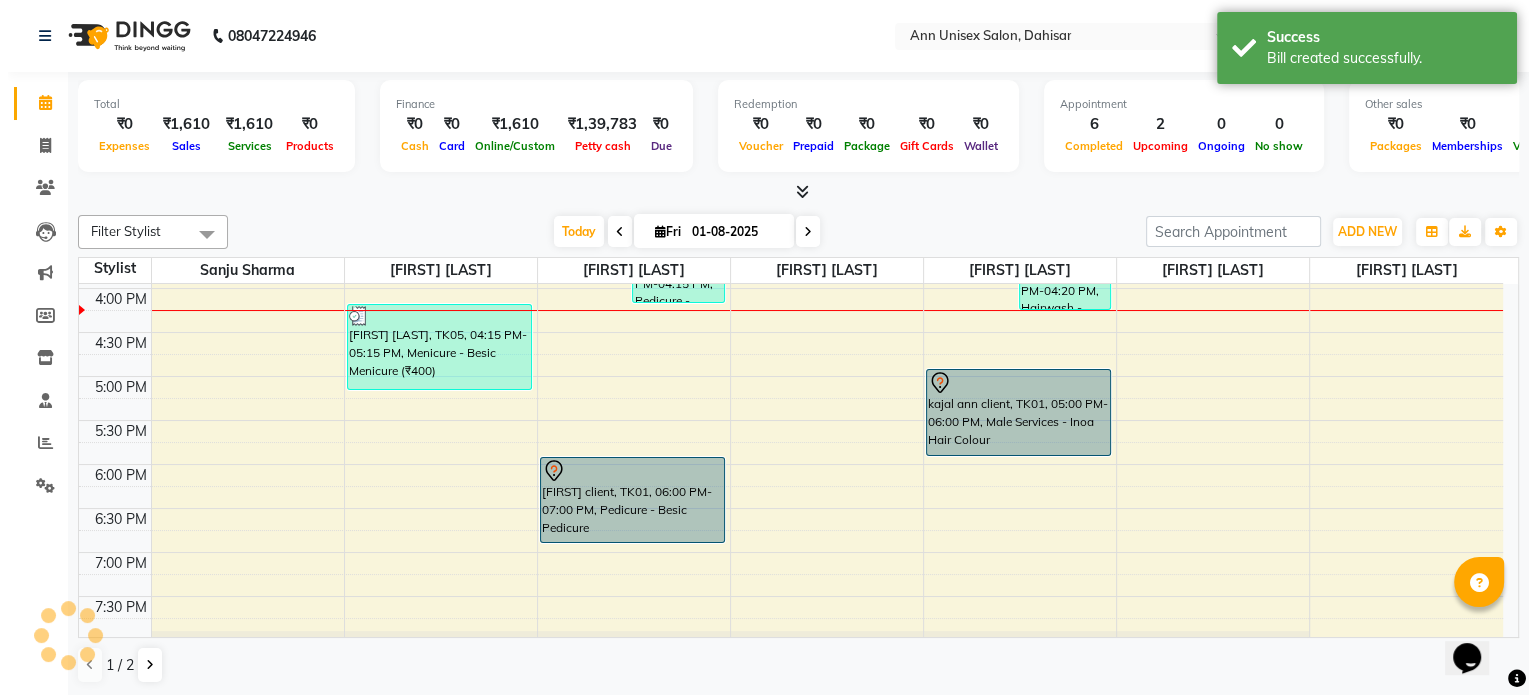 scroll, scrollTop: 0, scrollLeft: 0, axis: both 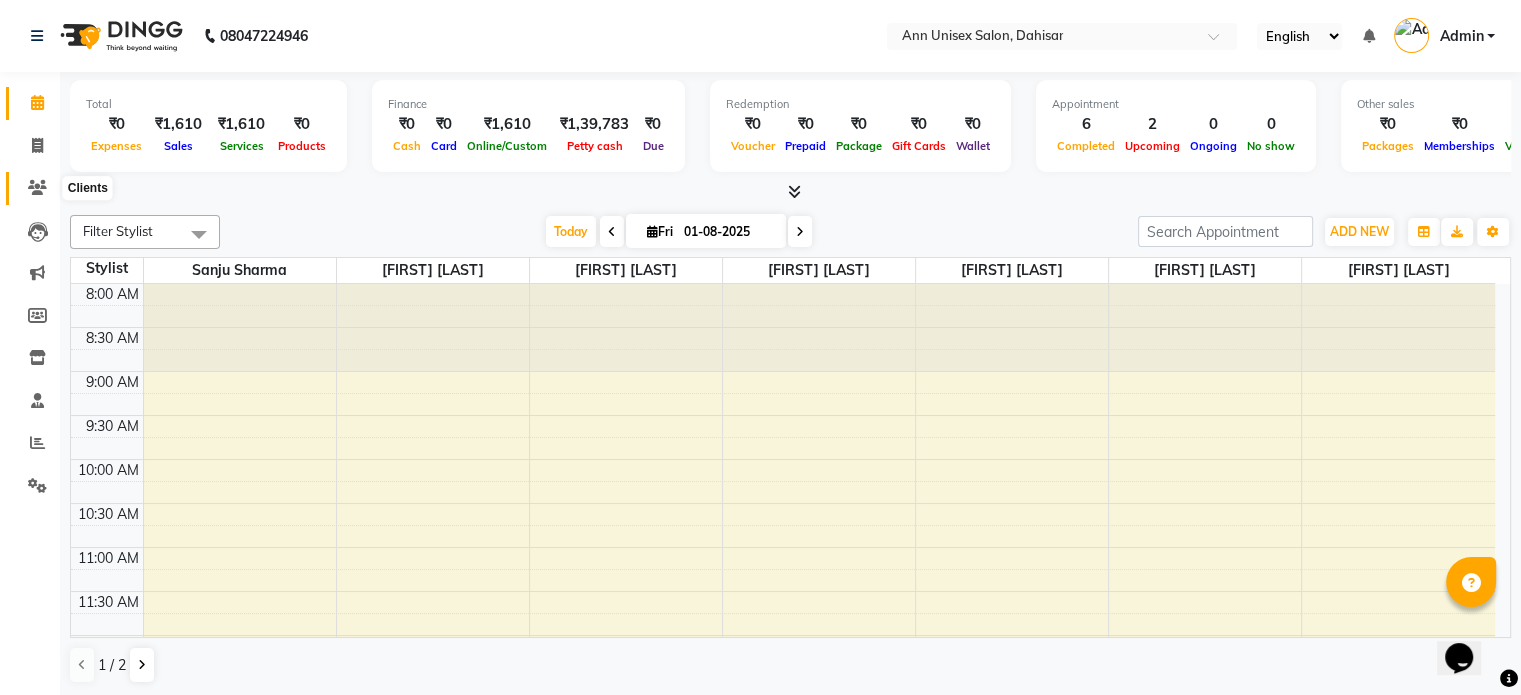 click 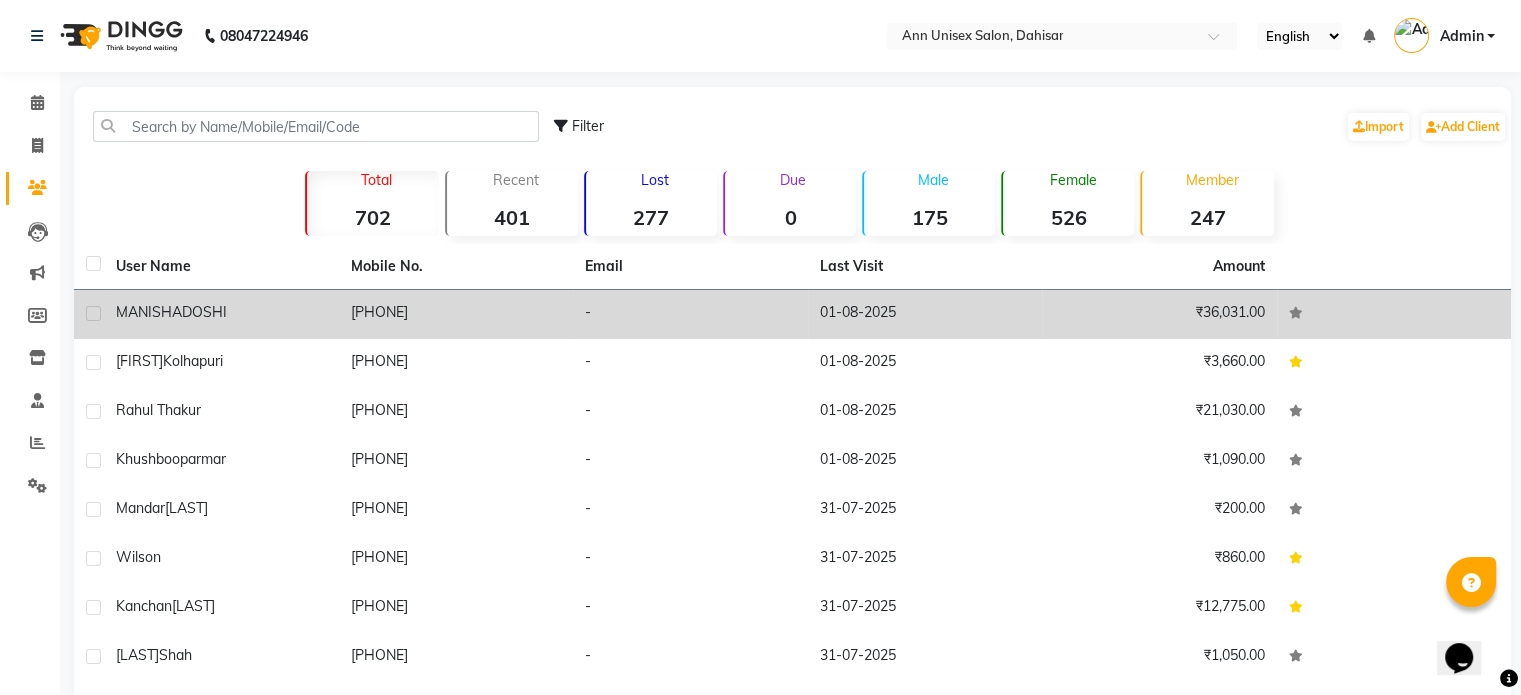 click on "MANISHA" 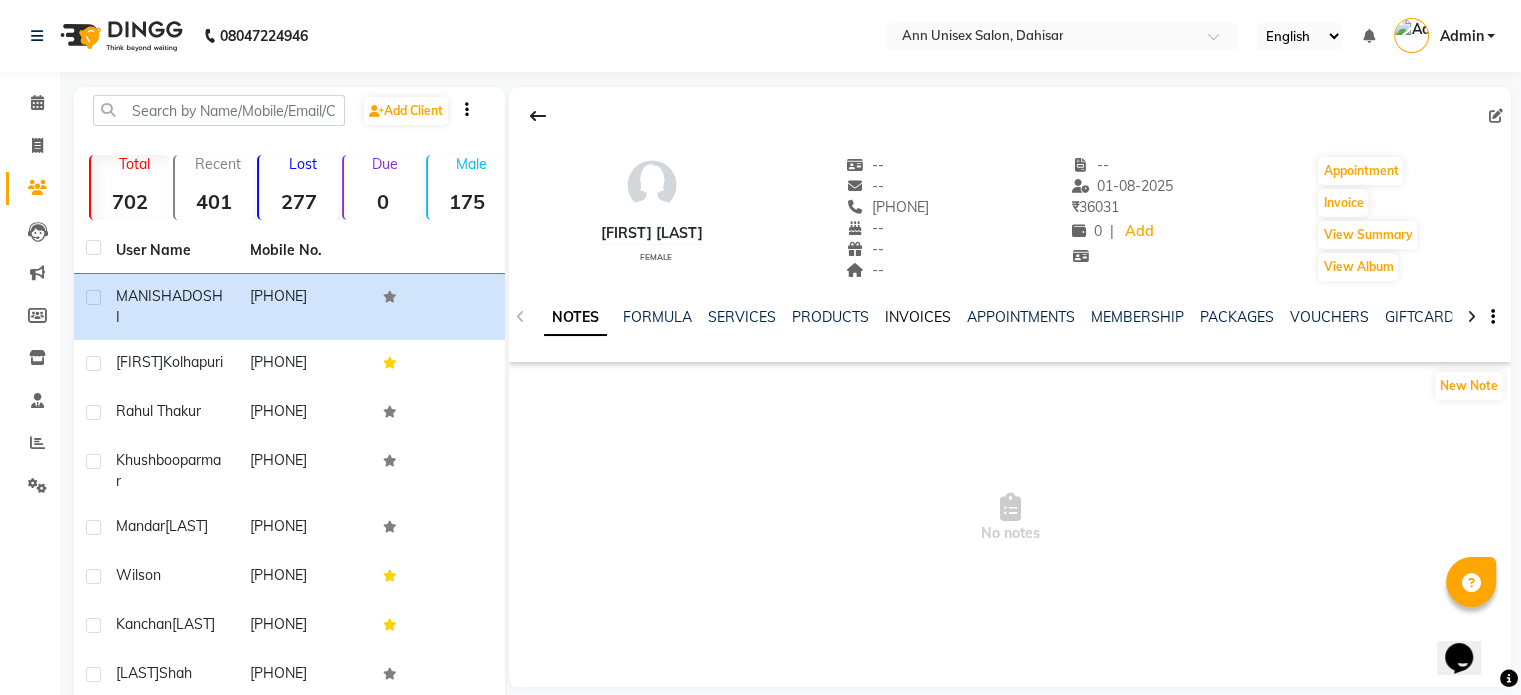 click on "INVOICES" 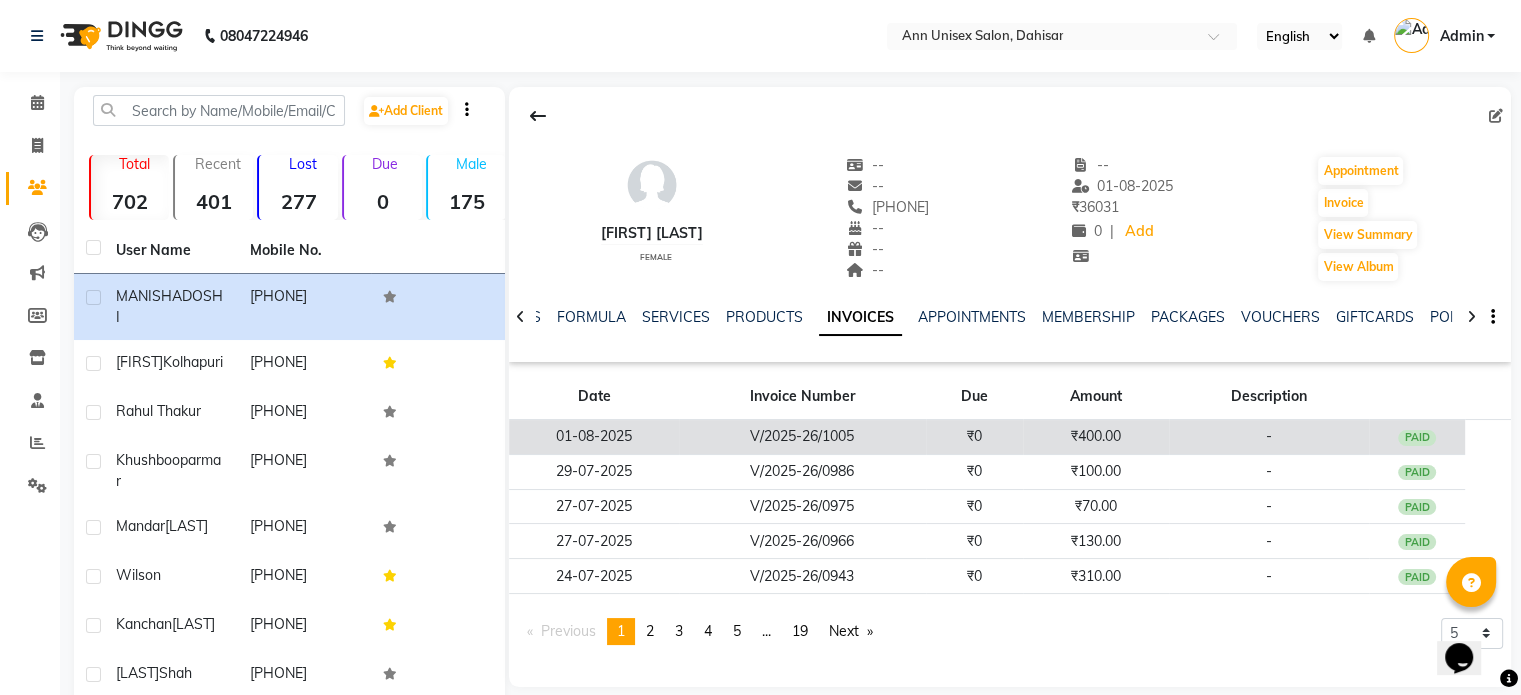 click on "V/2025-26/1005" 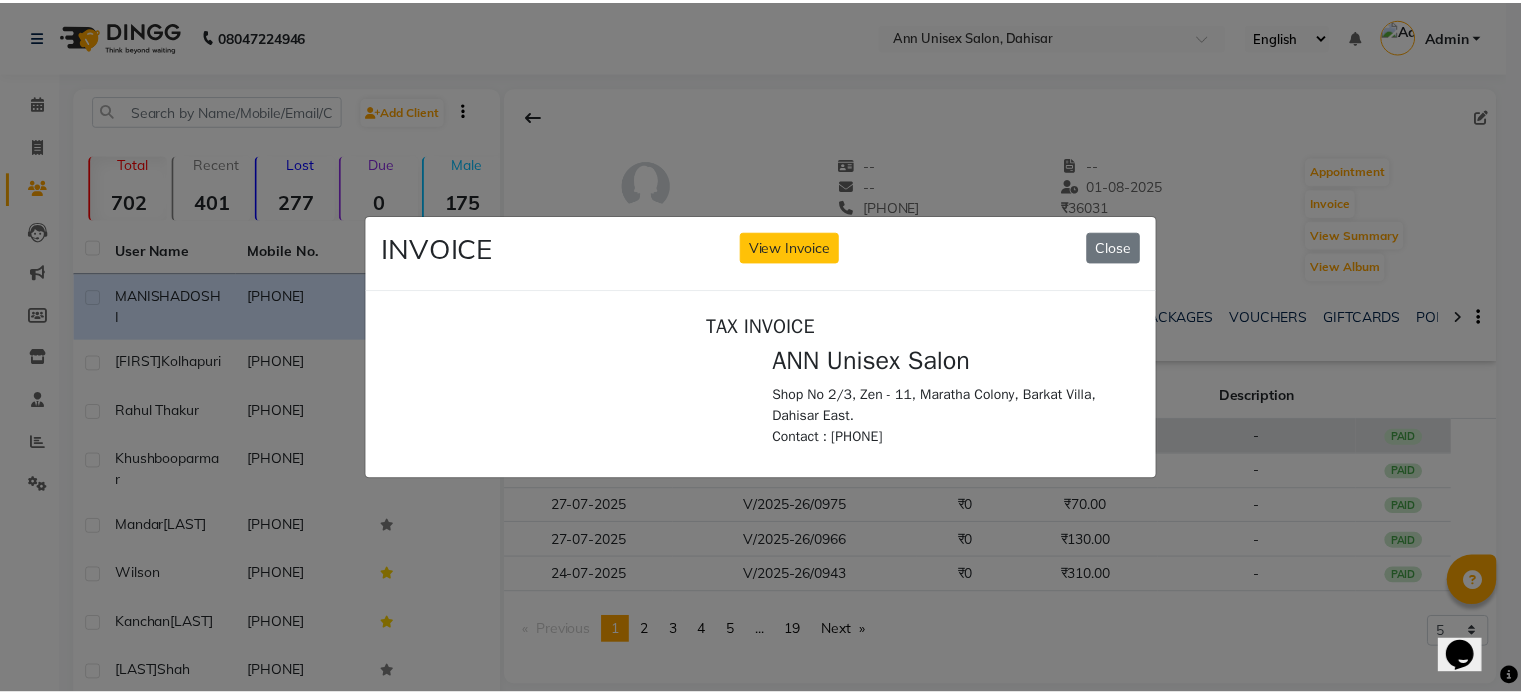 scroll, scrollTop: 0, scrollLeft: 0, axis: both 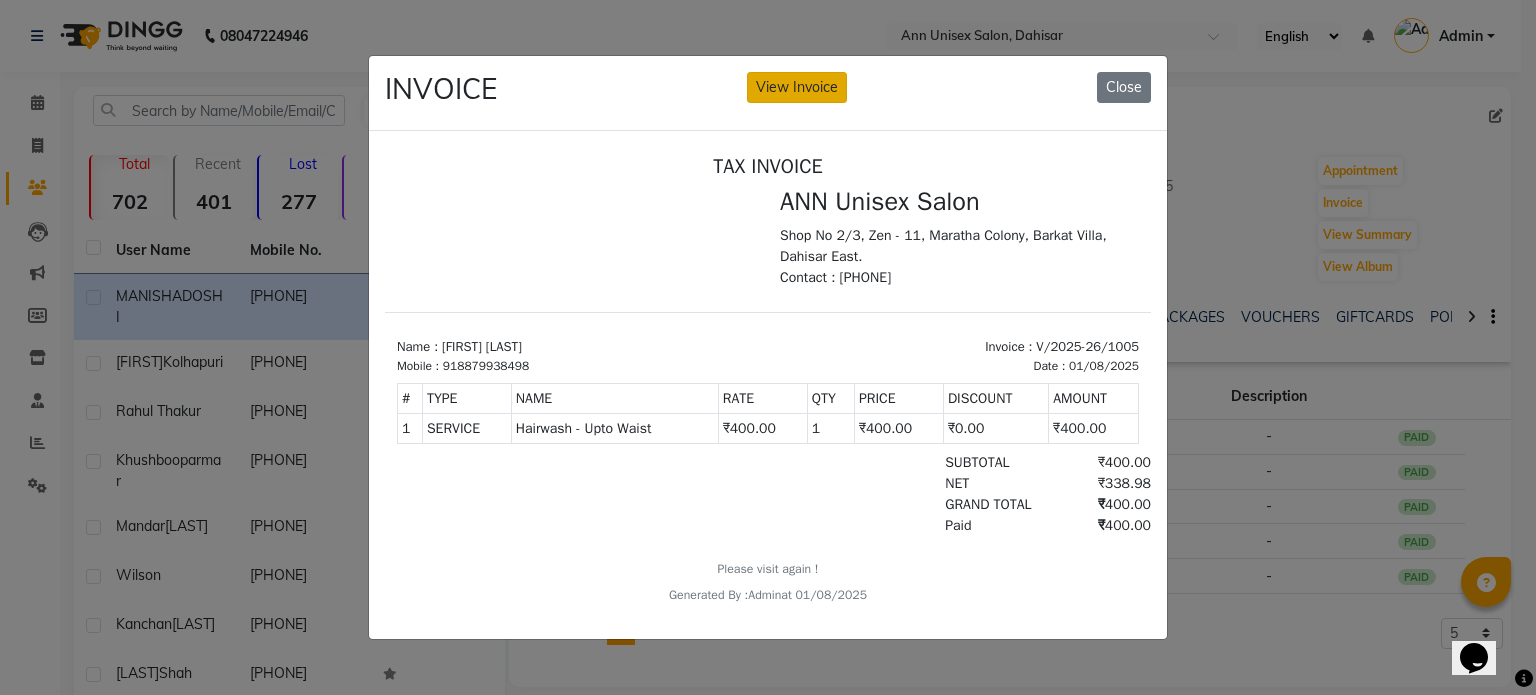 click on "View Invoice" 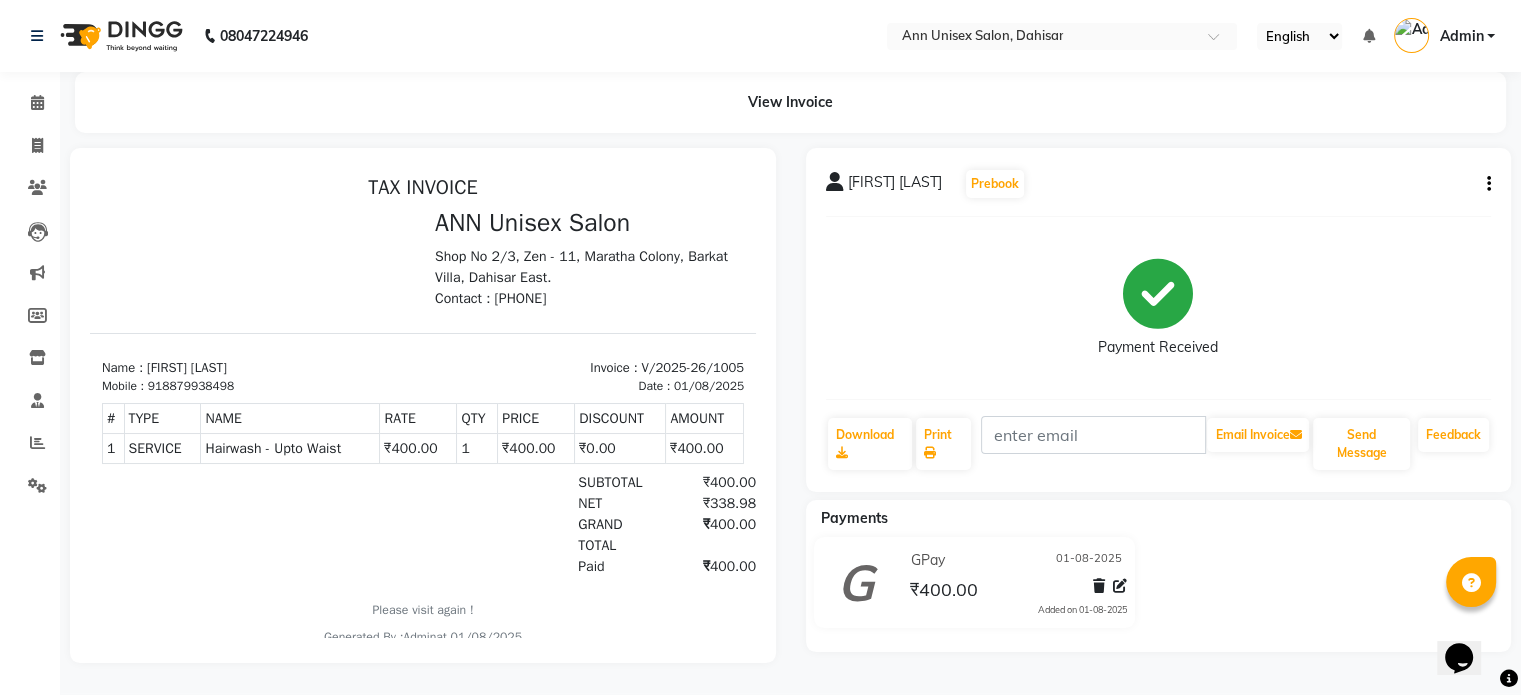 scroll, scrollTop: 0, scrollLeft: 0, axis: both 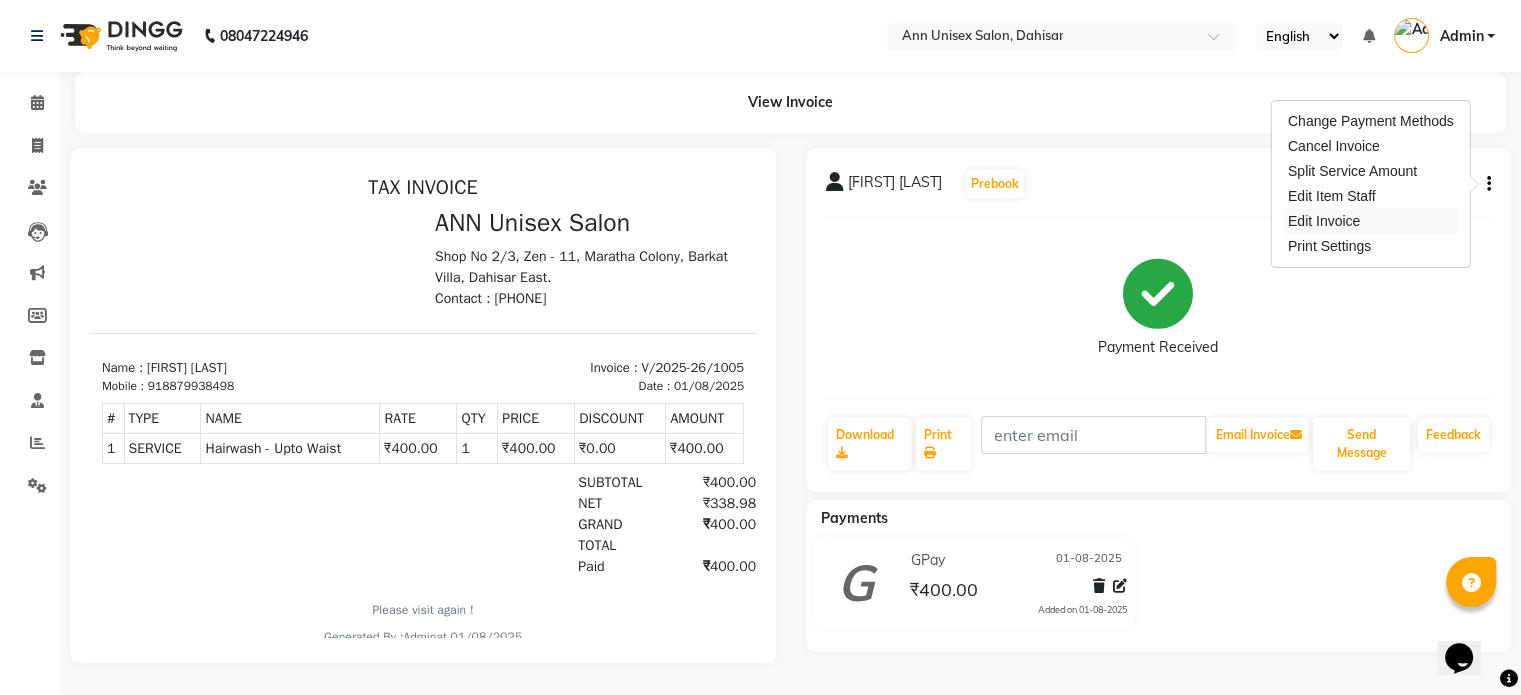 click on "Edit Invoice" at bounding box center [1371, 221] 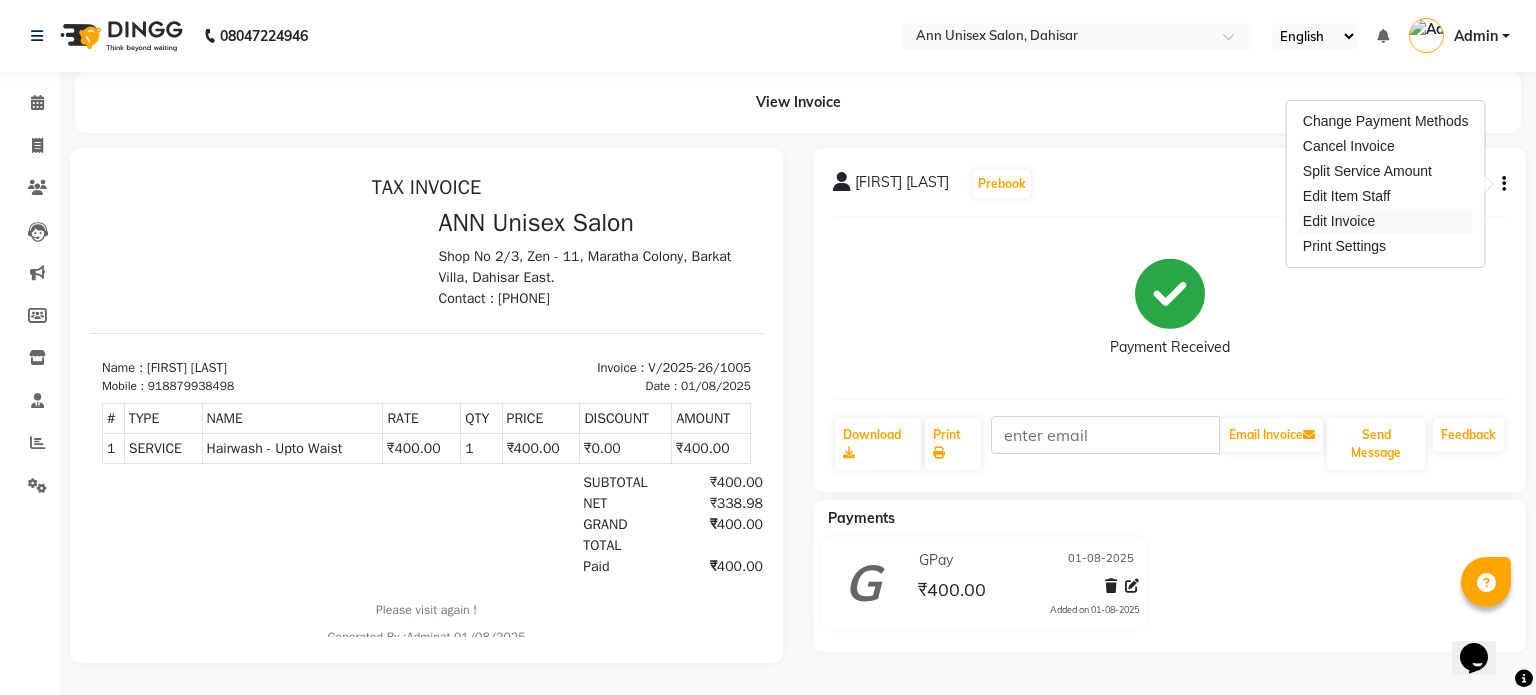 select on "service" 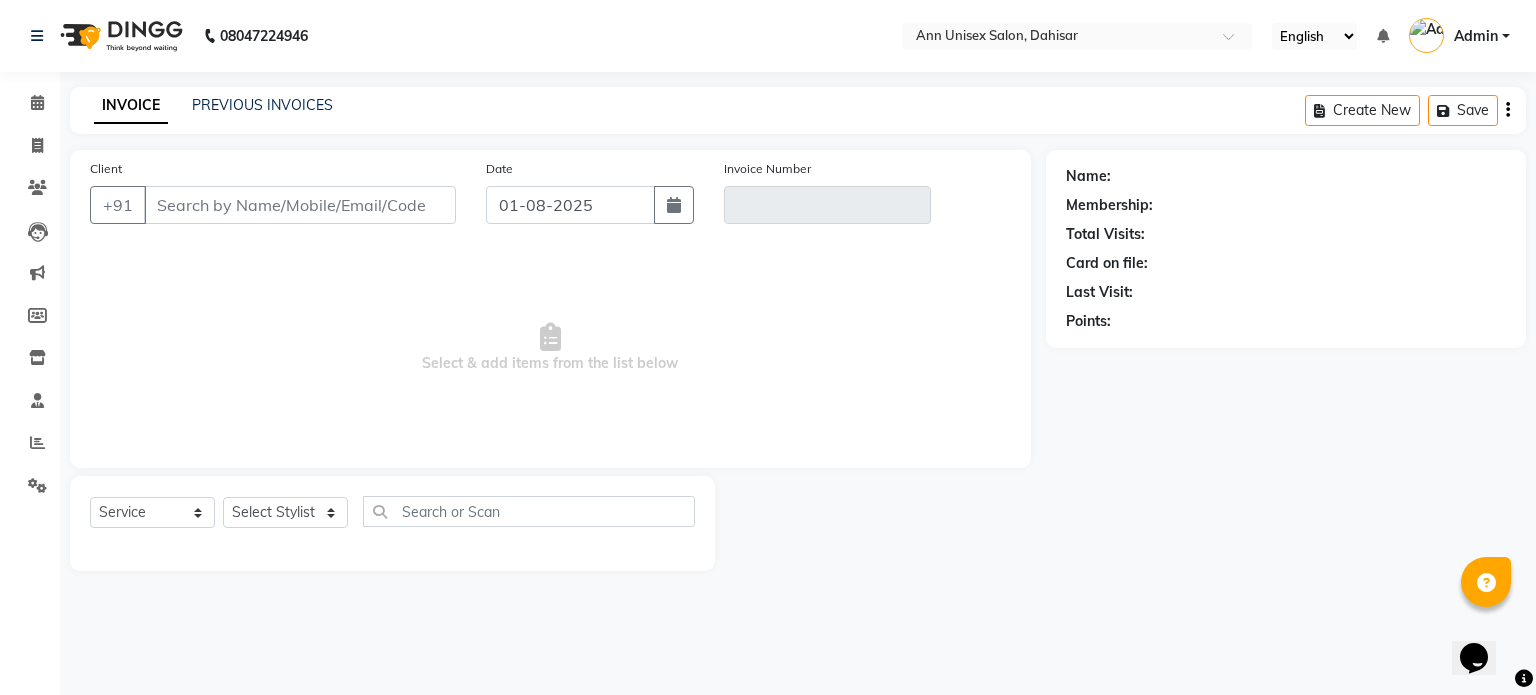 type on "[PHONE]" 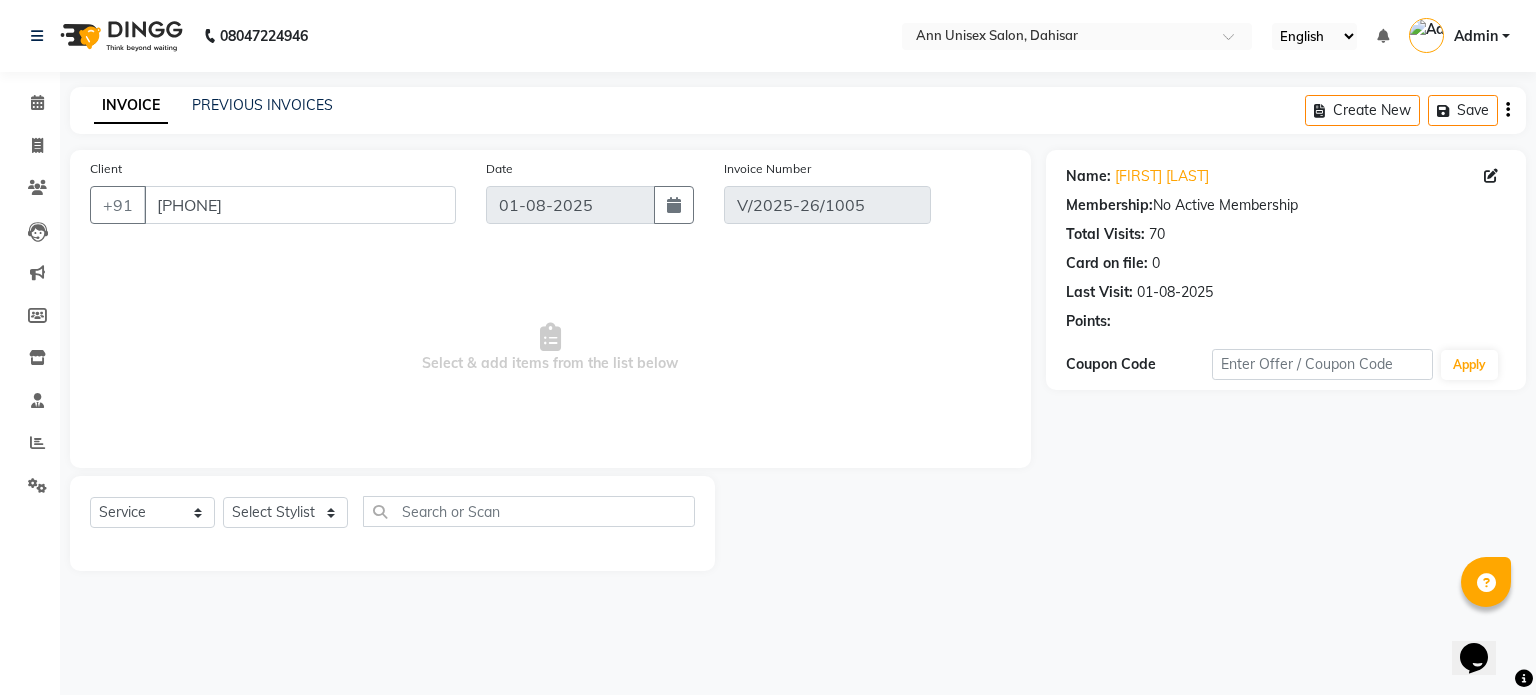 select on "select" 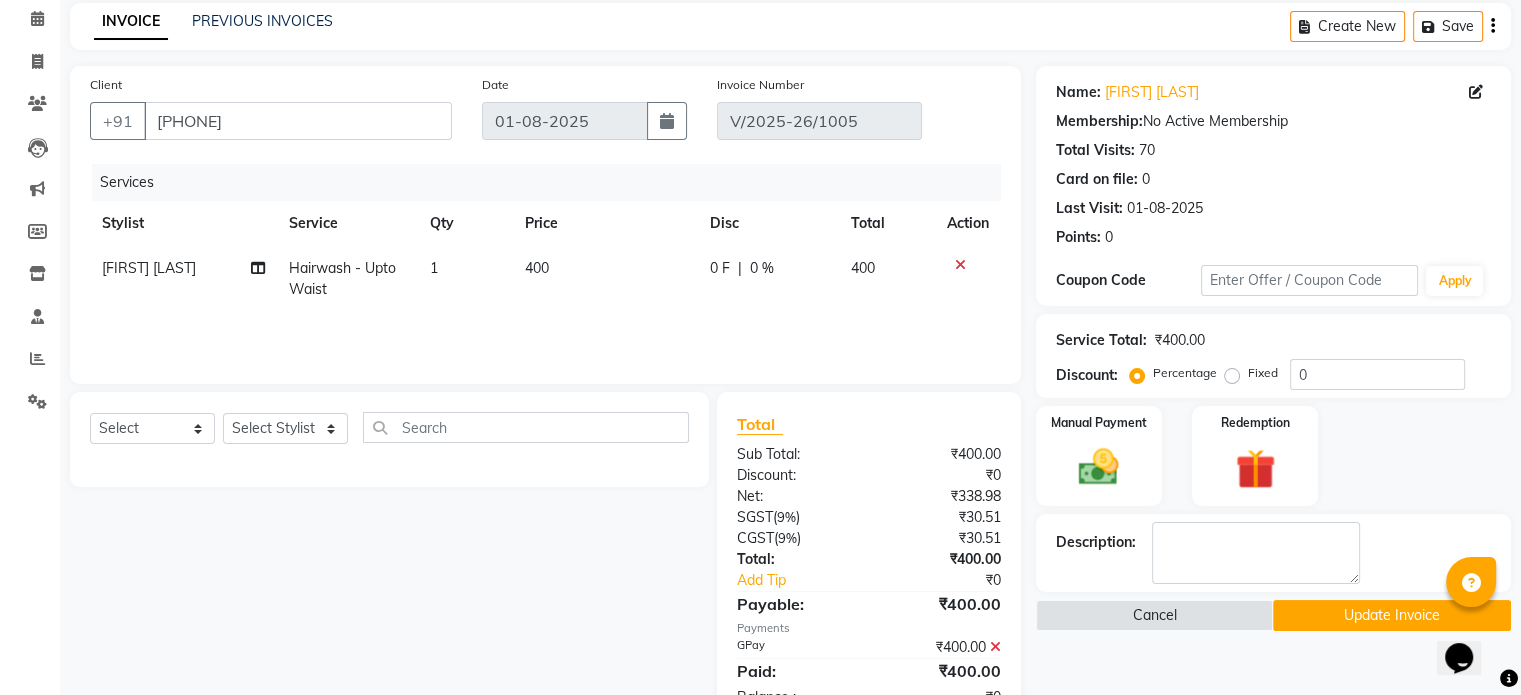 scroll, scrollTop: 91, scrollLeft: 0, axis: vertical 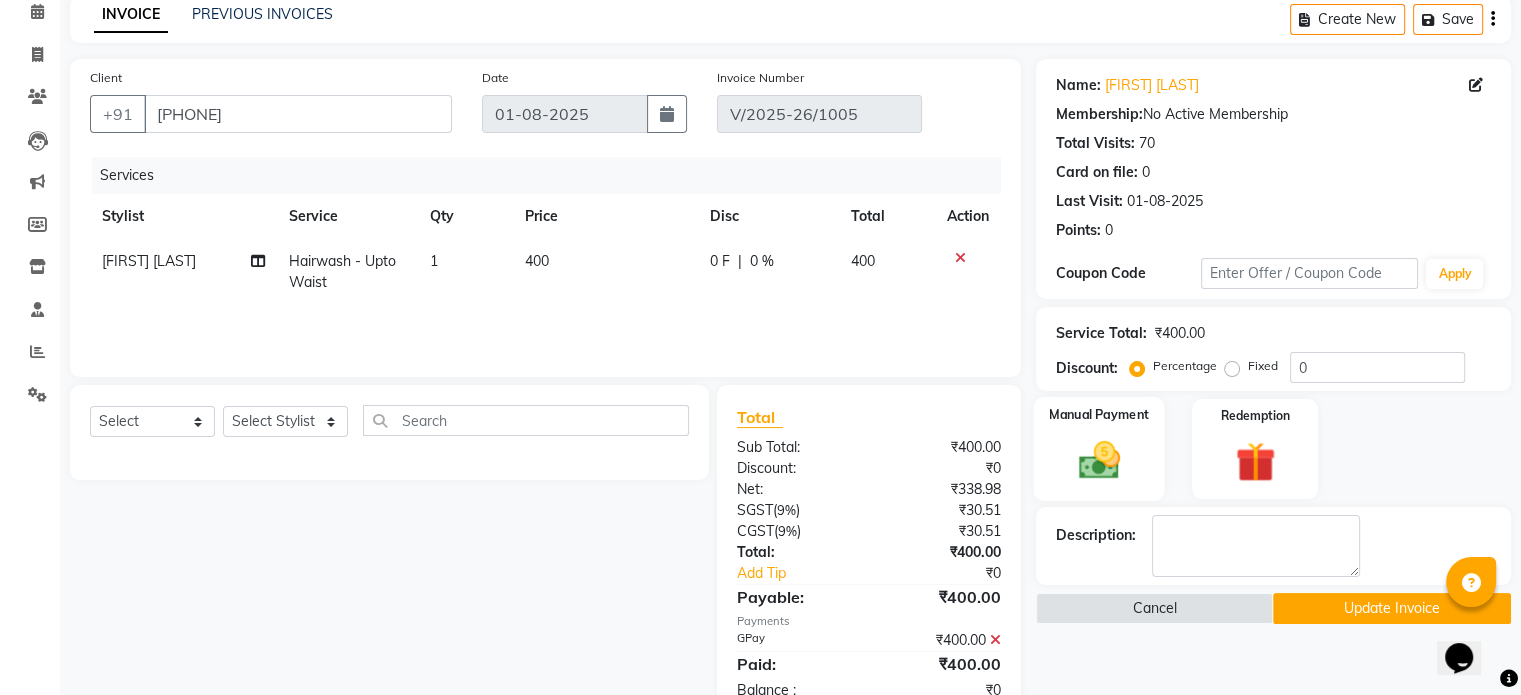 click 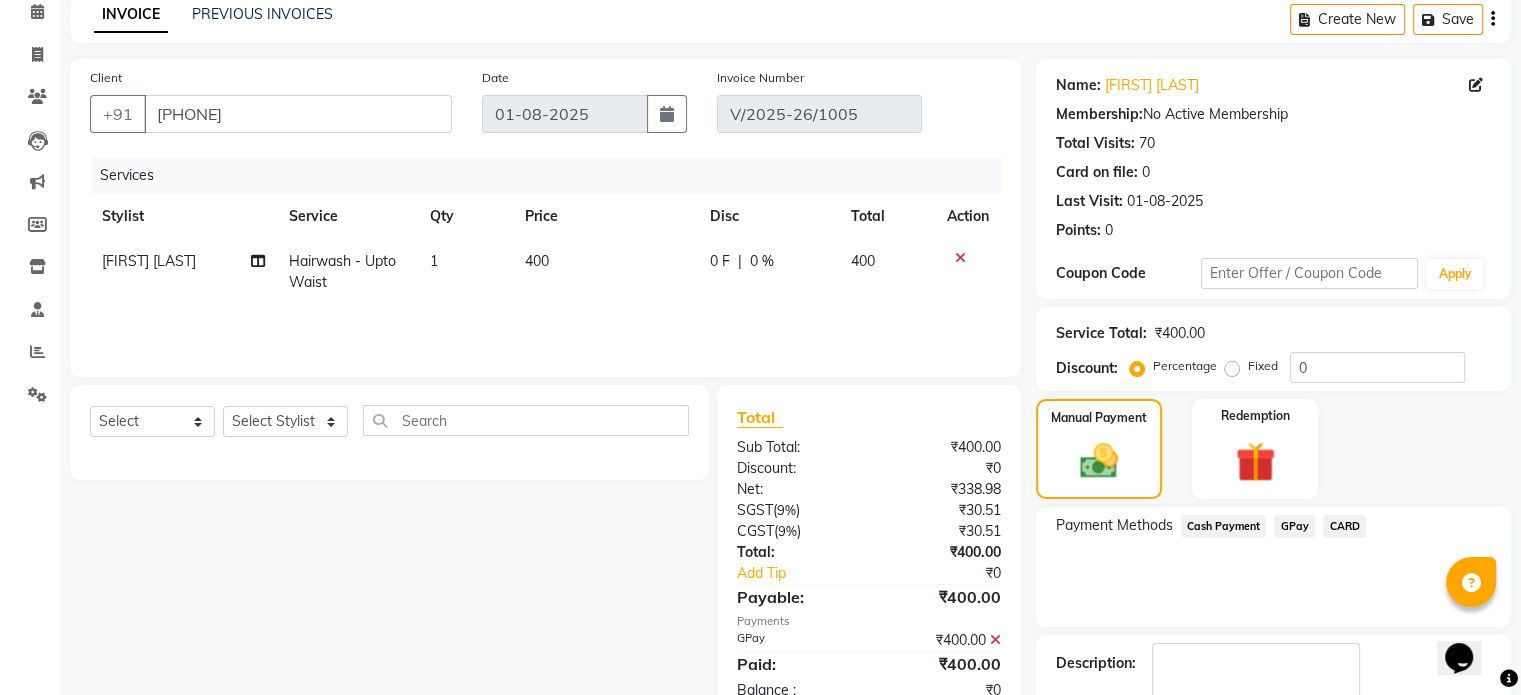 click on "Cash Payment" 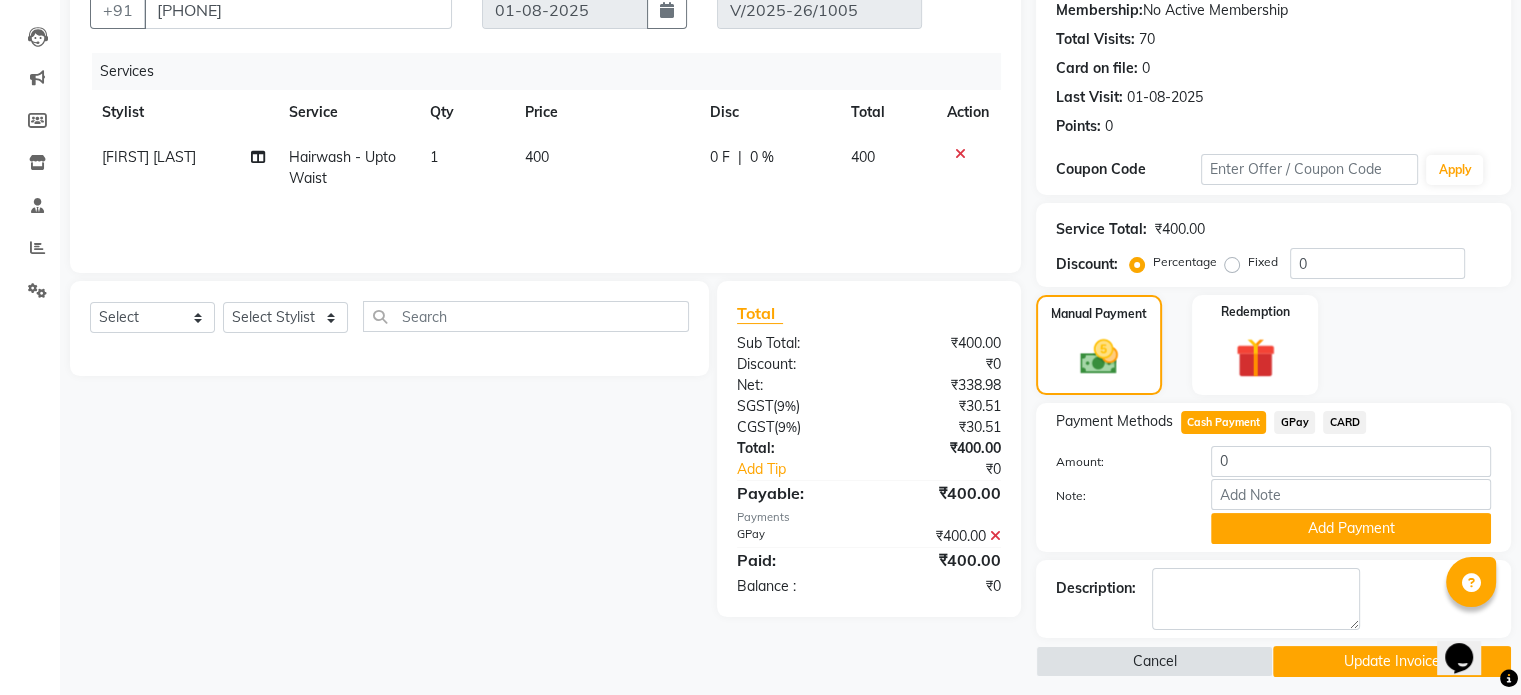scroll, scrollTop: 207, scrollLeft: 0, axis: vertical 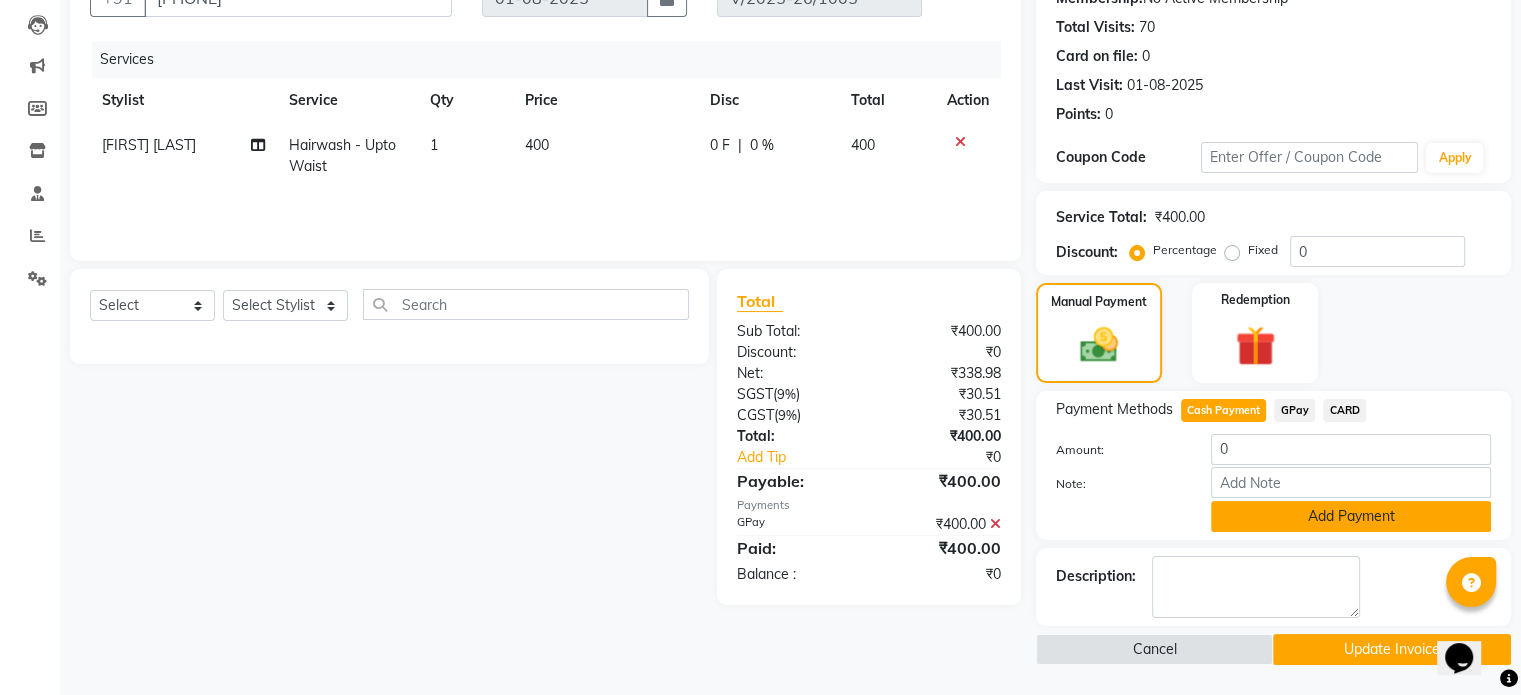 click on "Add Payment" 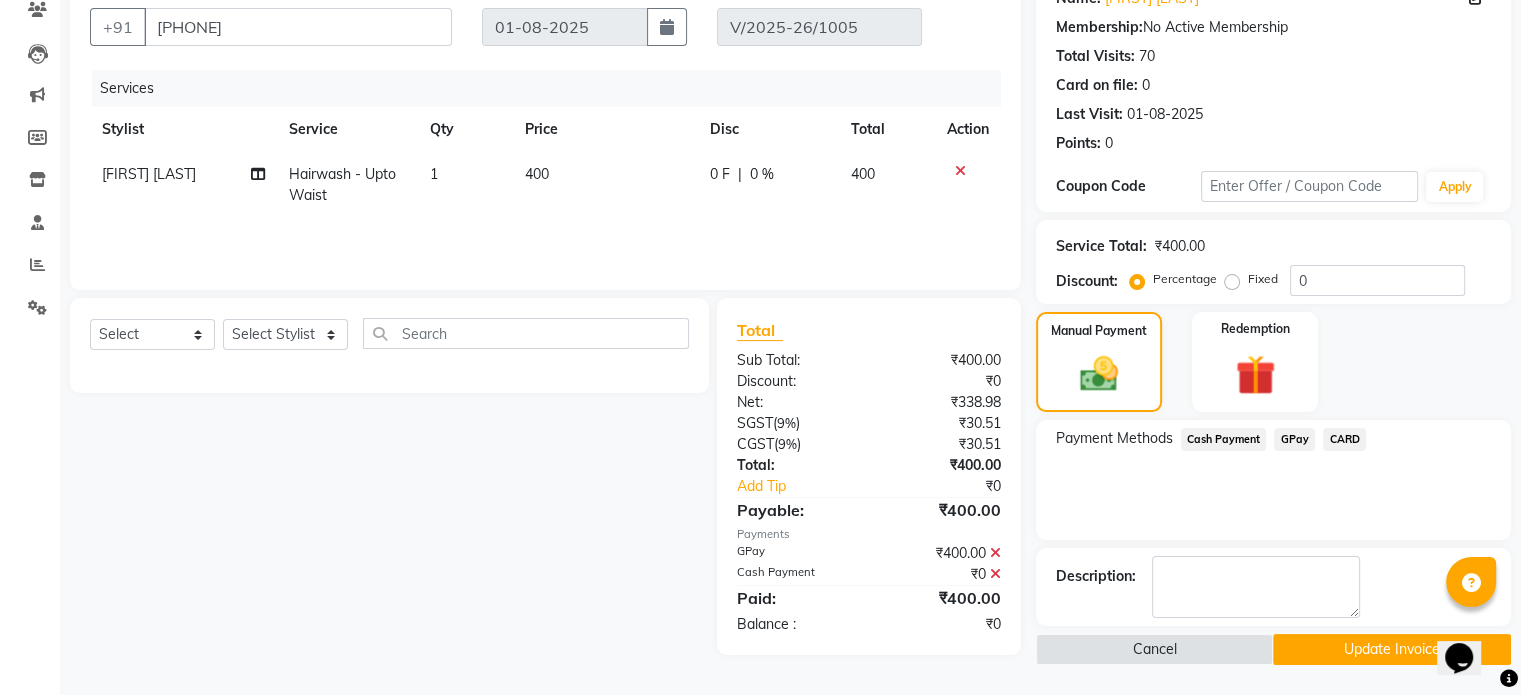 scroll, scrollTop: 176, scrollLeft: 0, axis: vertical 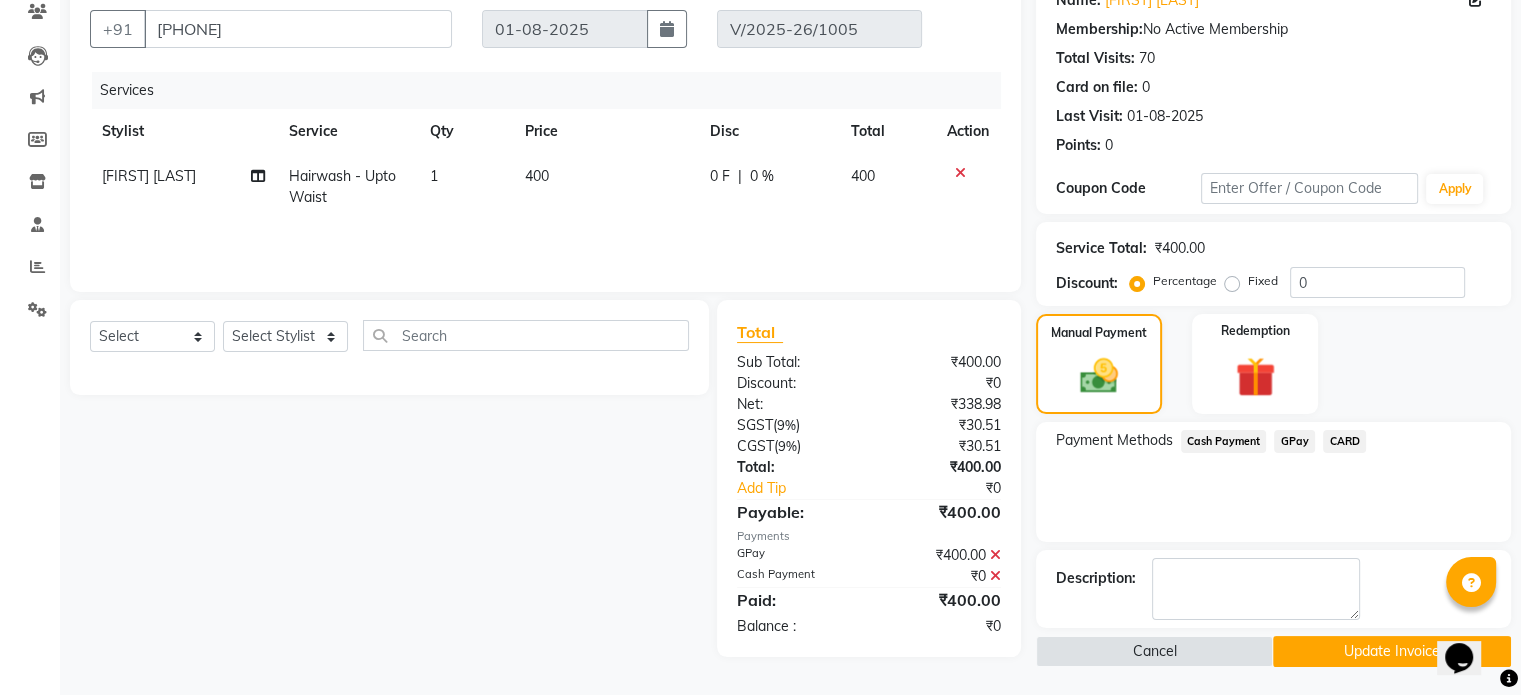 click on "Update Invoice" 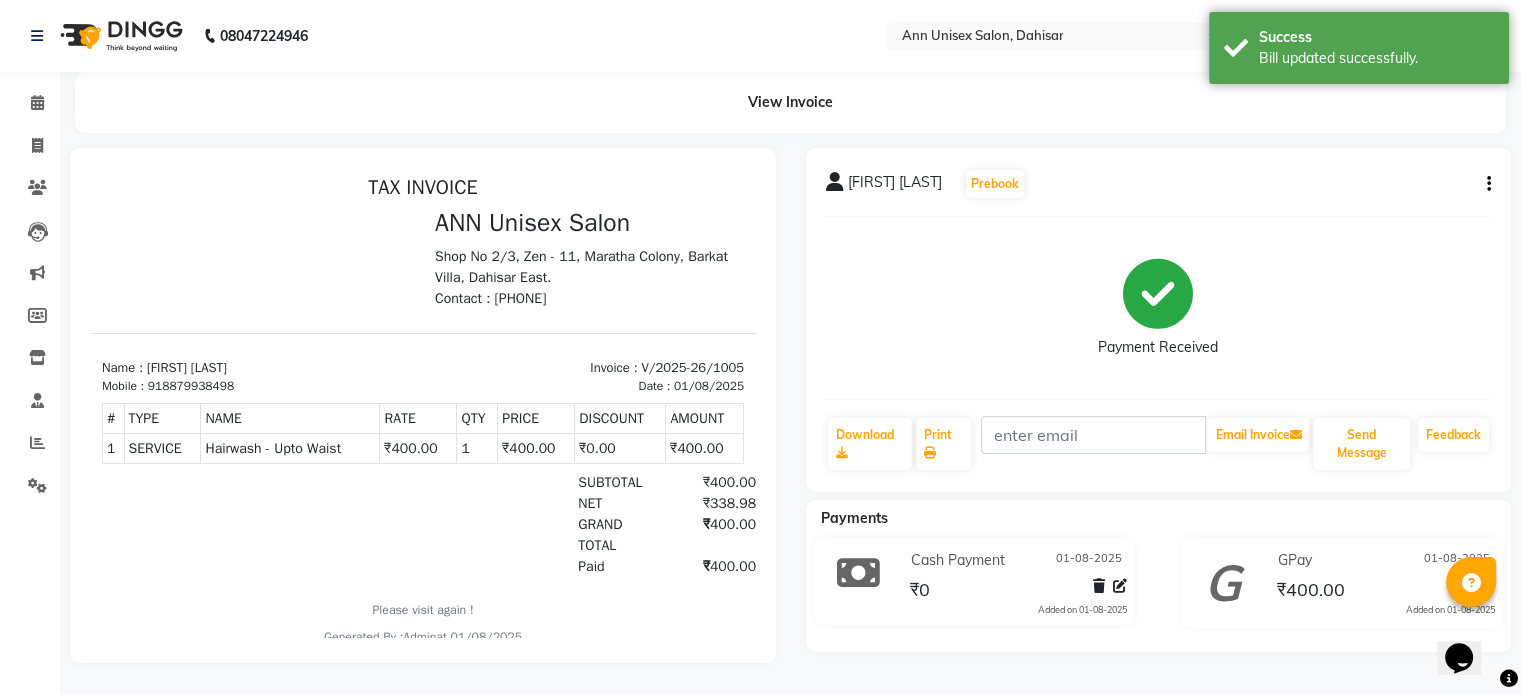 scroll, scrollTop: 0, scrollLeft: 0, axis: both 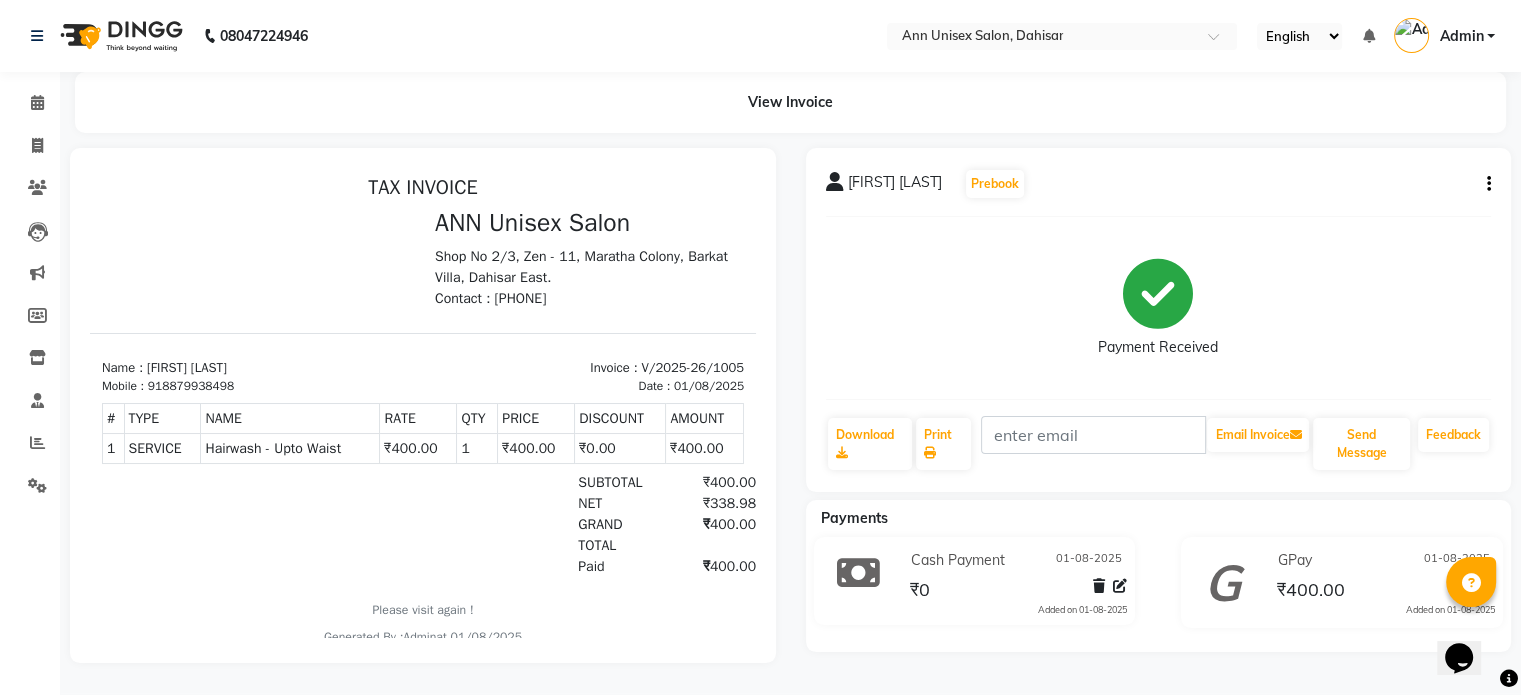 click 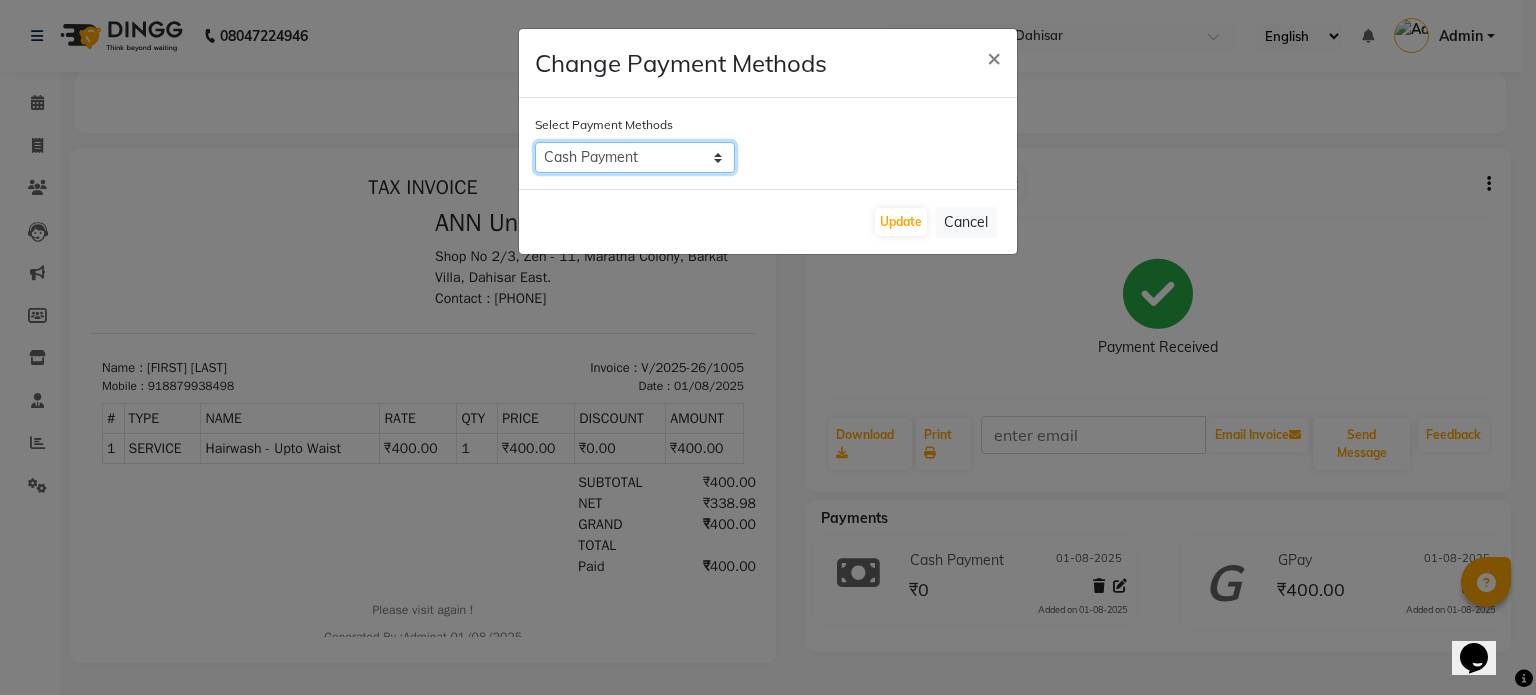 click on "Cash Payment   GPay   CARD" 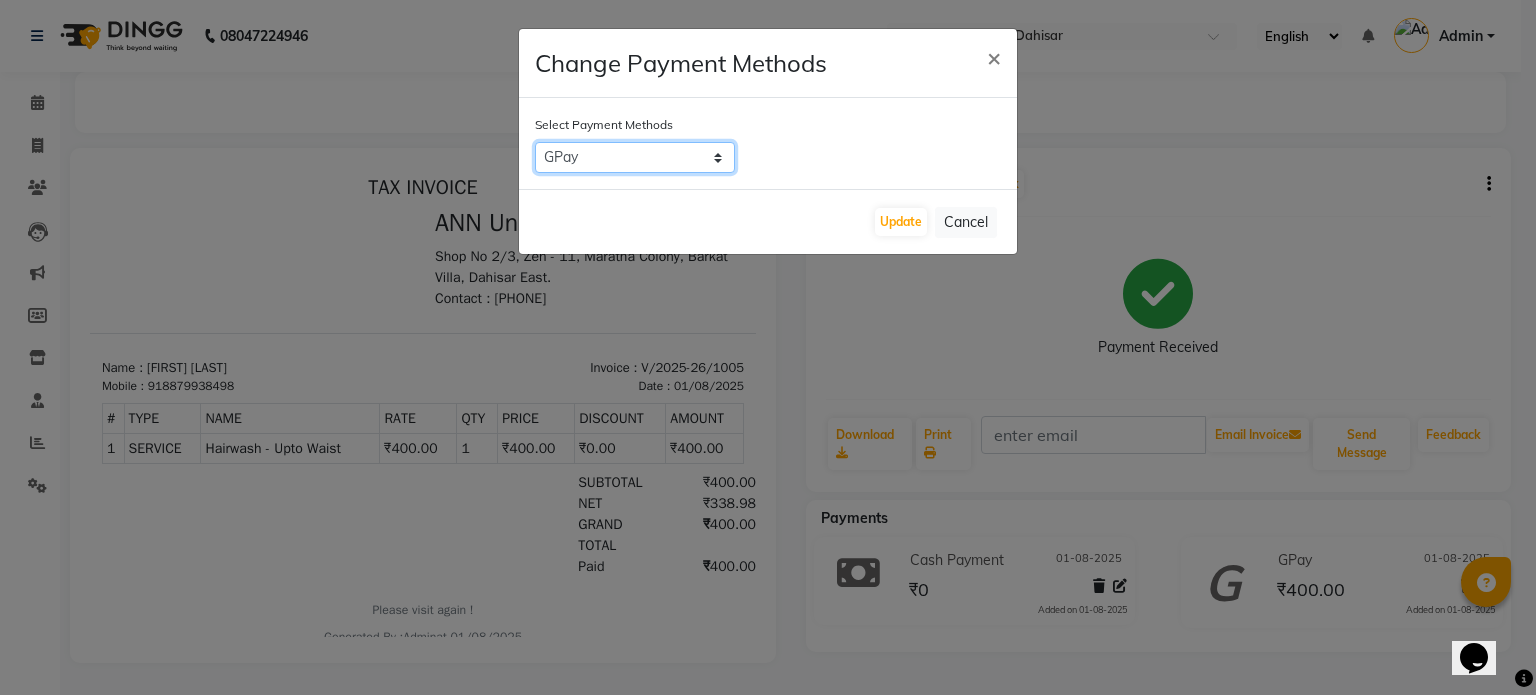 click on "Cash Payment   GPay   CARD" 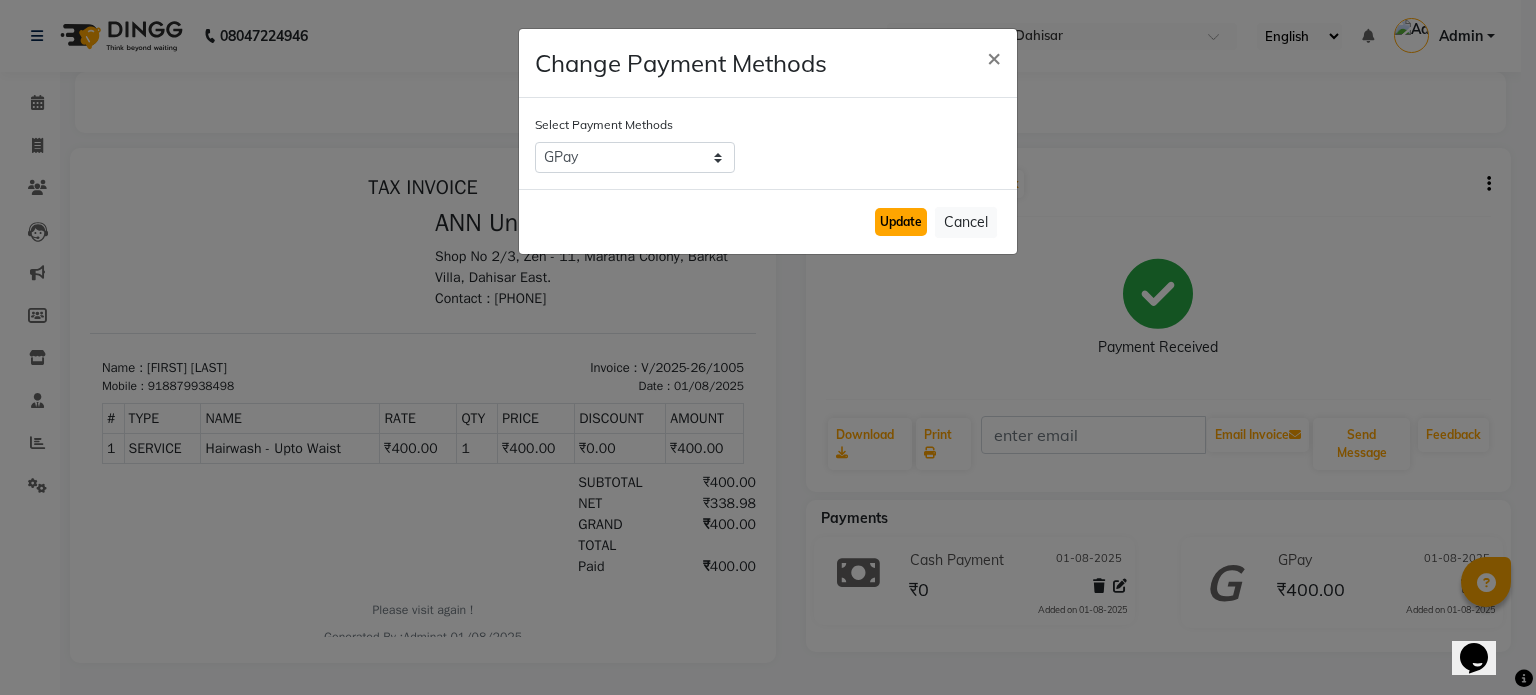 click on "Update" 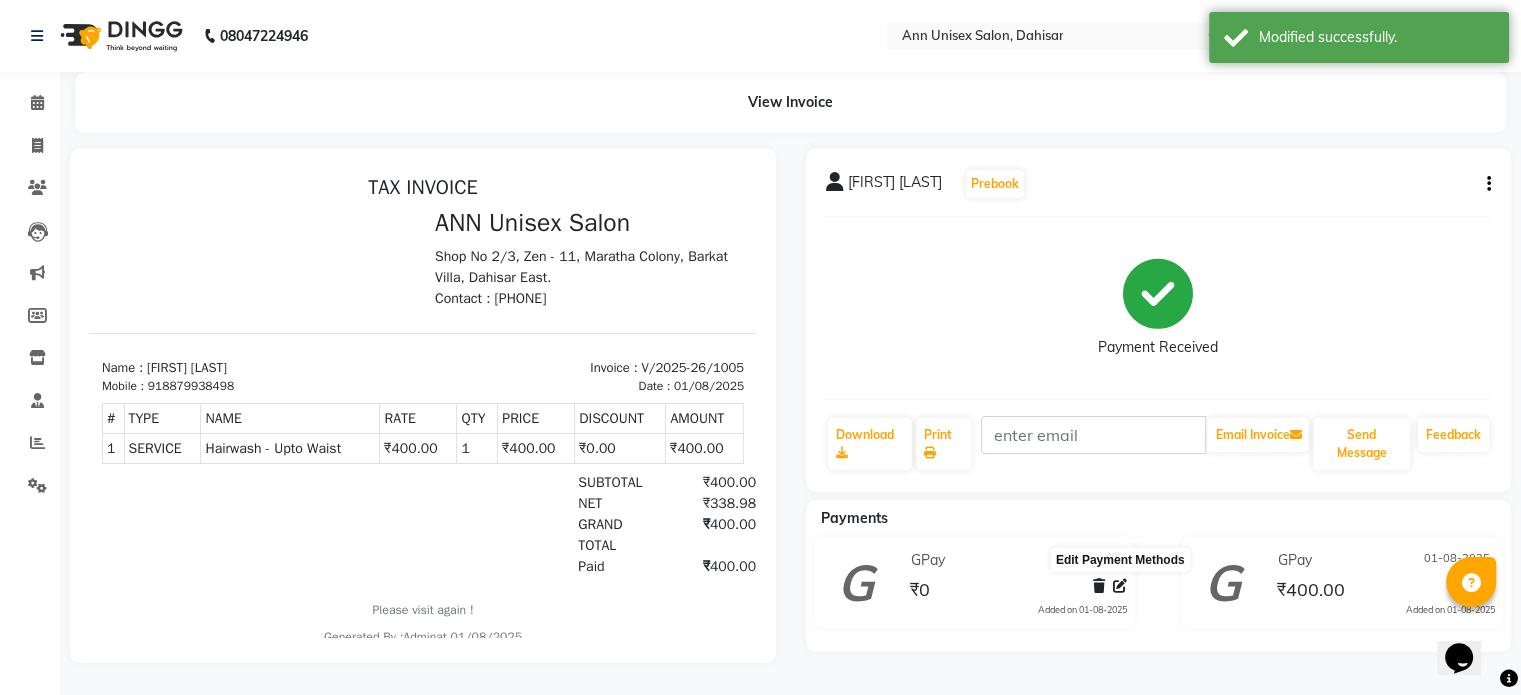 click 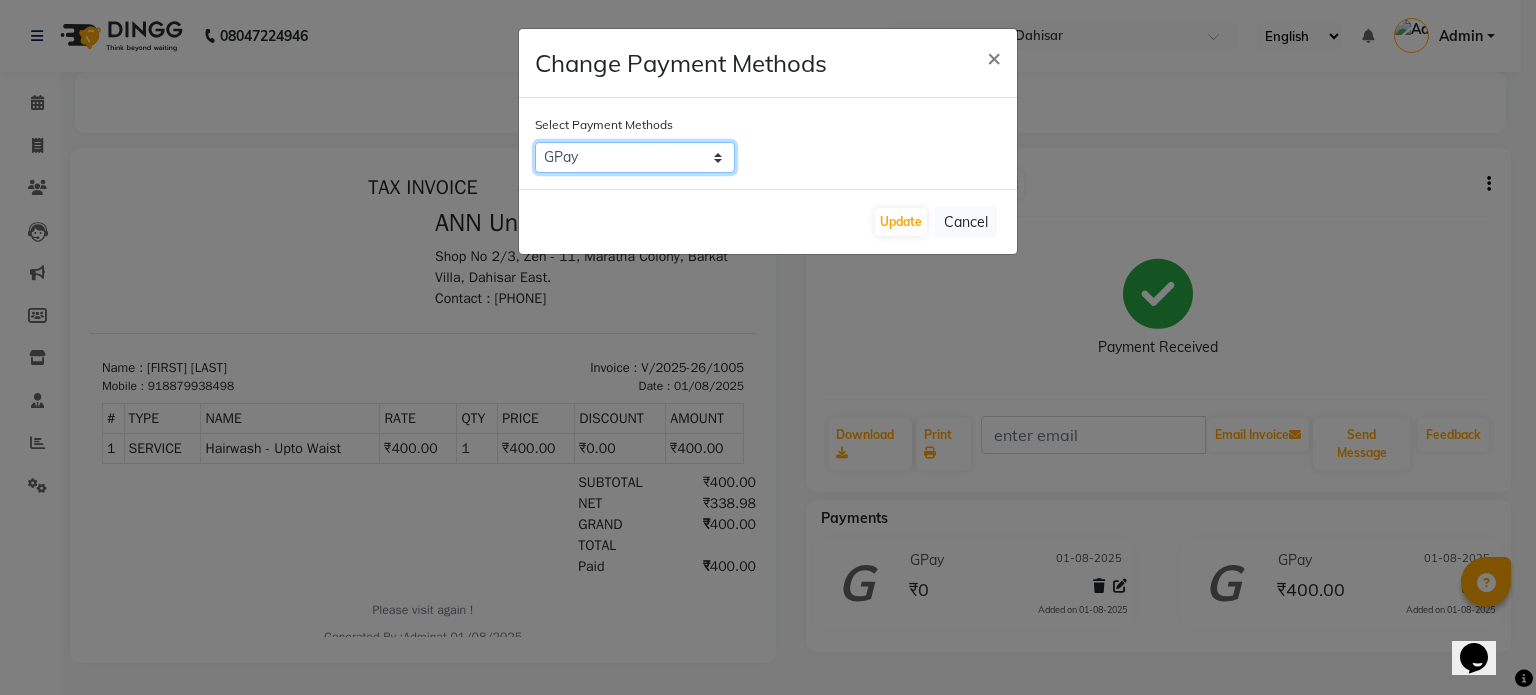 click on "Cash Payment   GPay   CARD" 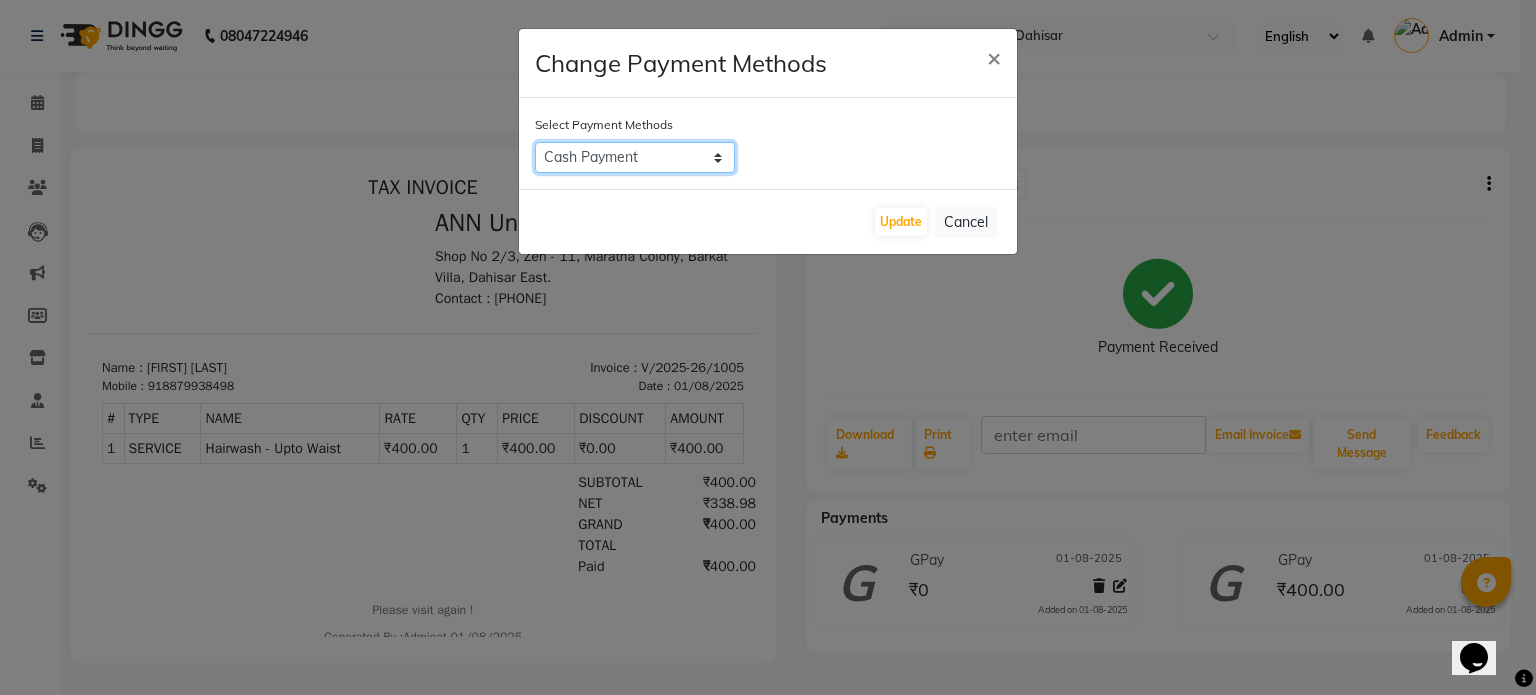 click on "Cash Payment   GPay   CARD" 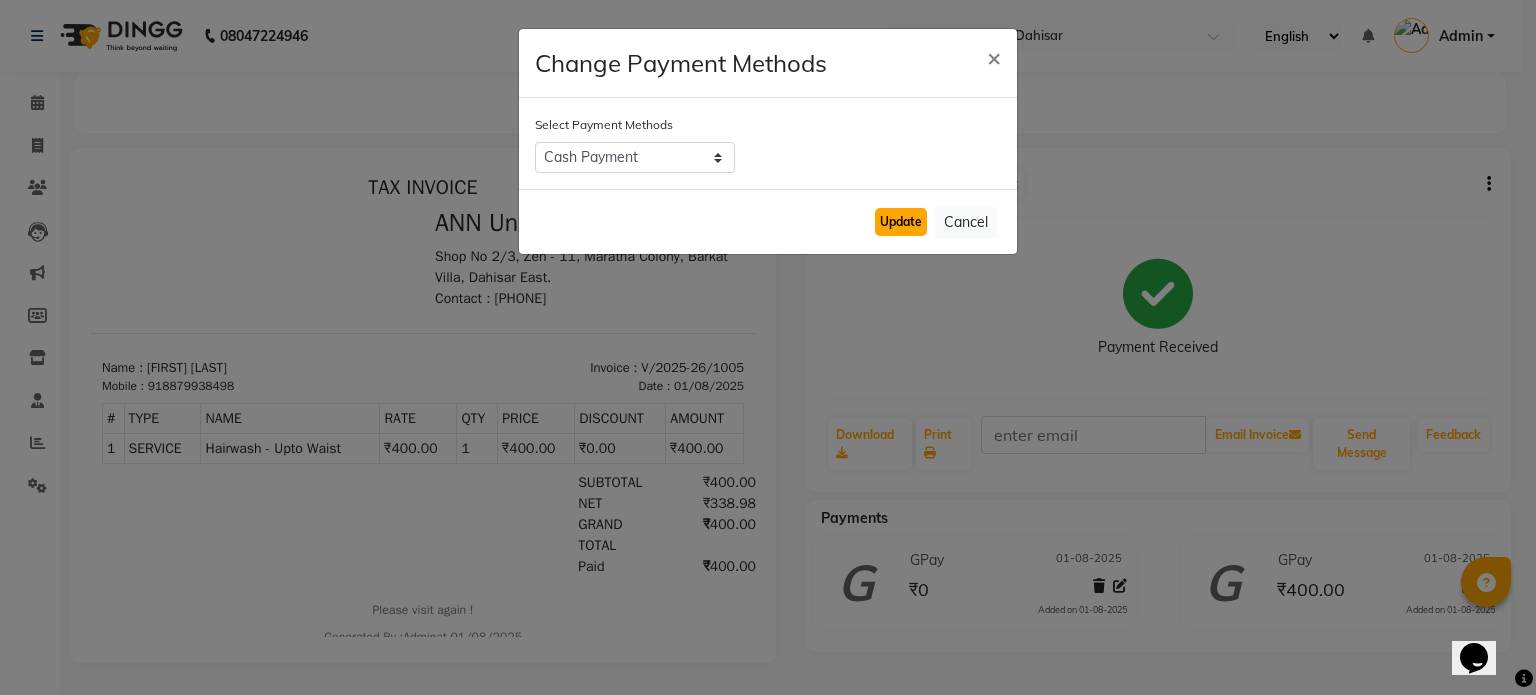 click on "Update" 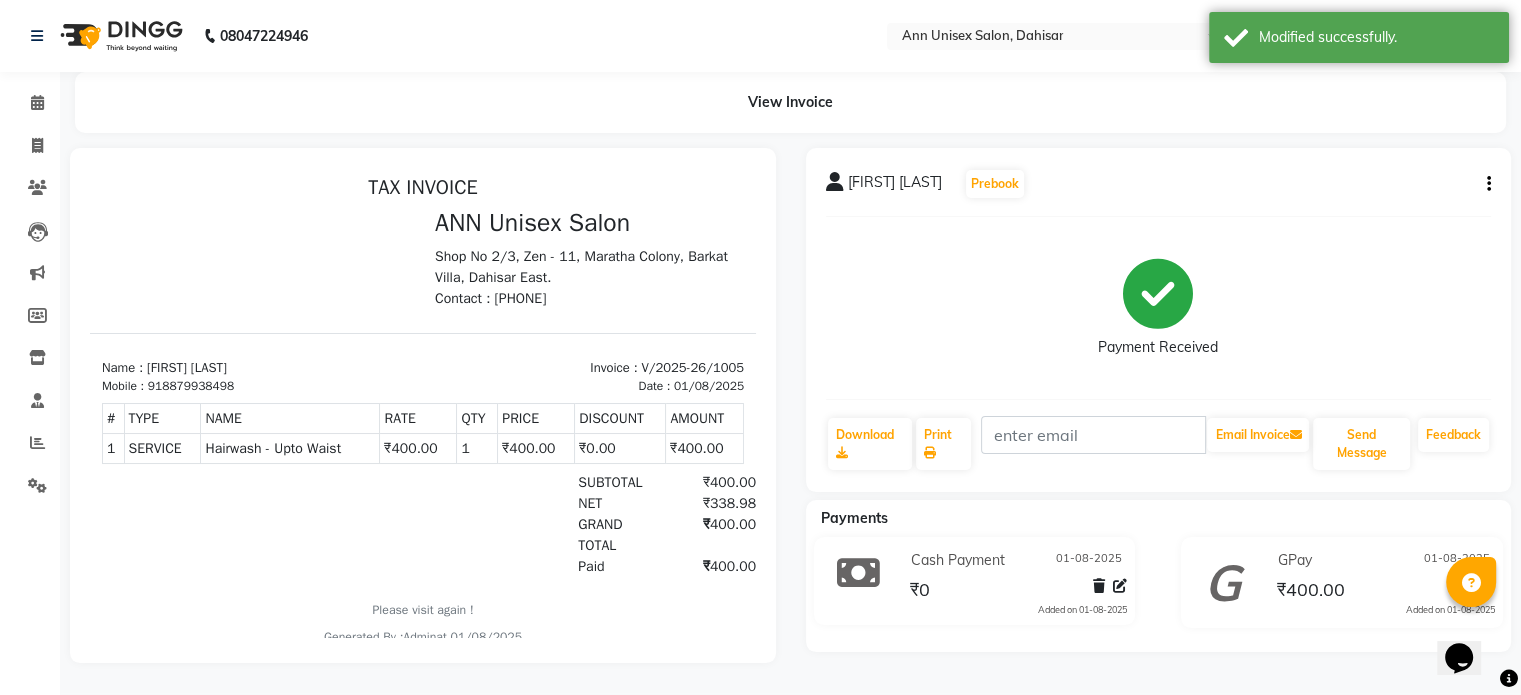 click 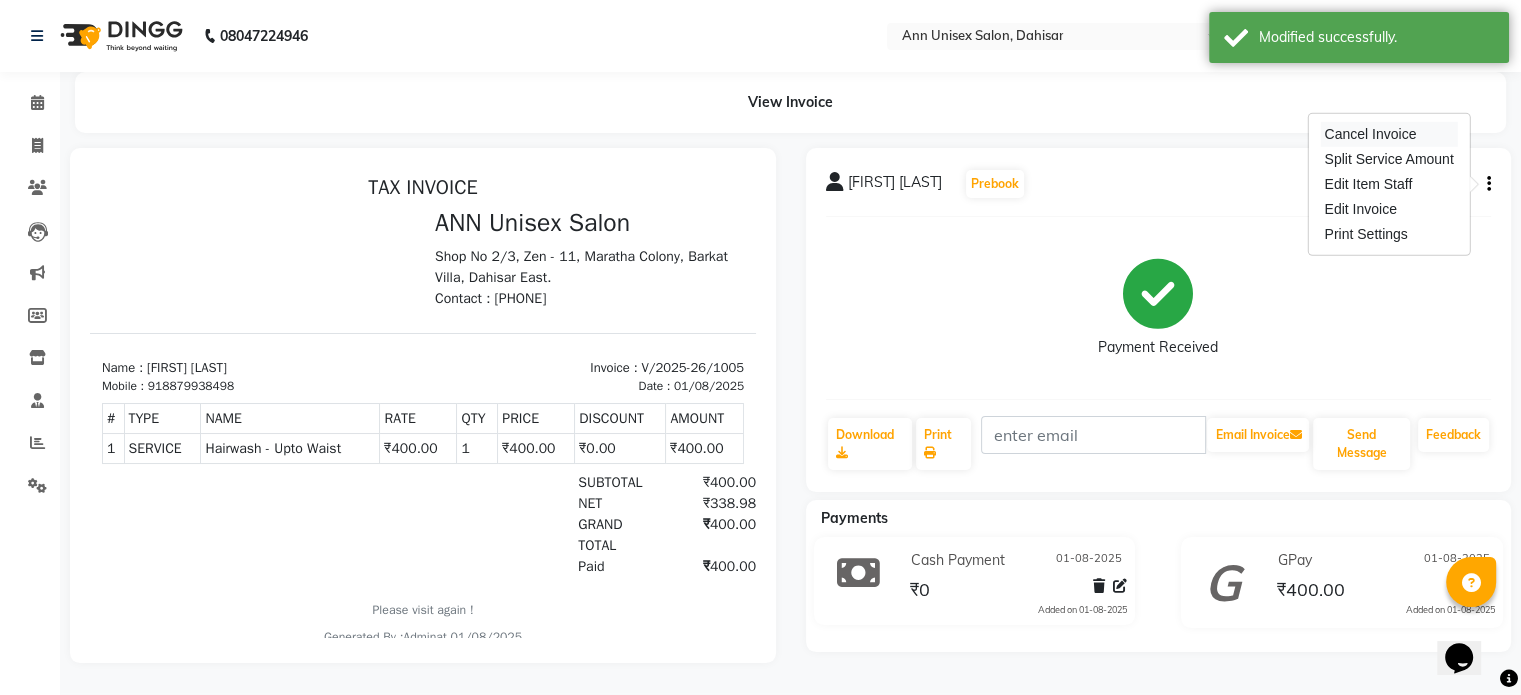click on "Cancel Invoice" at bounding box center (1388, 134) 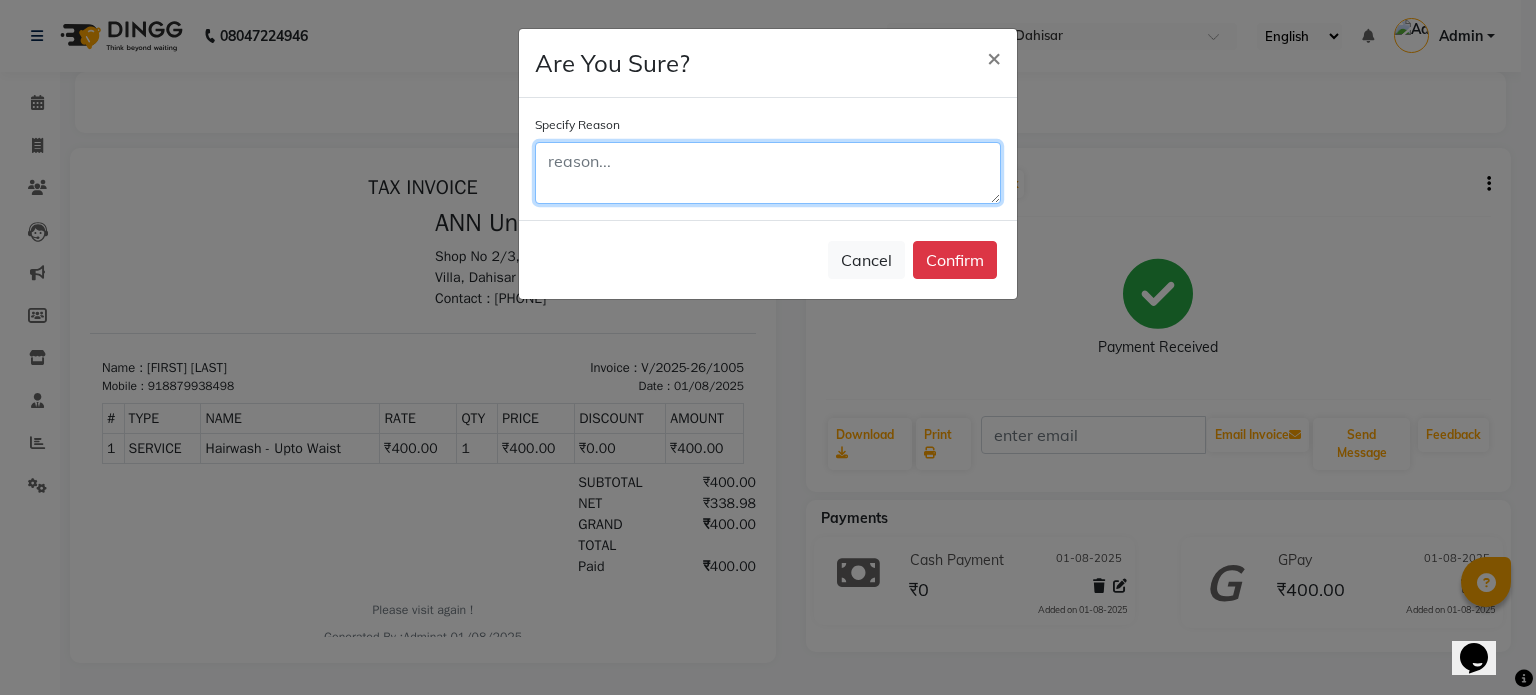 click 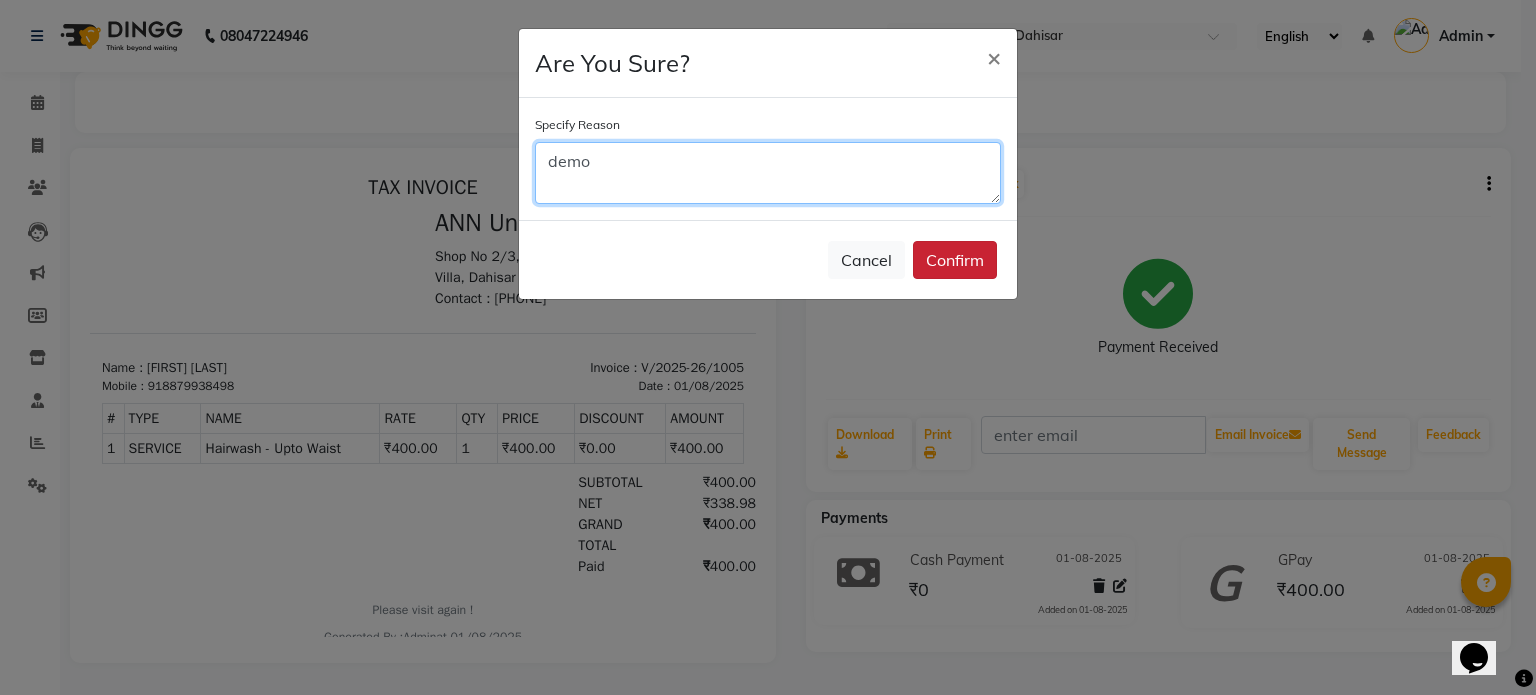 type on "demo" 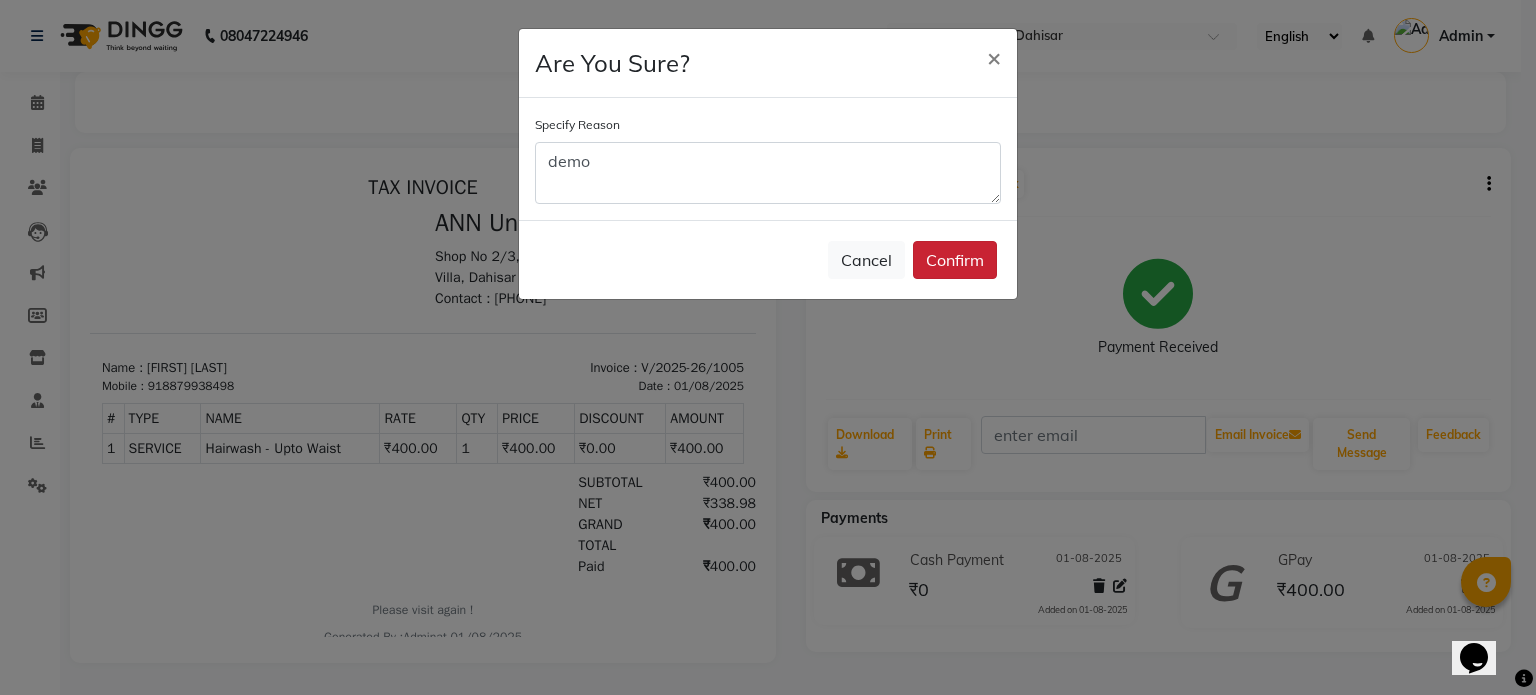 click on "Confirm" 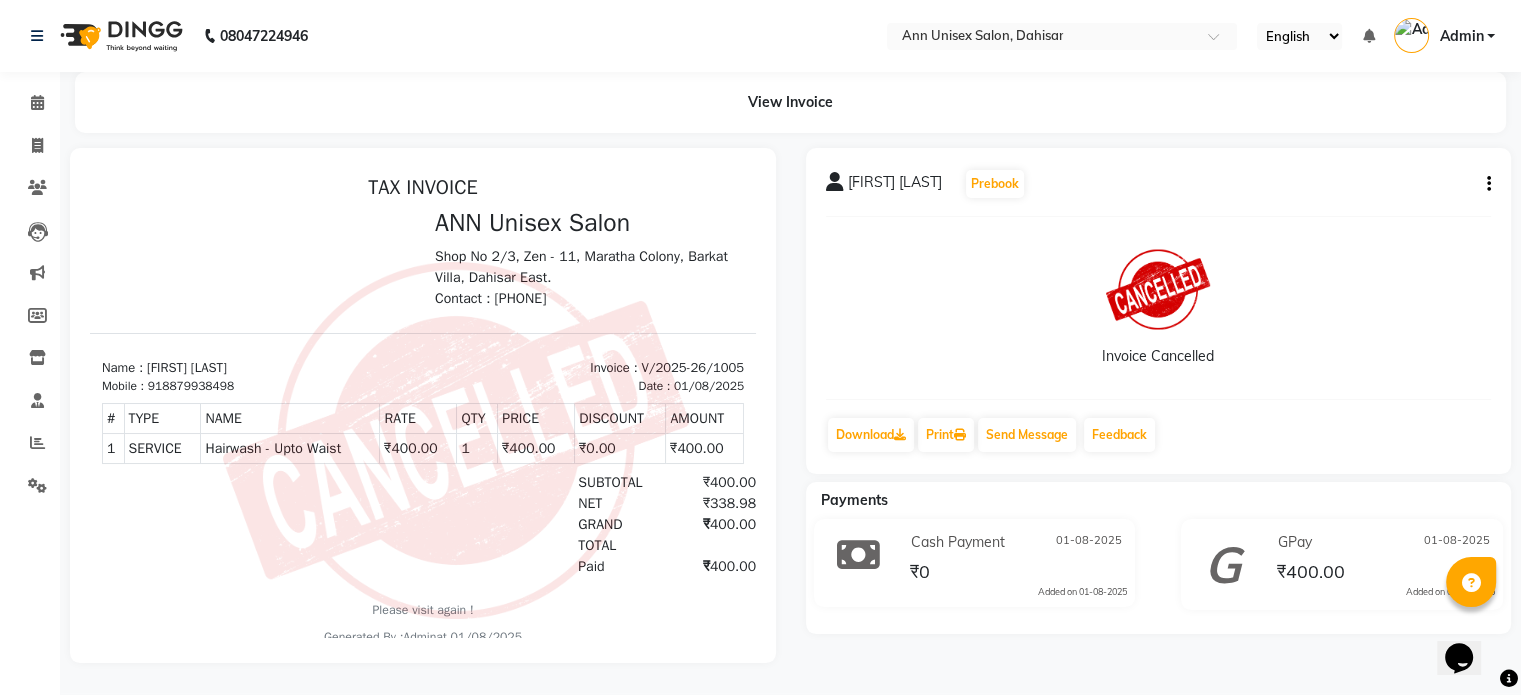 click on "Invoice Cancelled" 